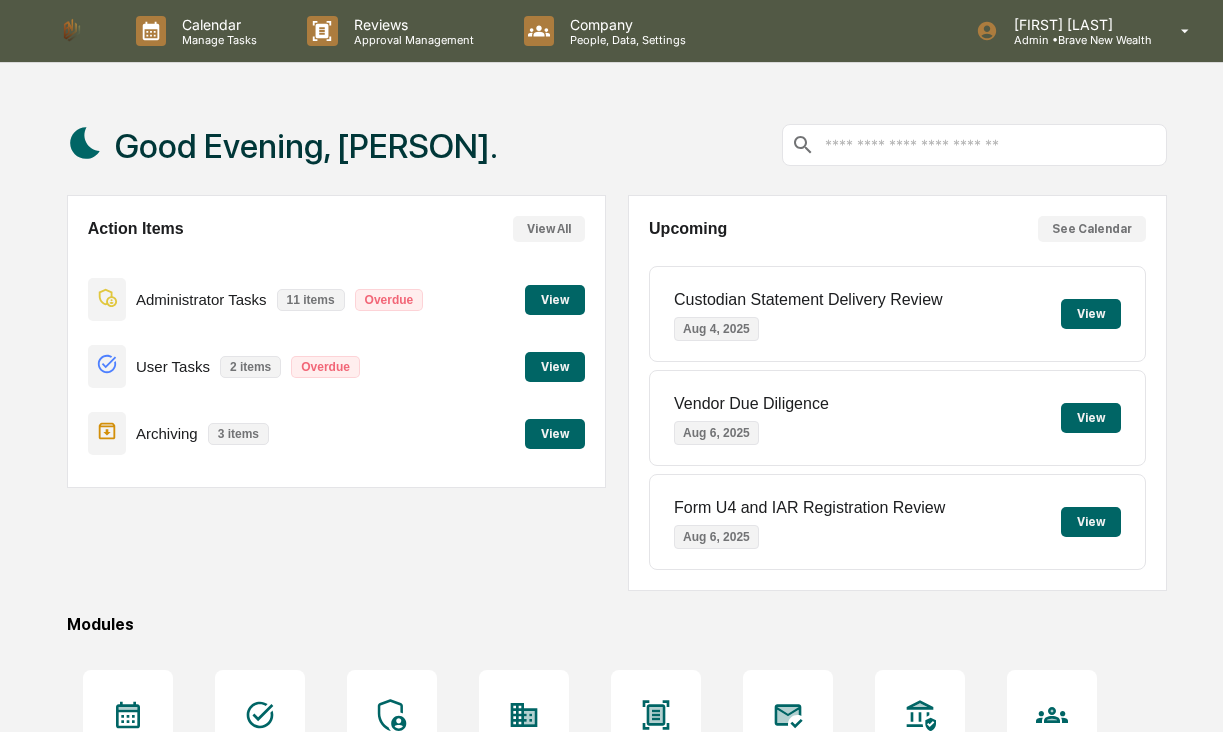 scroll, scrollTop: 0, scrollLeft: 0, axis: both 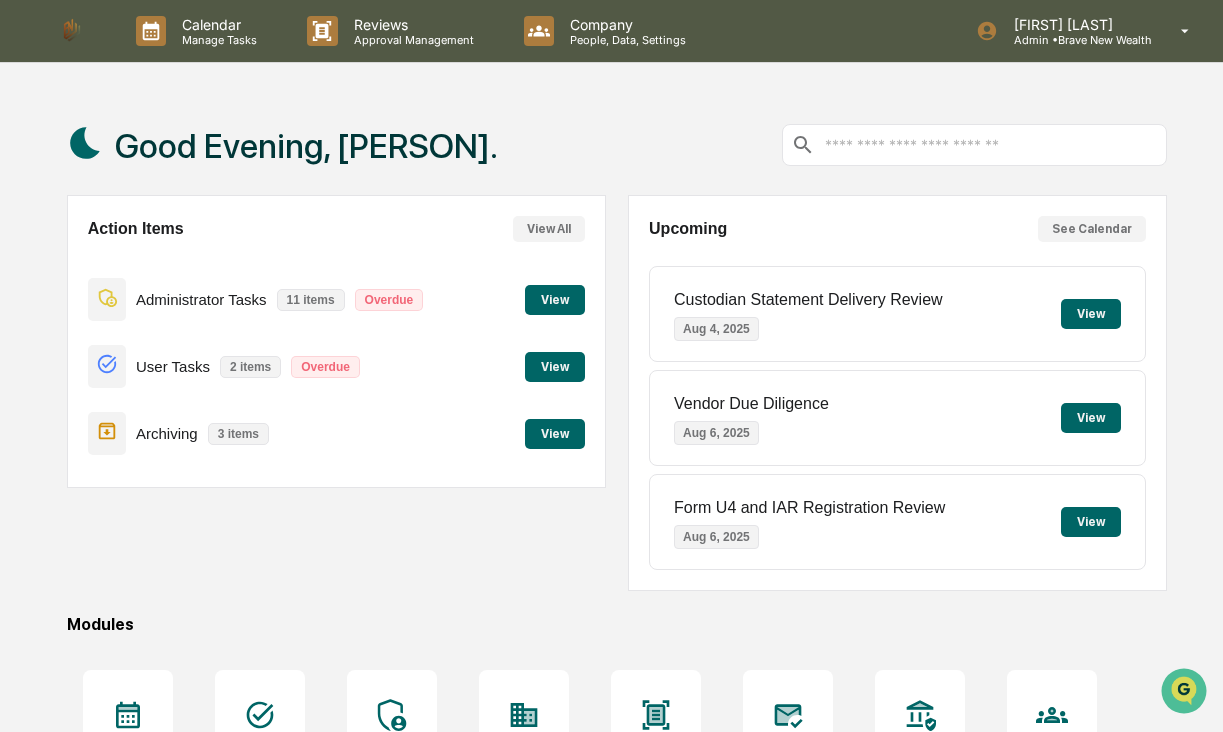 click on "View" at bounding box center (555, 367) 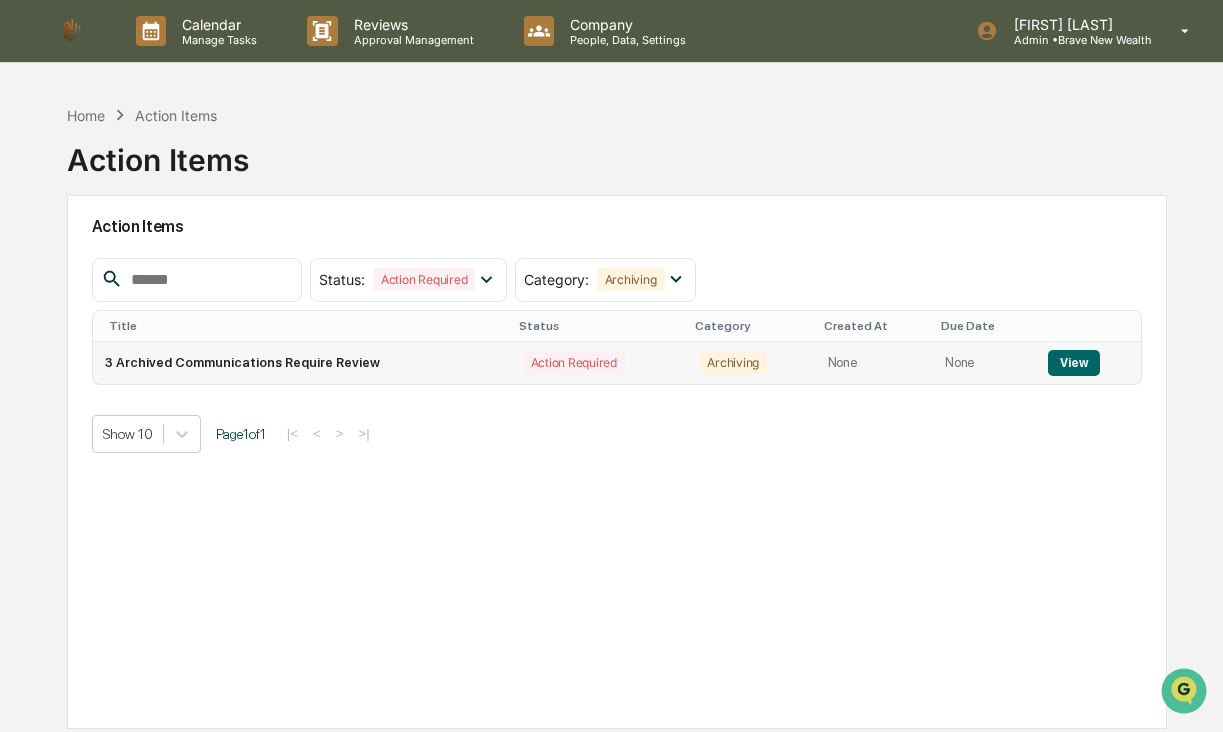 click on "View" at bounding box center [1073, 363] 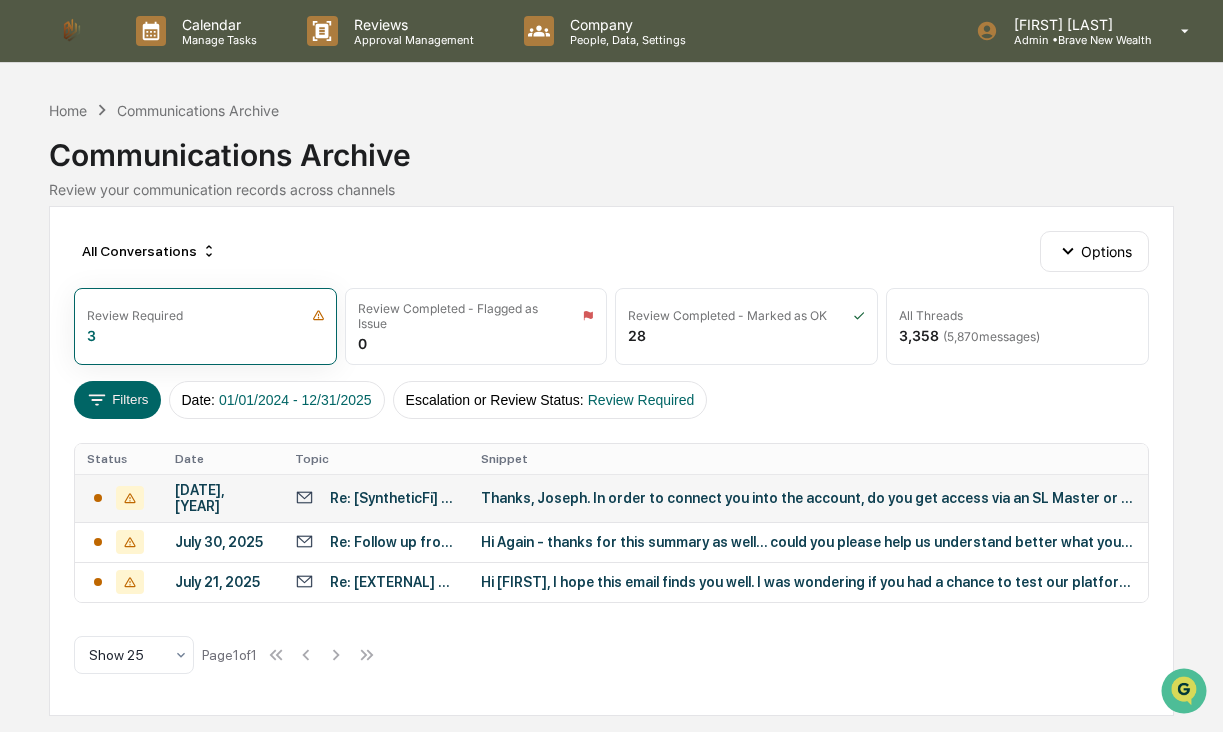 click on "Thanks, Joseph. In order to connect you into the account, do you get access via an SL Master or do I need to create a new Master account for you? Let me know if I need to do any master account" at bounding box center [808, 498] 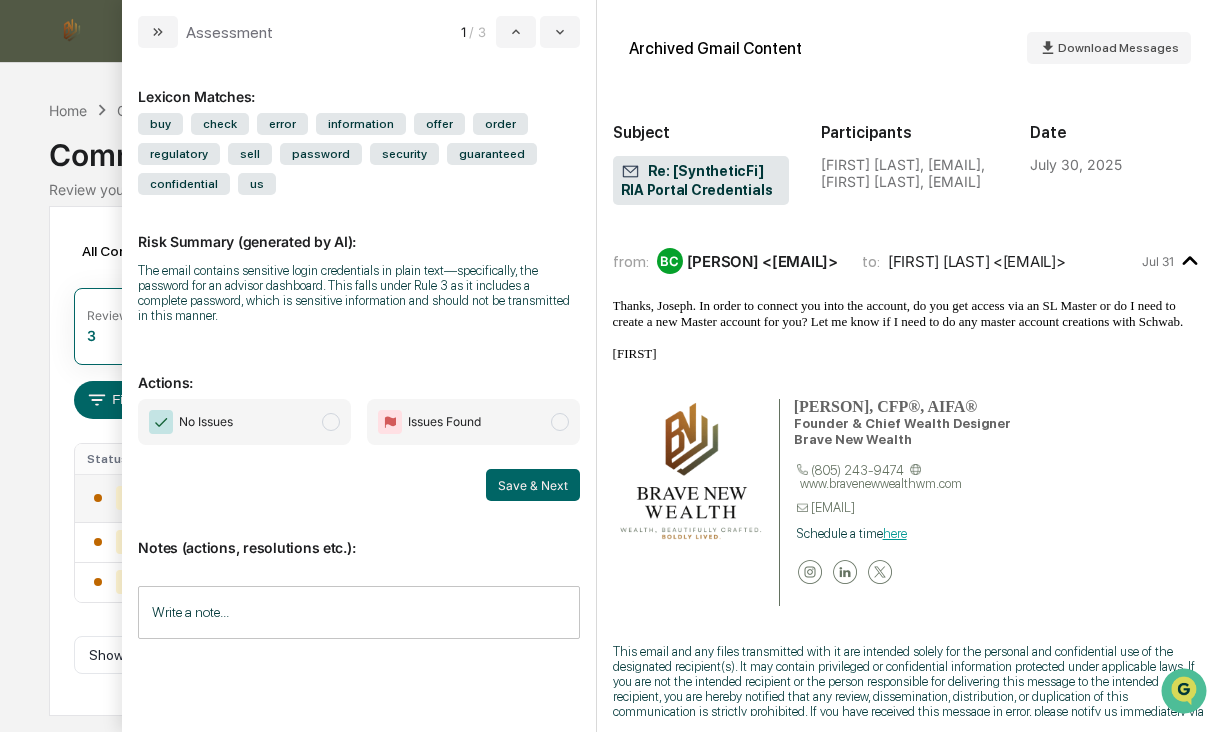 scroll, scrollTop: 72, scrollLeft: 0, axis: vertical 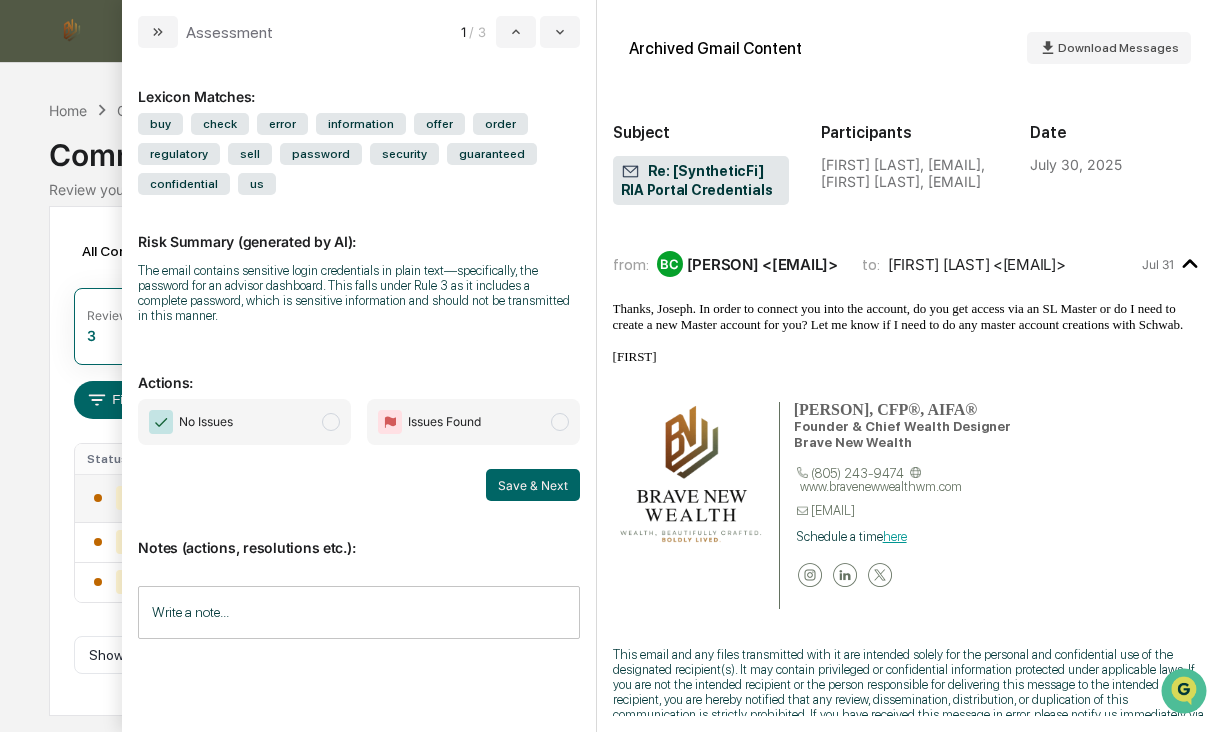 click at bounding box center (331, 422) 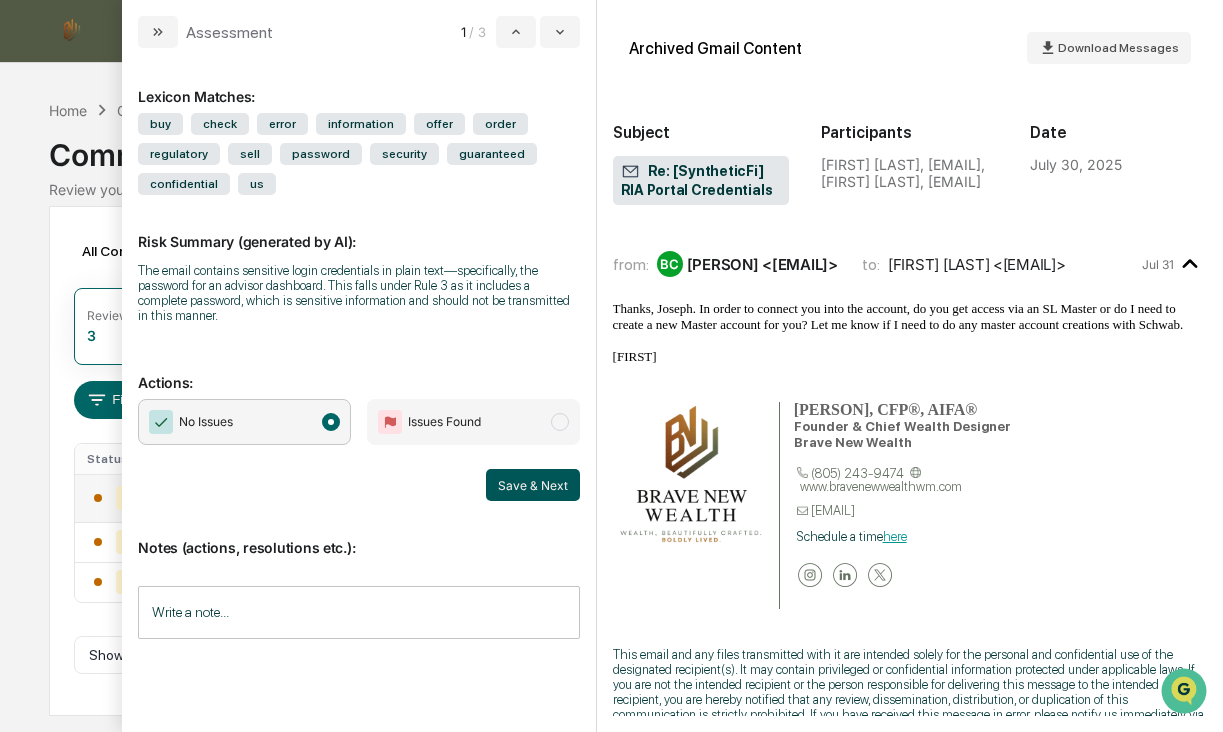 click on "Save & Next" at bounding box center (533, 485) 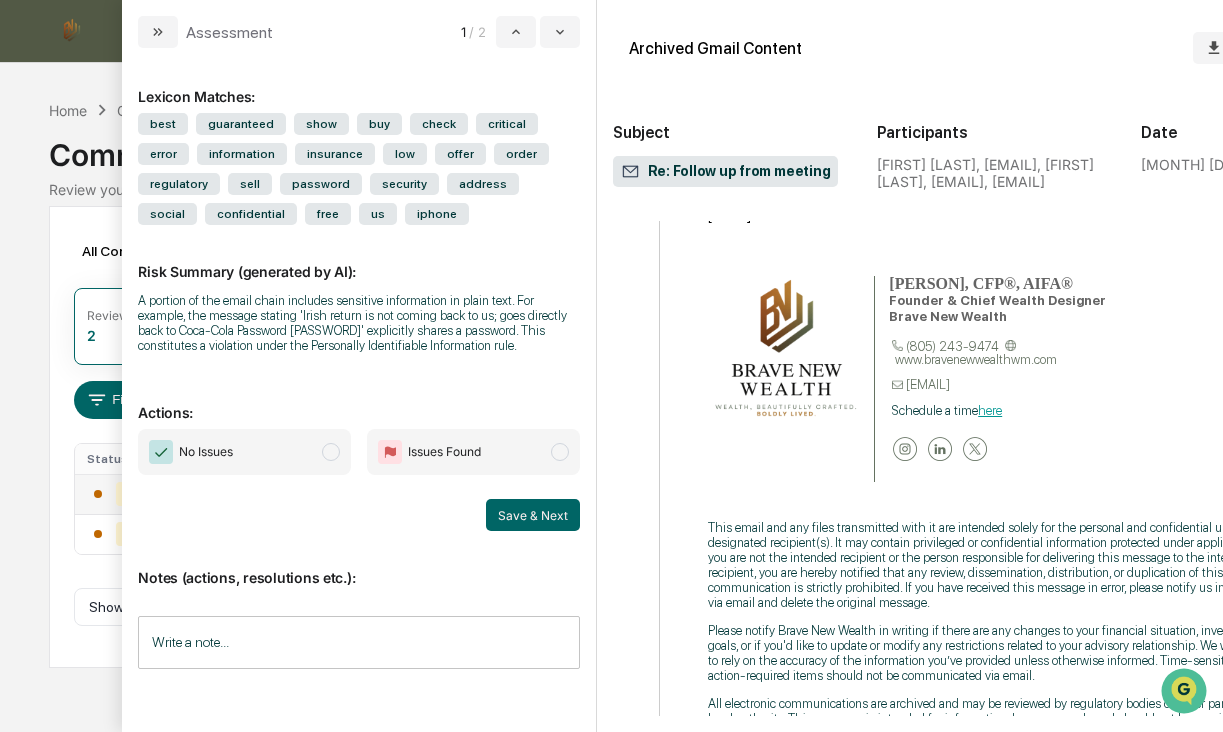 scroll, scrollTop: 2444, scrollLeft: 0, axis: vertical 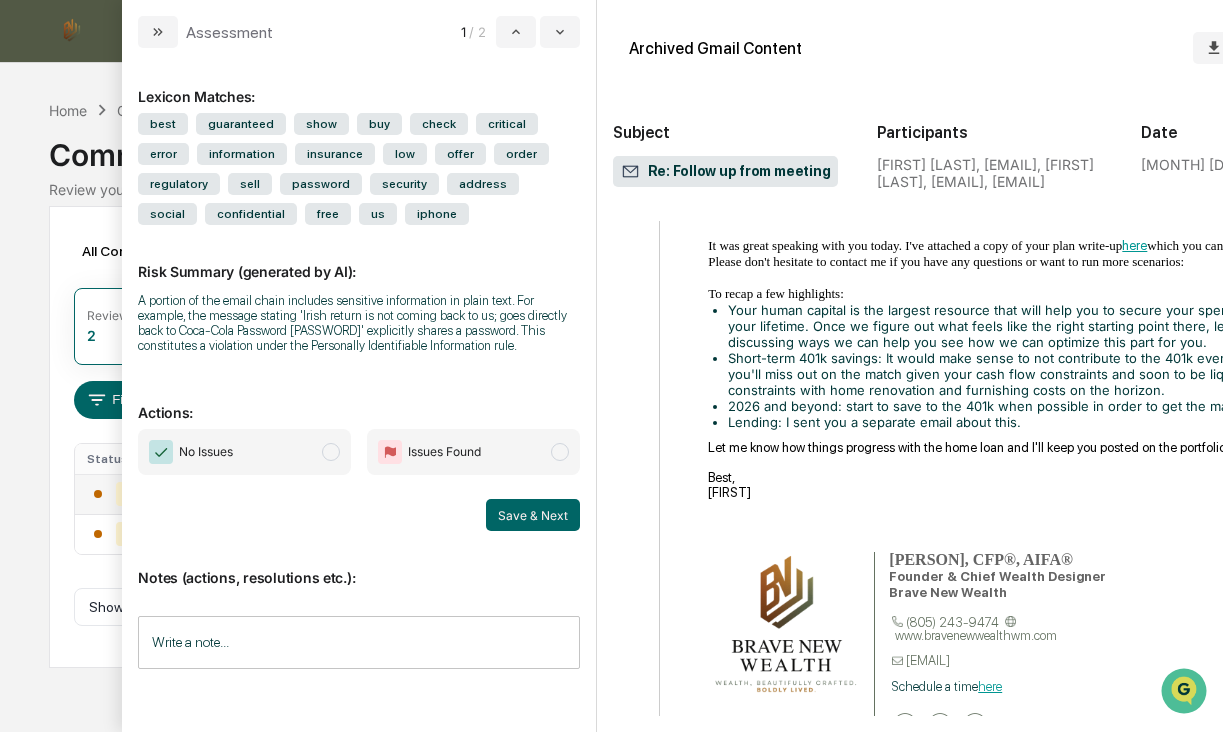 click at bounding box center [331, 452] 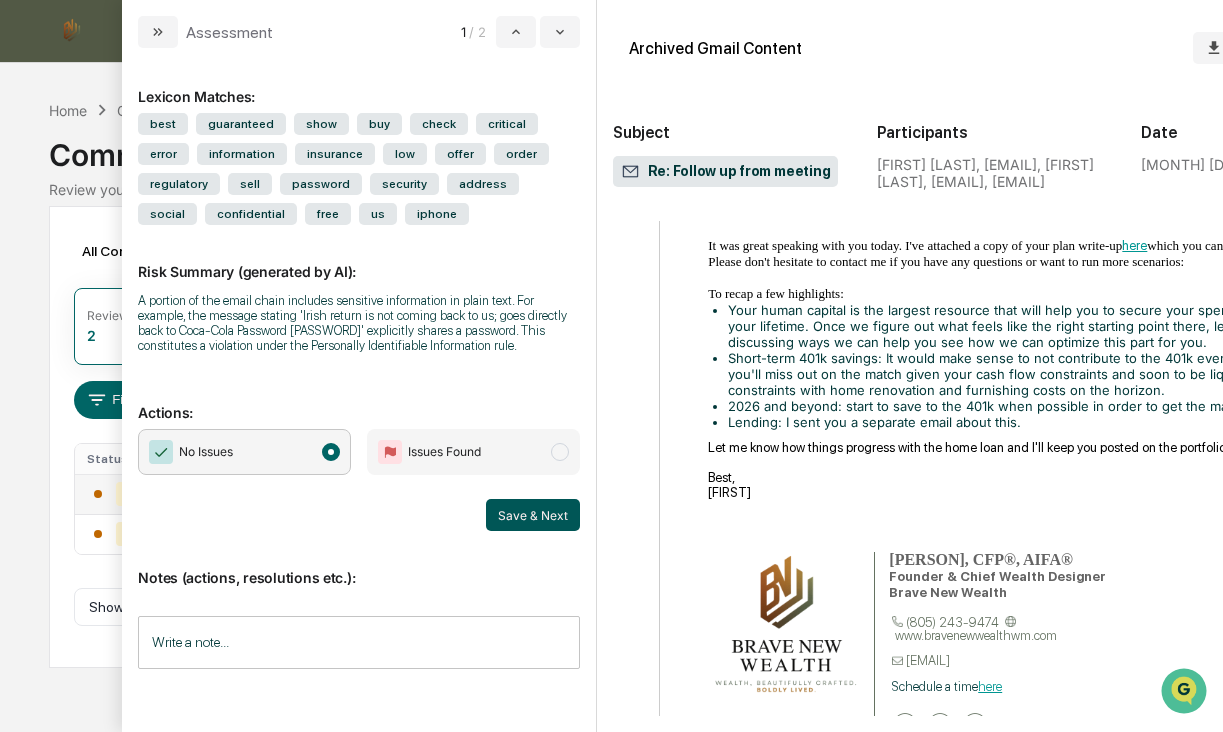 click on "Save & Next" at bounding box center (533, 515) 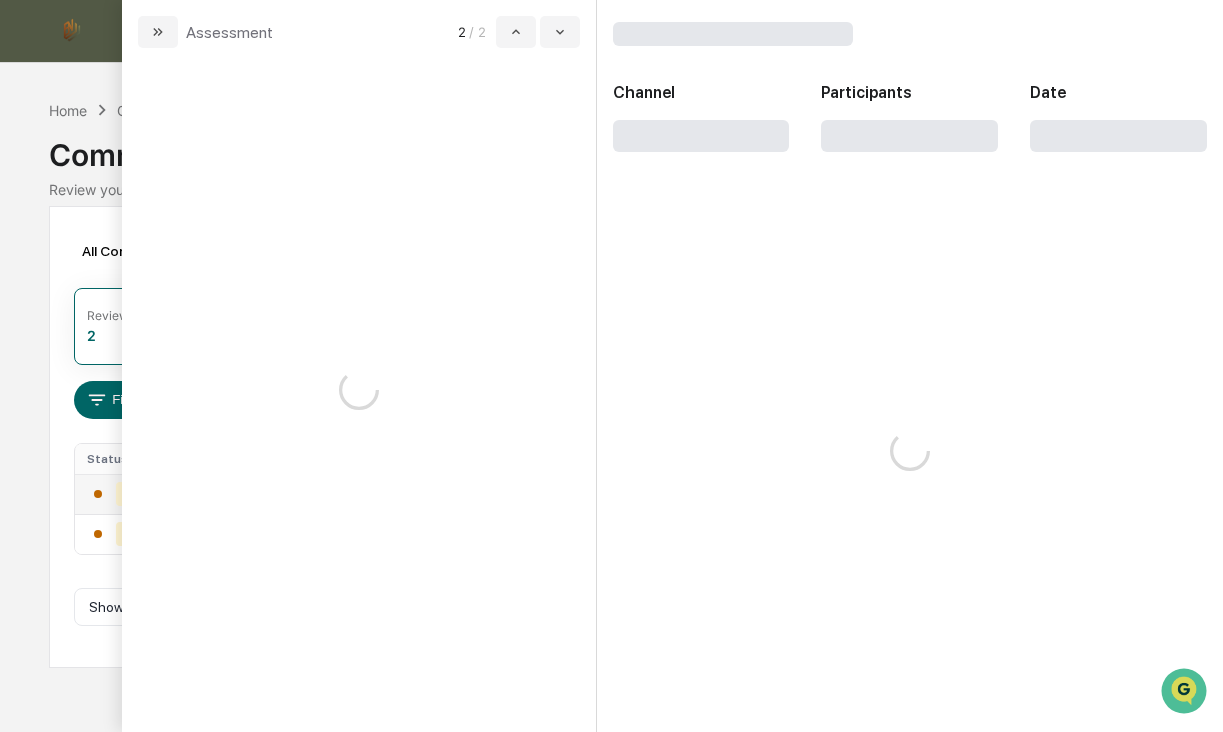 scroll, scrollTop: 0, scrollLeft: 0, axis: both 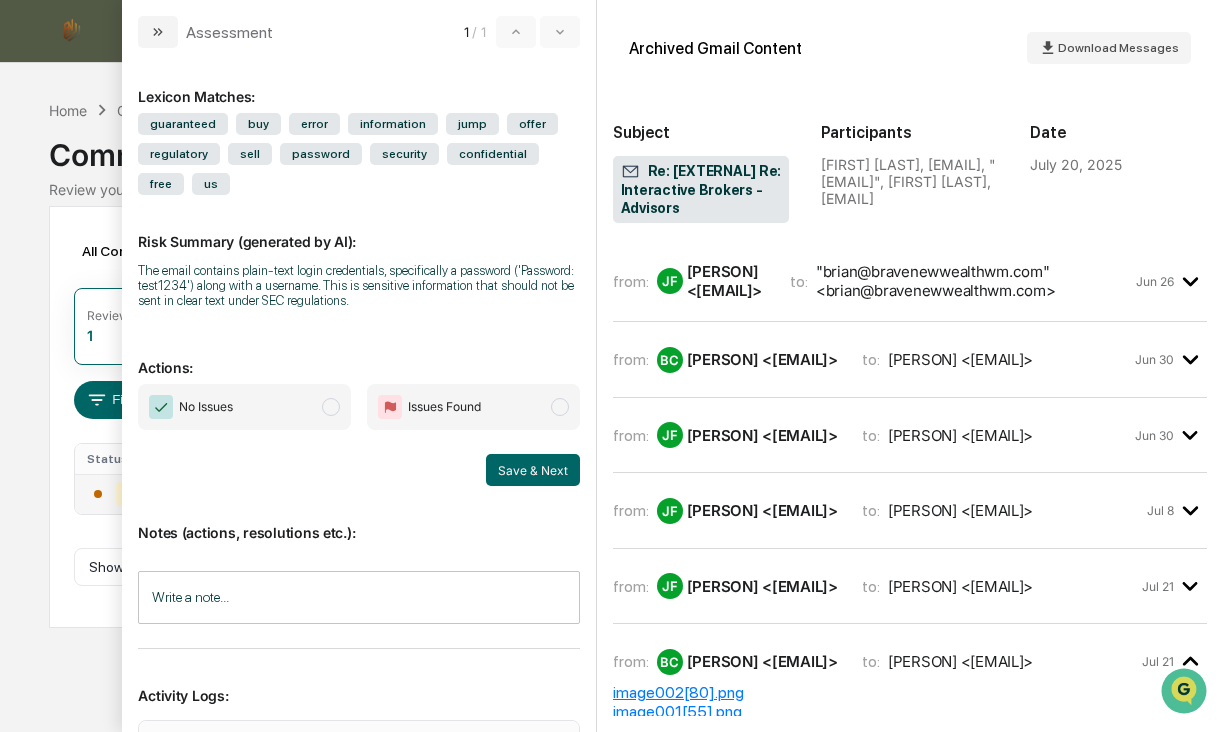 click at bounding box center [331, 407] 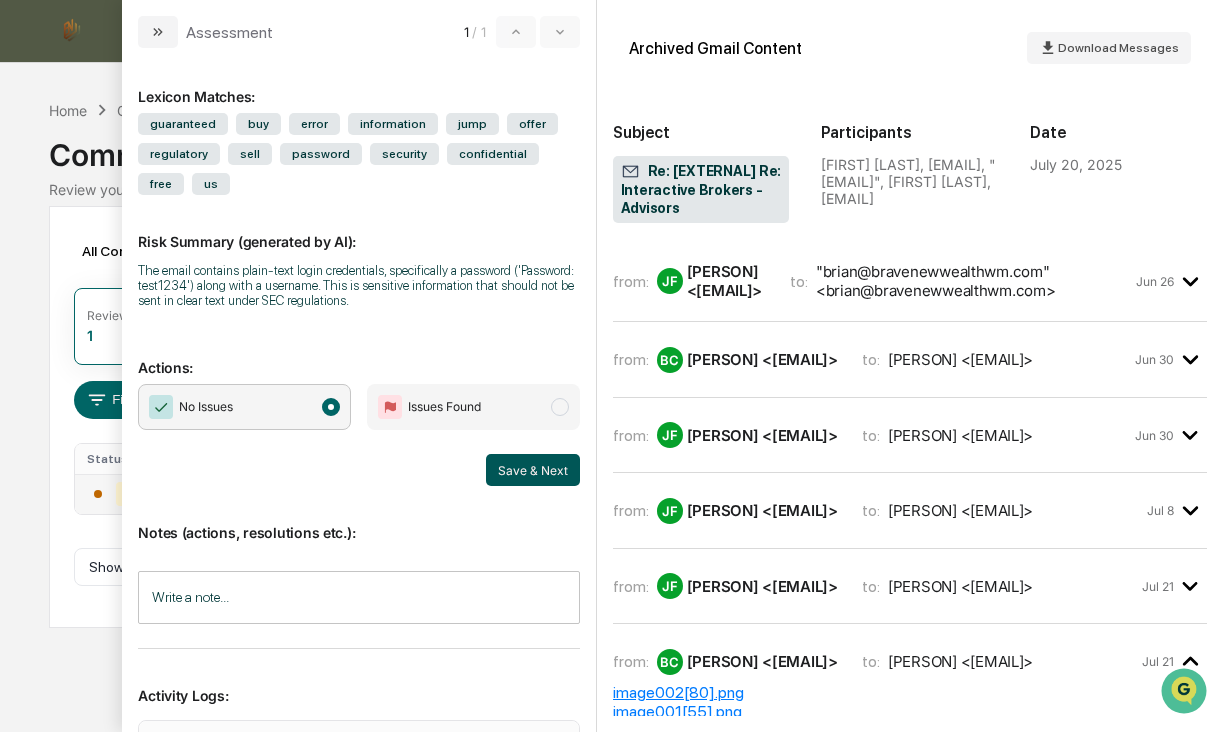 click on "Save & Next" at bounding box center [533, 470] 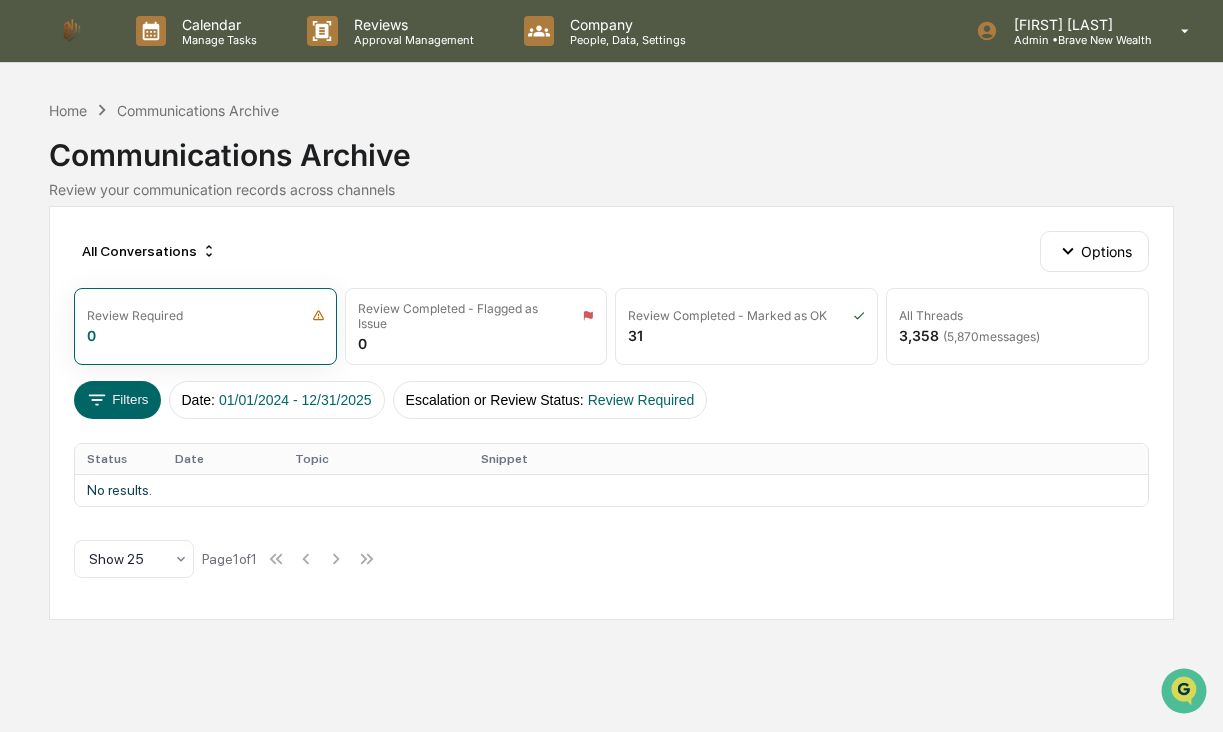click at bounding box center (72, 31) 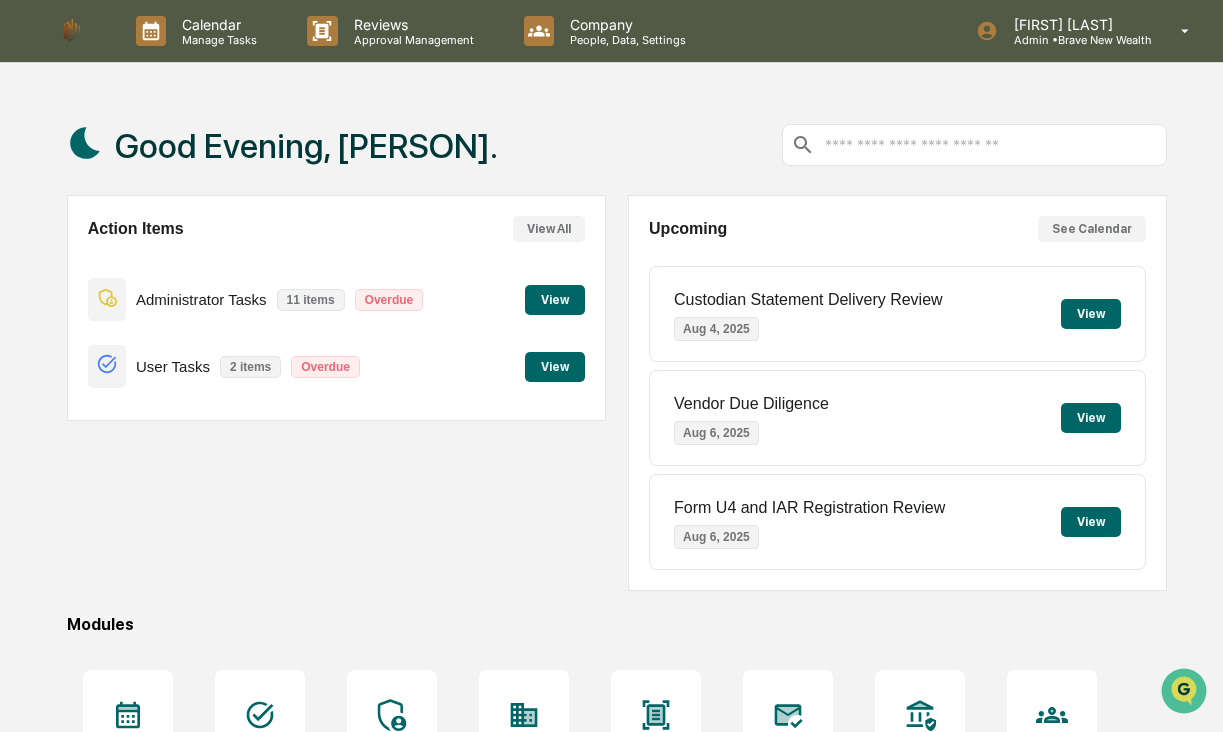 click on "View" at bounding box center (555, 300) 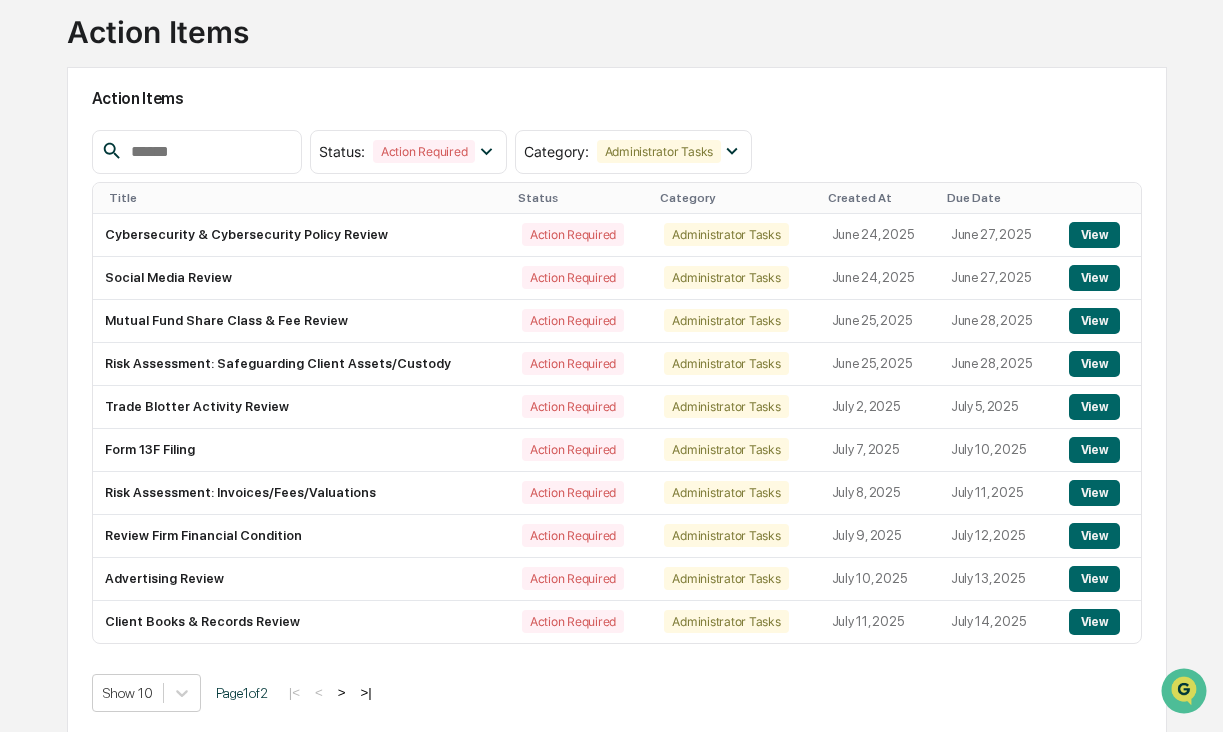 scroll, scrollTop: 132, scrollLeft: 0, axis: vertical 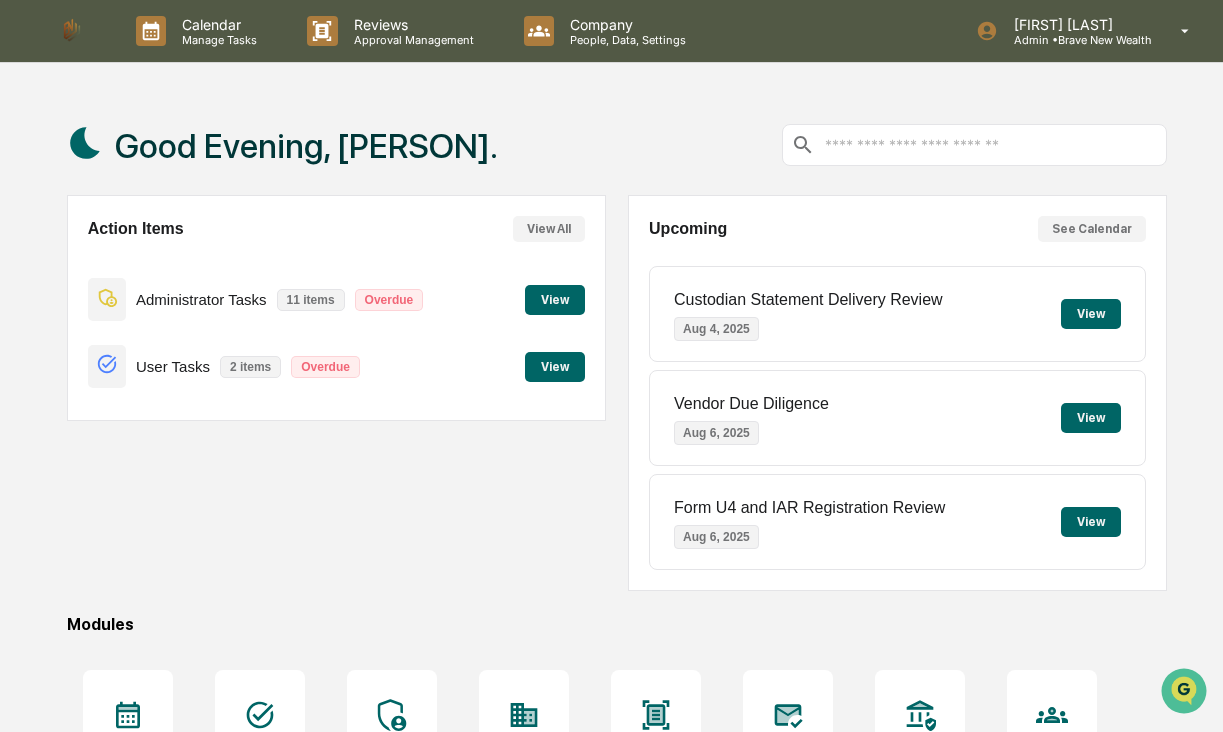 click on "View" at bounding box center (555, 367) 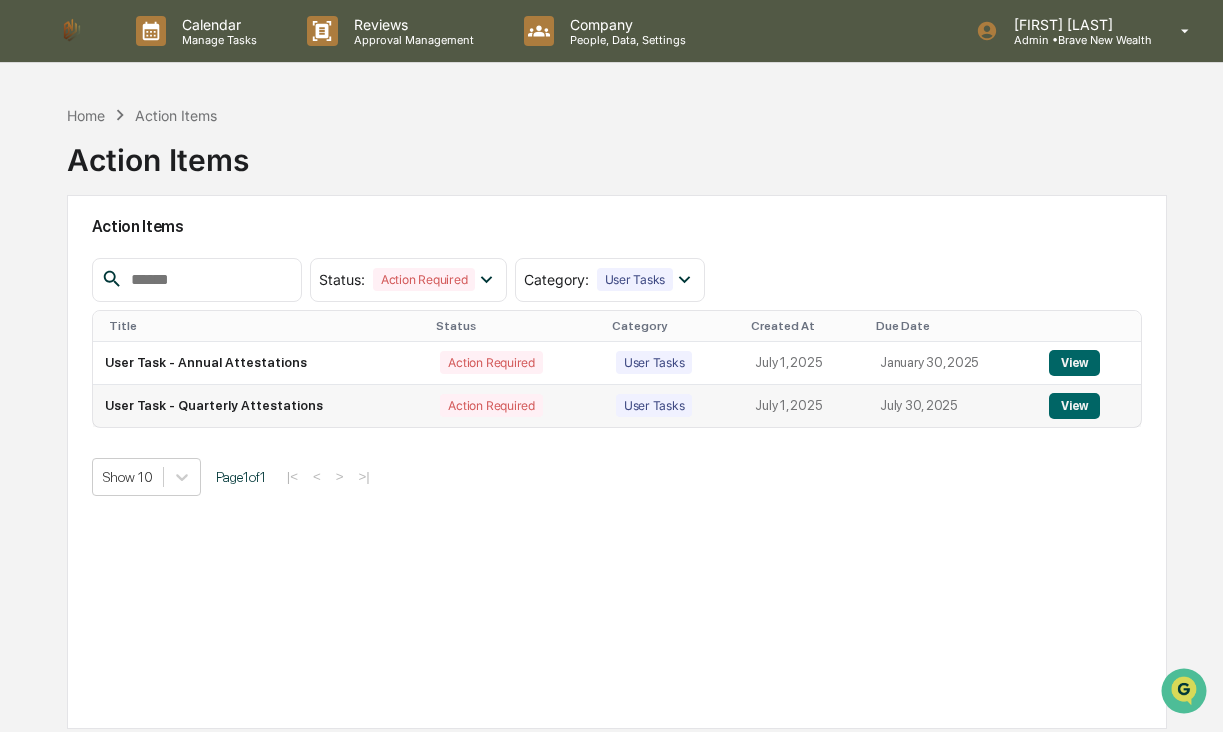 click on "View" at bounding box center [1074, 406] 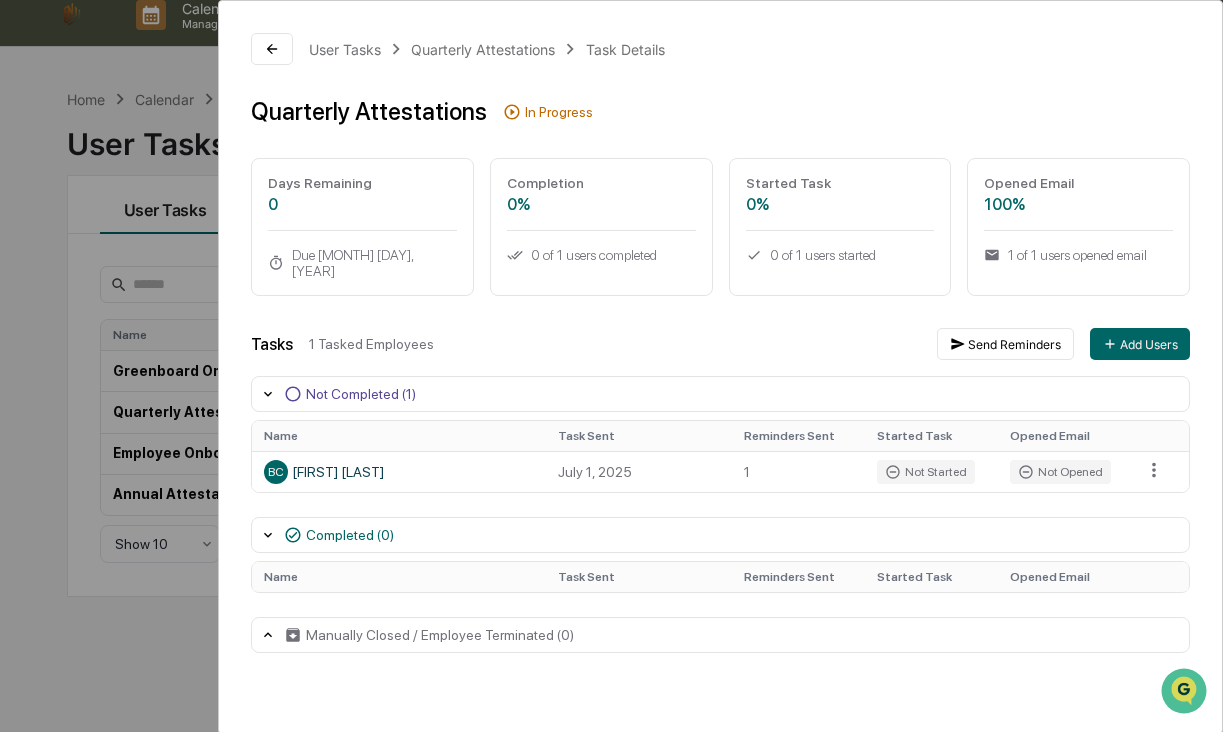 scroll, scrollTop: 0, scrollLeft: 0, axis: both 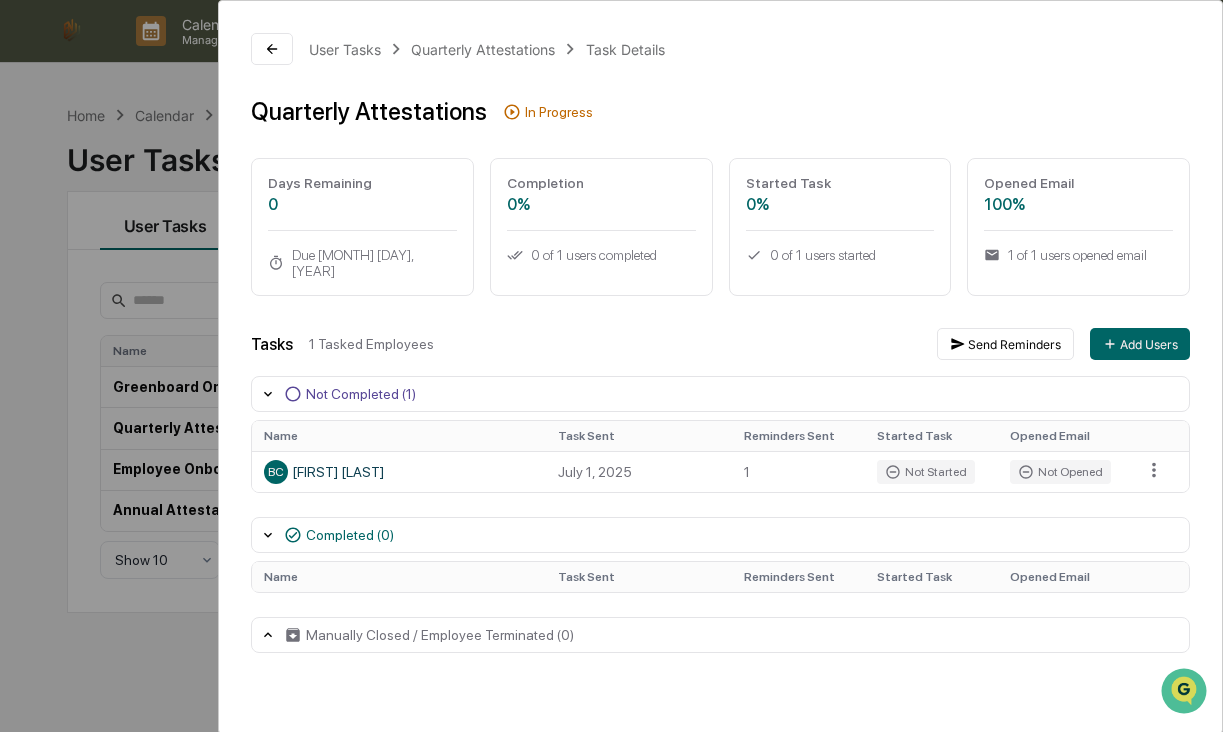 click on "User Tasks Quarterly Attestations Task Details Quarterly Attestations In Progress Days Remaining 0 Due [MONTH] [DAY], [YEAR] Completion 0% 0 of 1 users completed Started Task 0% 0 of 1 users started Opened Email 100% 1 of 1 users opened email Tasks 1 Tasked Employees Send Reminders Add Users Not Completed (1) Name Task Sent Reminders Sent Started Task Opened Email BC [FIRST] [LAST] [MONTH] [DAY], [YEAR] 1 Not Started Not Opened Completed (0) Name Task Sent Reminders Sent Started Task Opened Email Manually Closed / Employee Terminated (0) Name Task Sent Reminders Sent Started Task Opened Email" at bounding box center [611, 366] 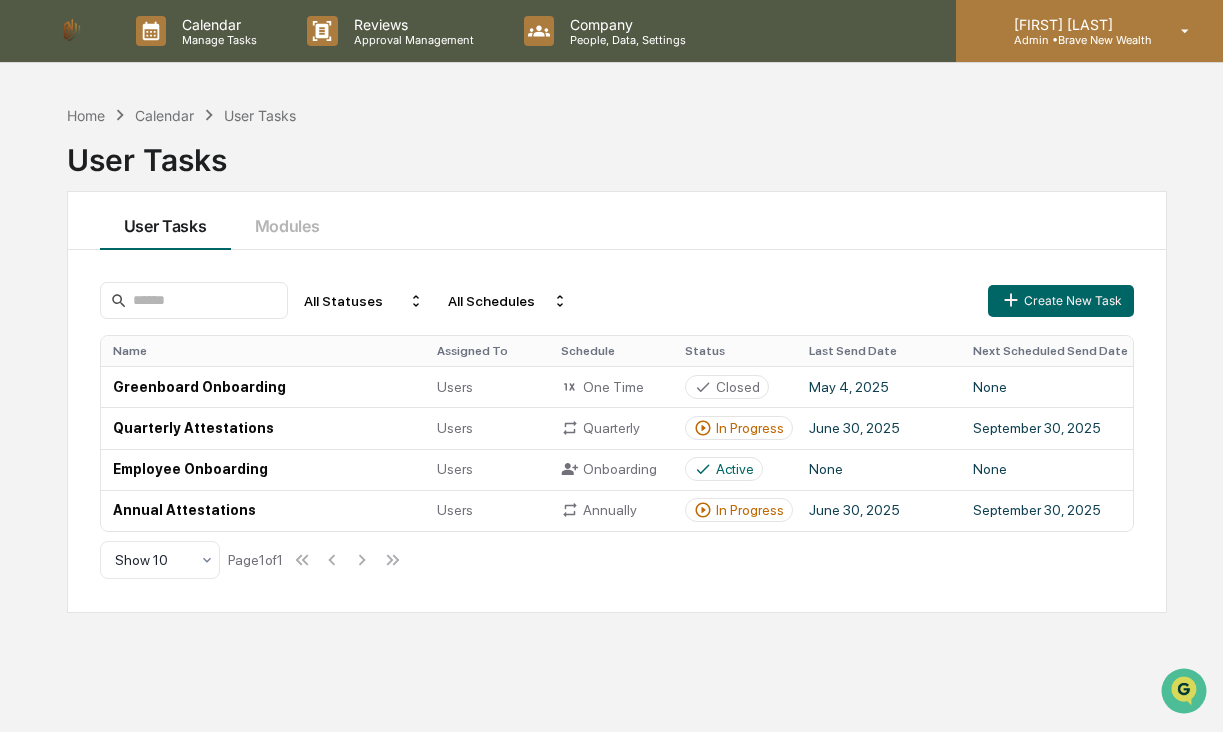 click on "[PERSON] Admin •  Brave New Wealth" at bounding box center (1089, 31) 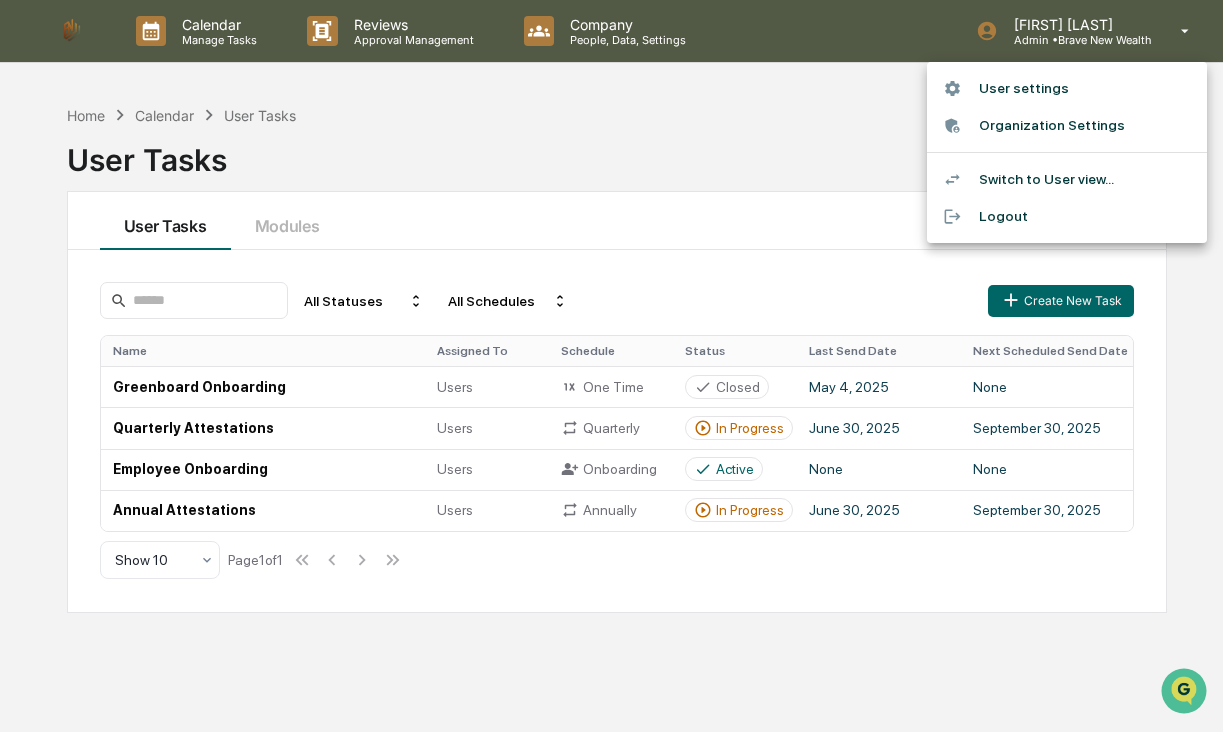 click on "Switch to User view..." at bounding box center (1067, 179) 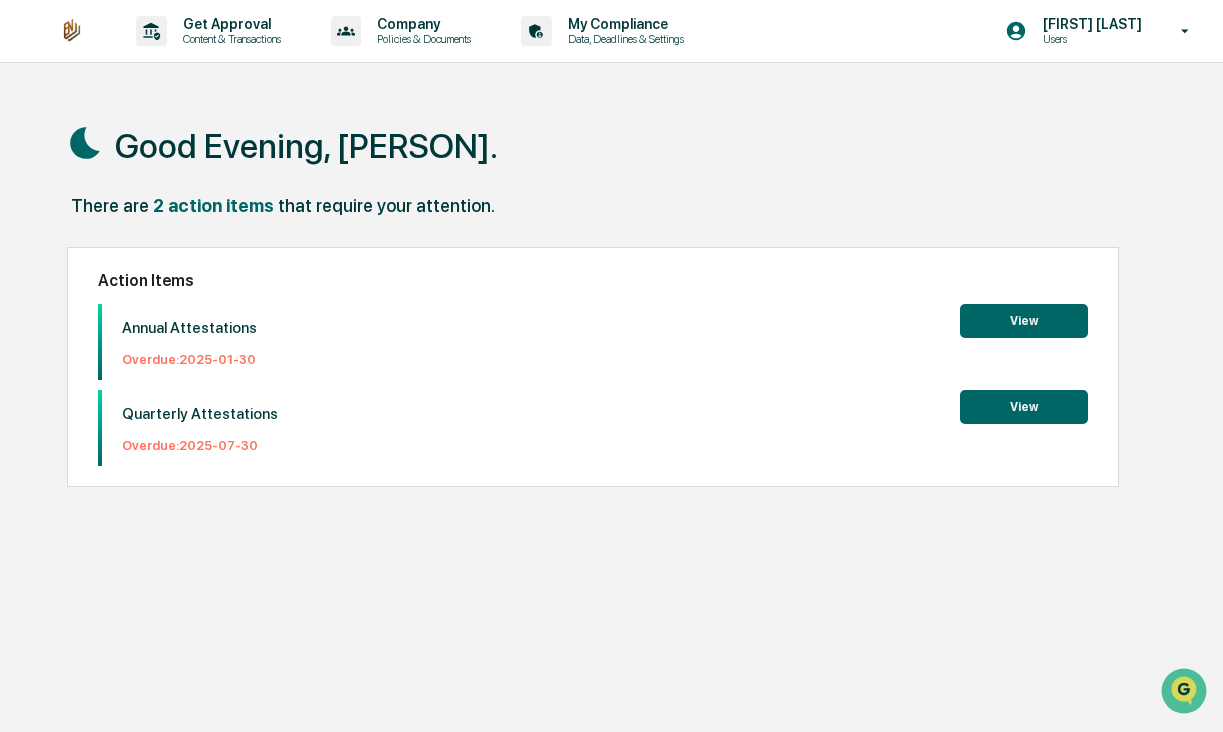 click on "View" at bounding box center (1024, 407) 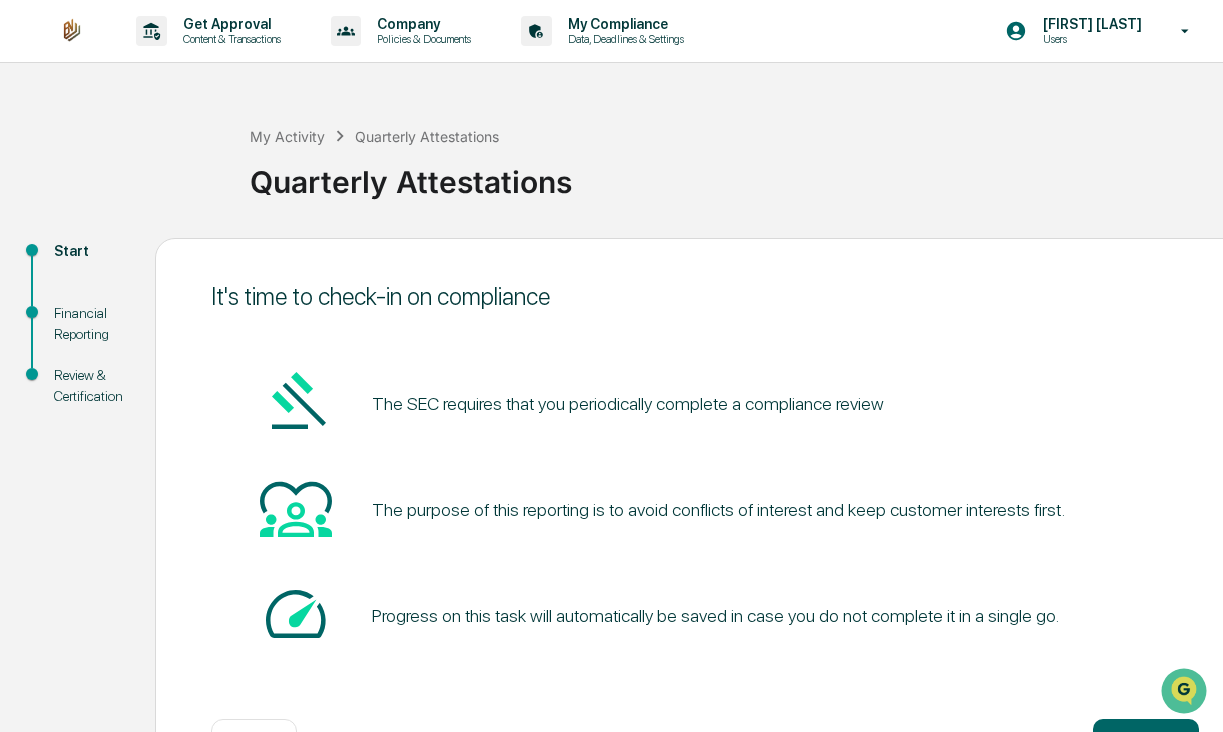 scroll, scrollTop: 74, scrollLeft: 0, axis: vertical 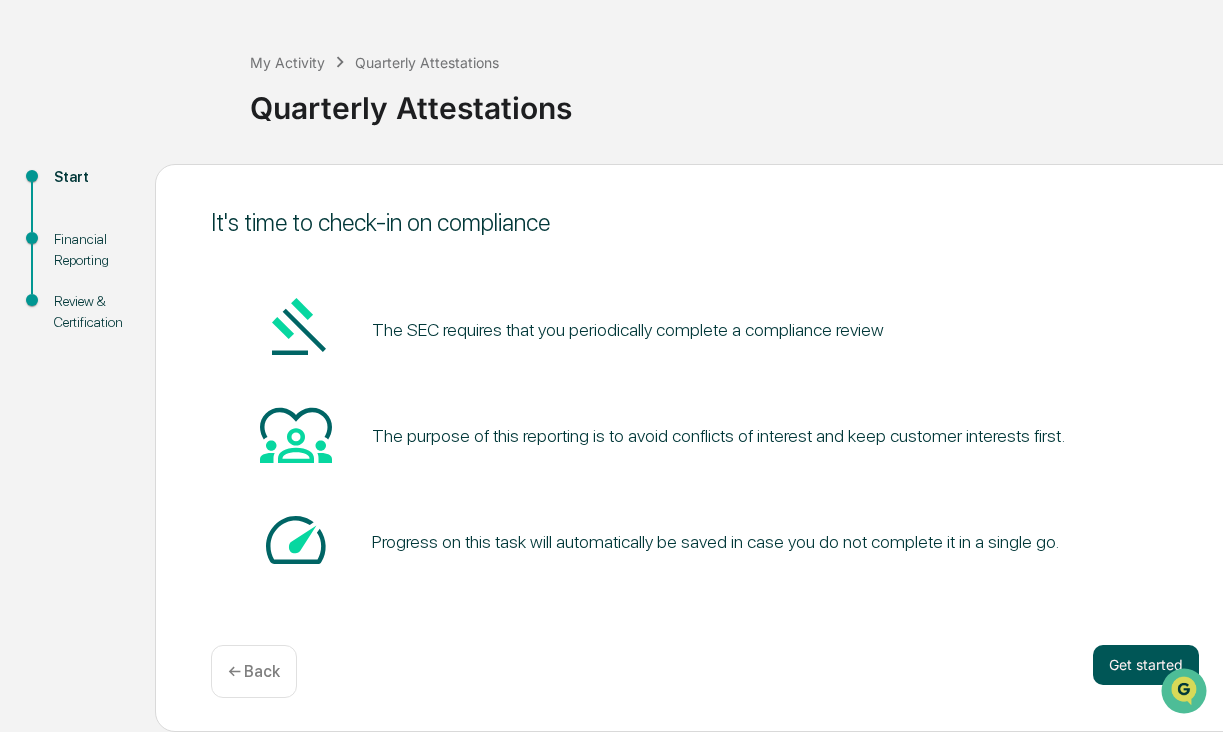 click on "Get started" at bounding box center [1146, 665] 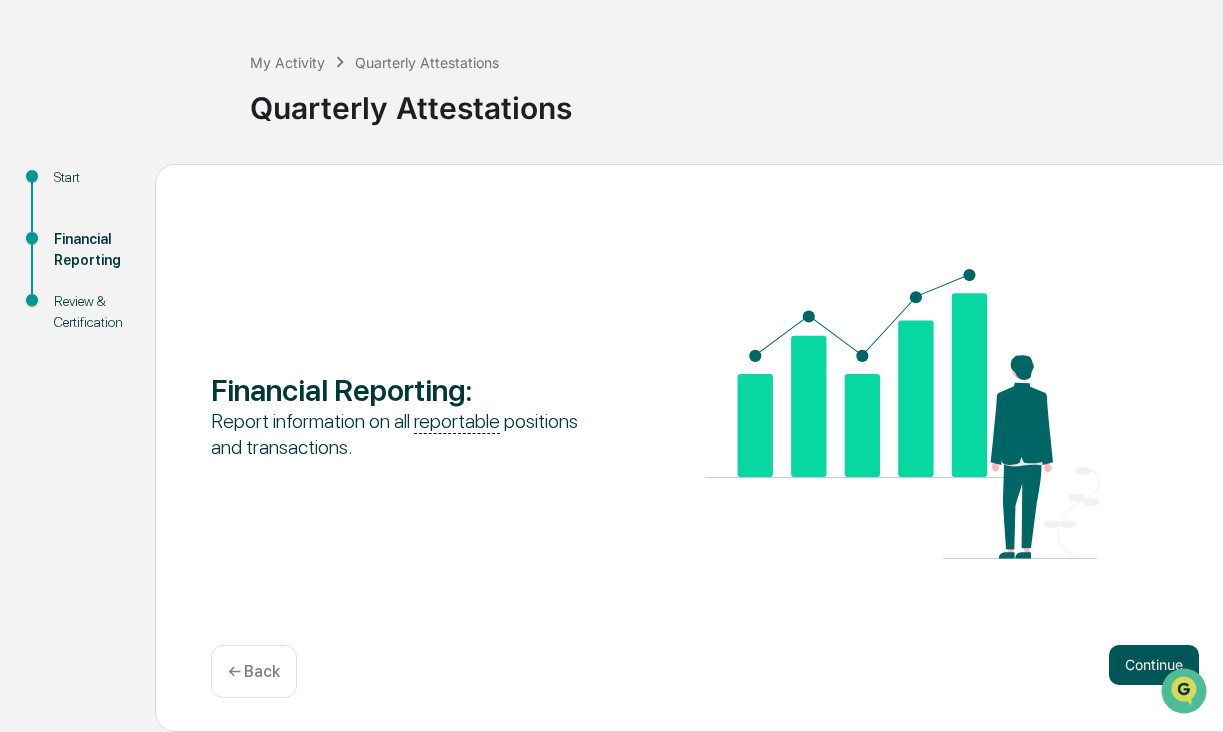 click on "Continue" at bounding box center (1154, 665) 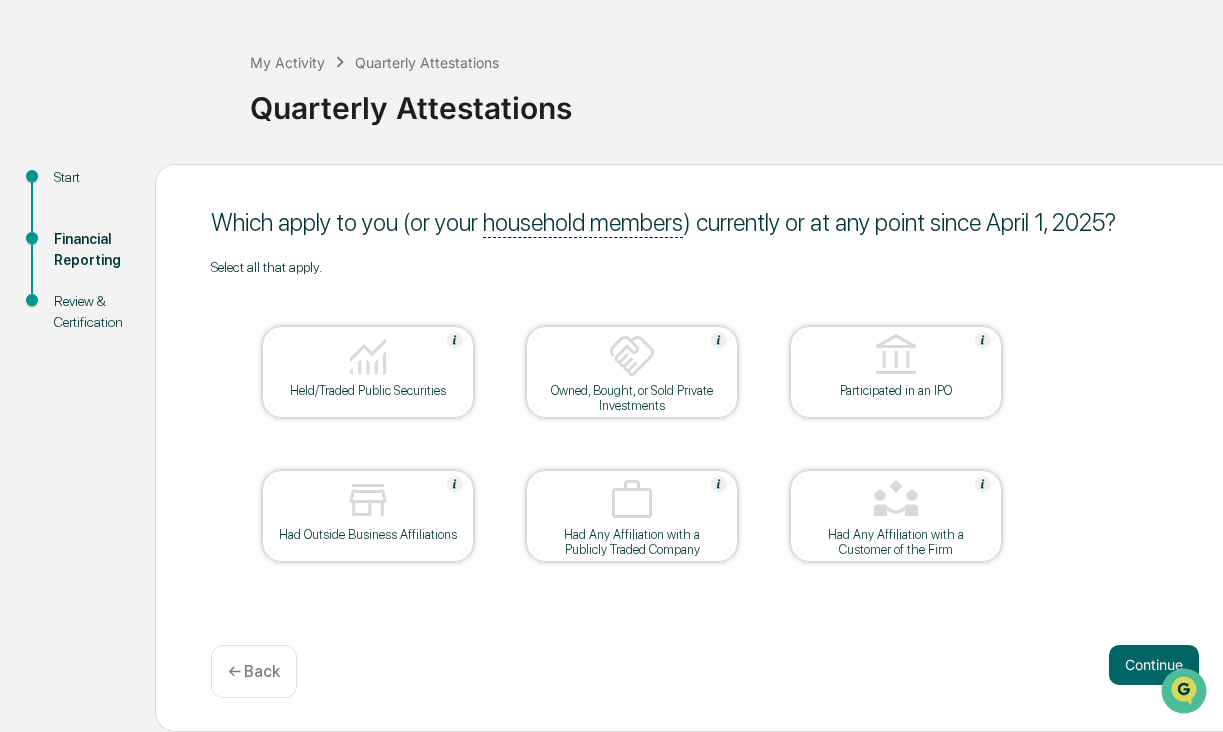 click on "Held/Traded Public Securities" at bounding box center [368, 390] 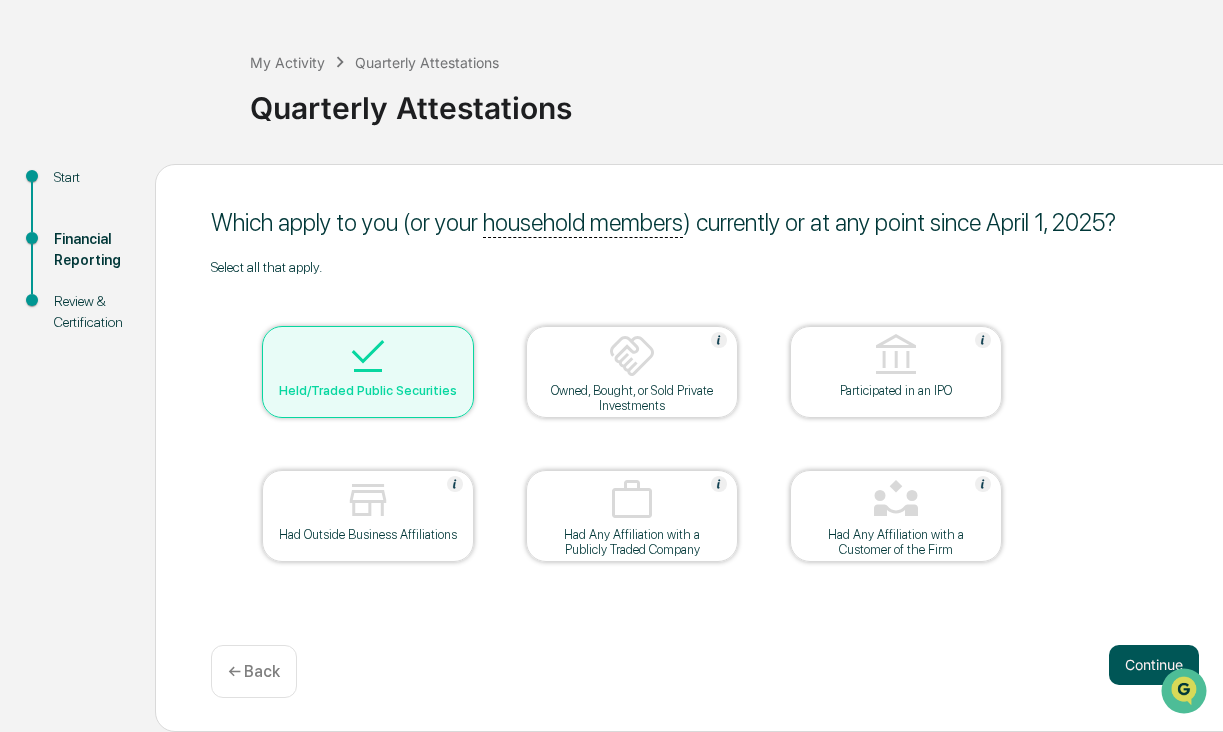 click on "Continue" at bounding box center (1154, 665) 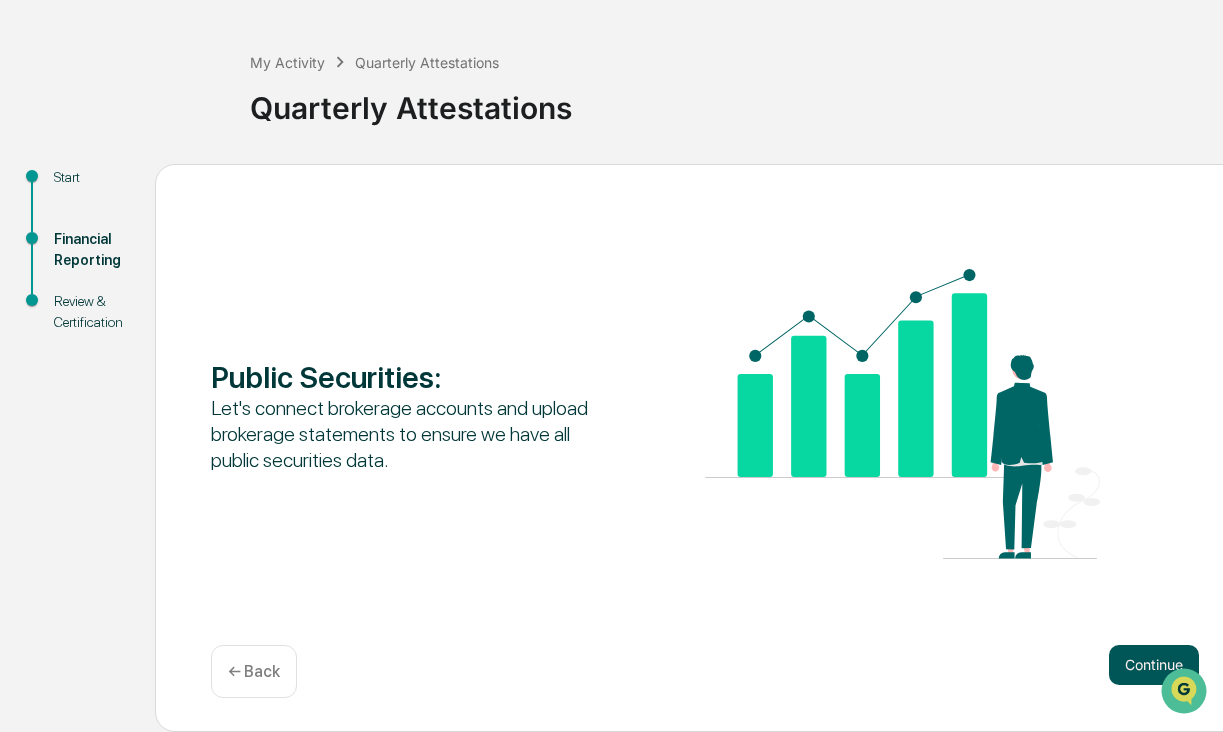 click on "Continue" at bounding box center (1154, 665) 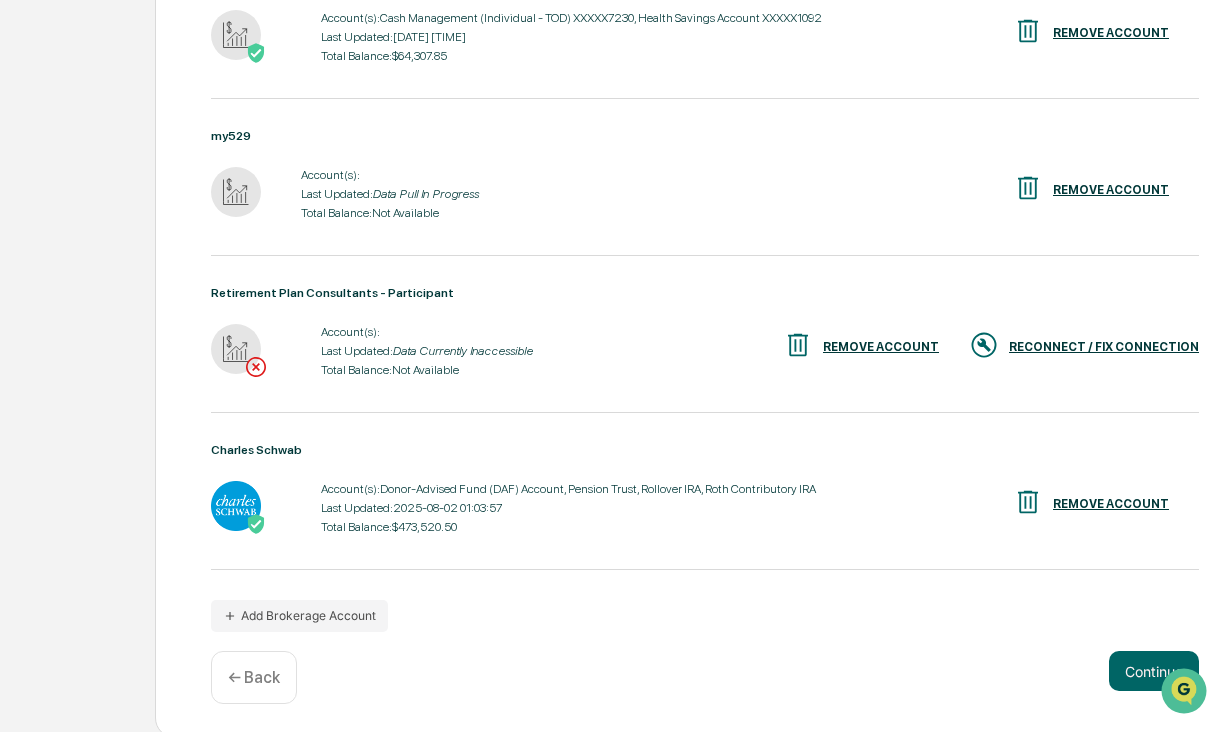 scroll, scrollTop: 501, scrollLeft: 0, axis: vertical 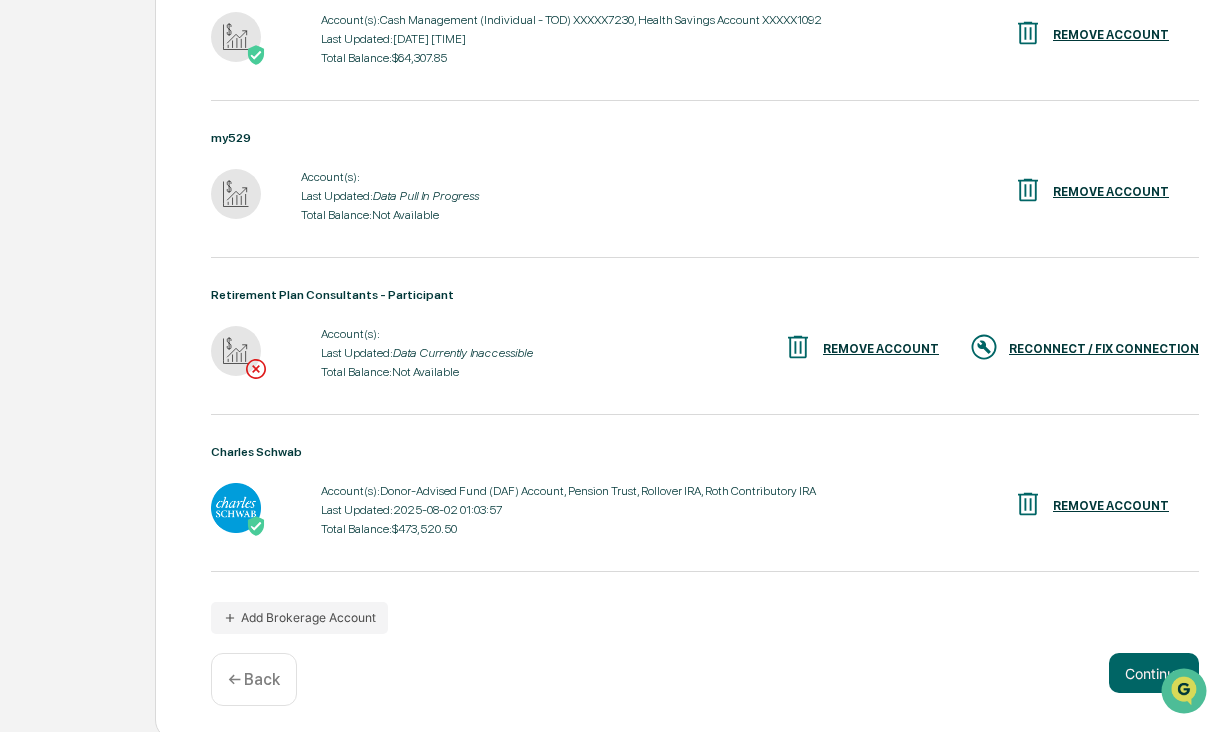 click on "REMOVE ACCOUNT" at bounding box center [881, 349] 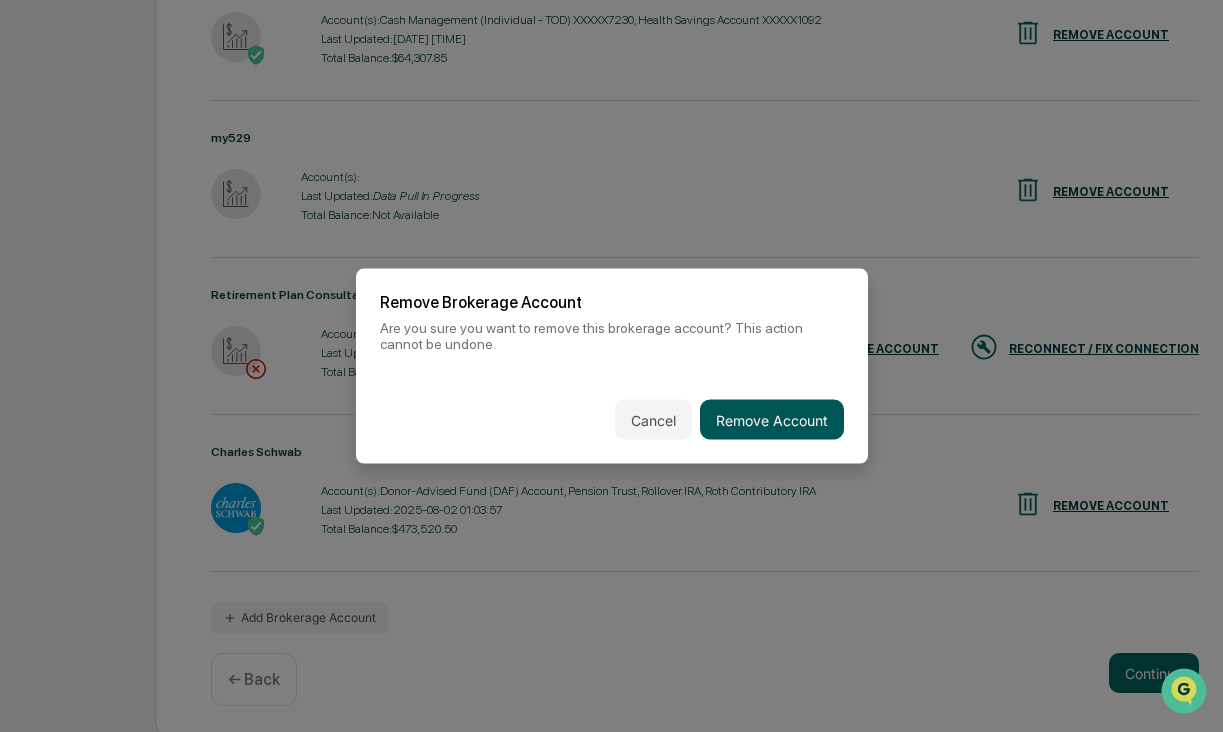 click on "Remove Account" at bounding box center (772, 420) 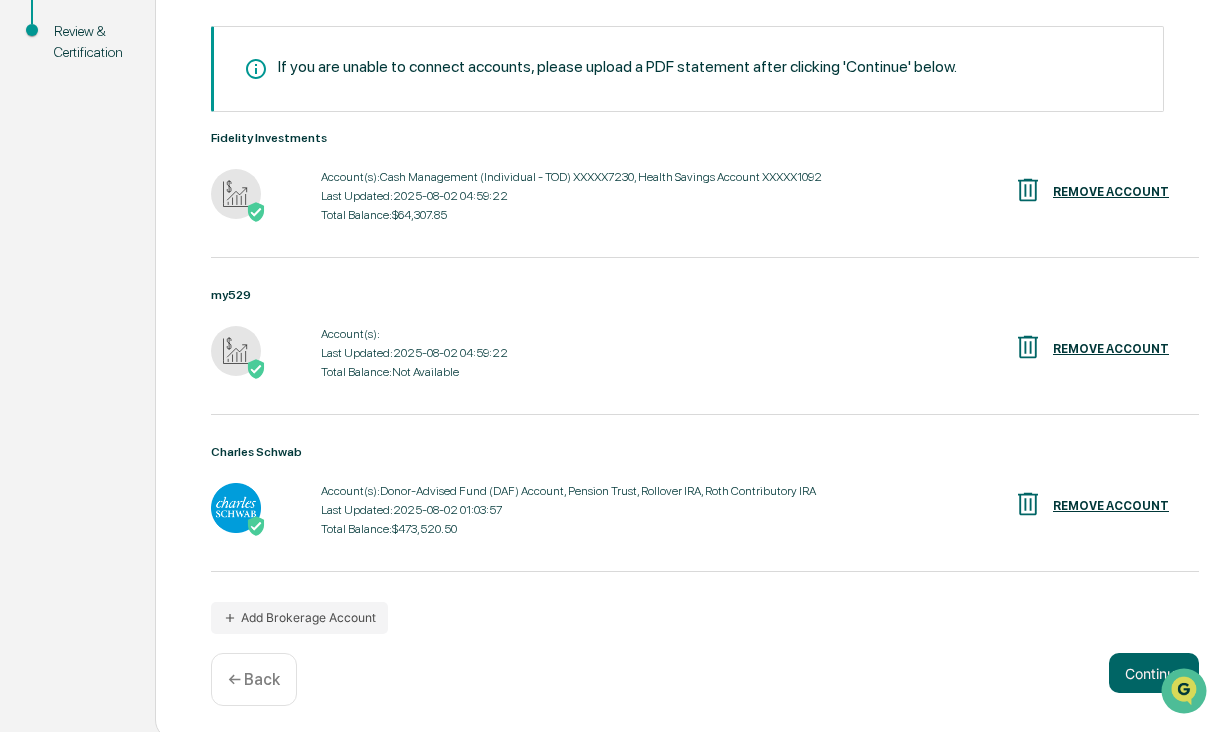 scroll, scrollTop: 351, scrollLeft: 0, axis: vertical 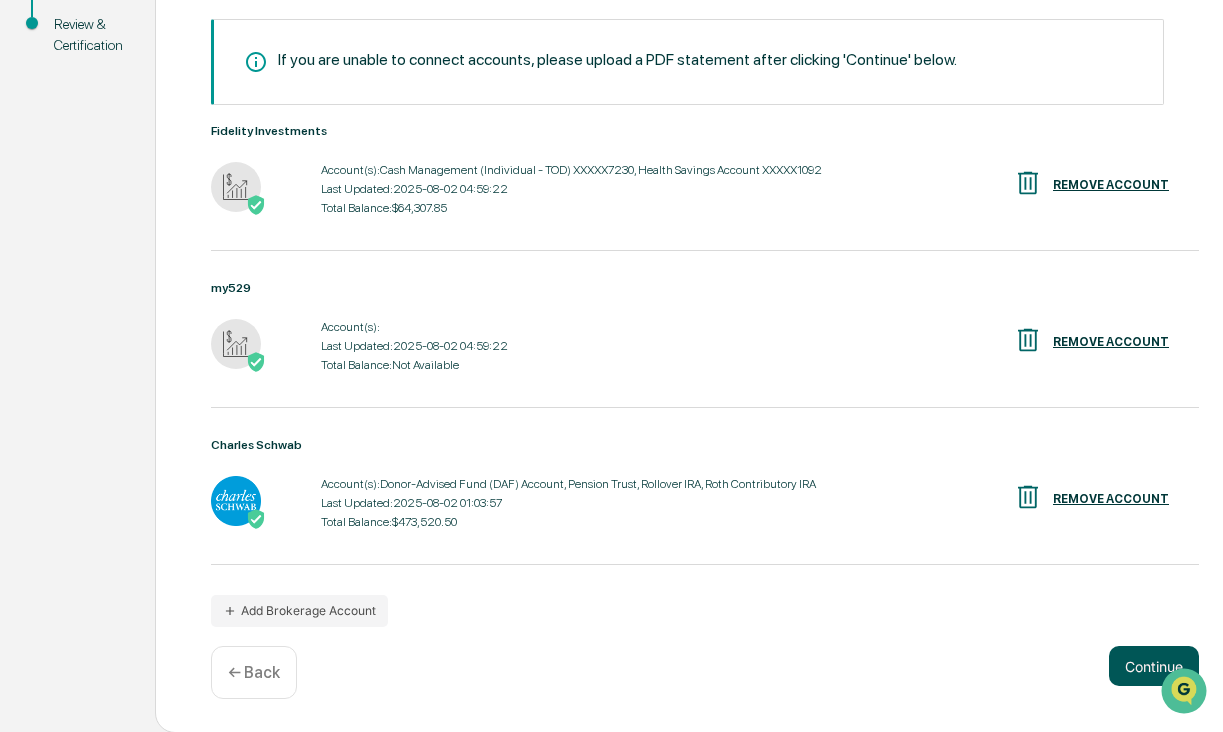 click on "Continue" at bounding box center [1154, 666] 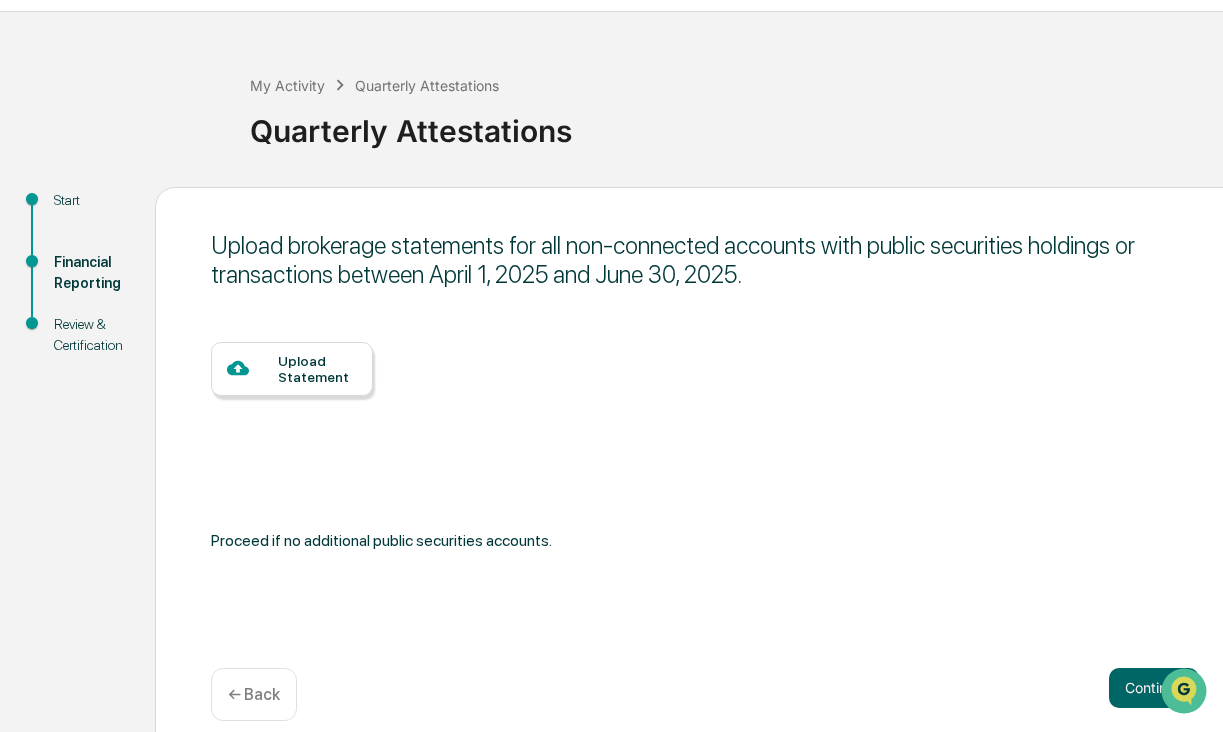 scroll, scrollTop: 74, scrollLeft: 0, axis: vertical 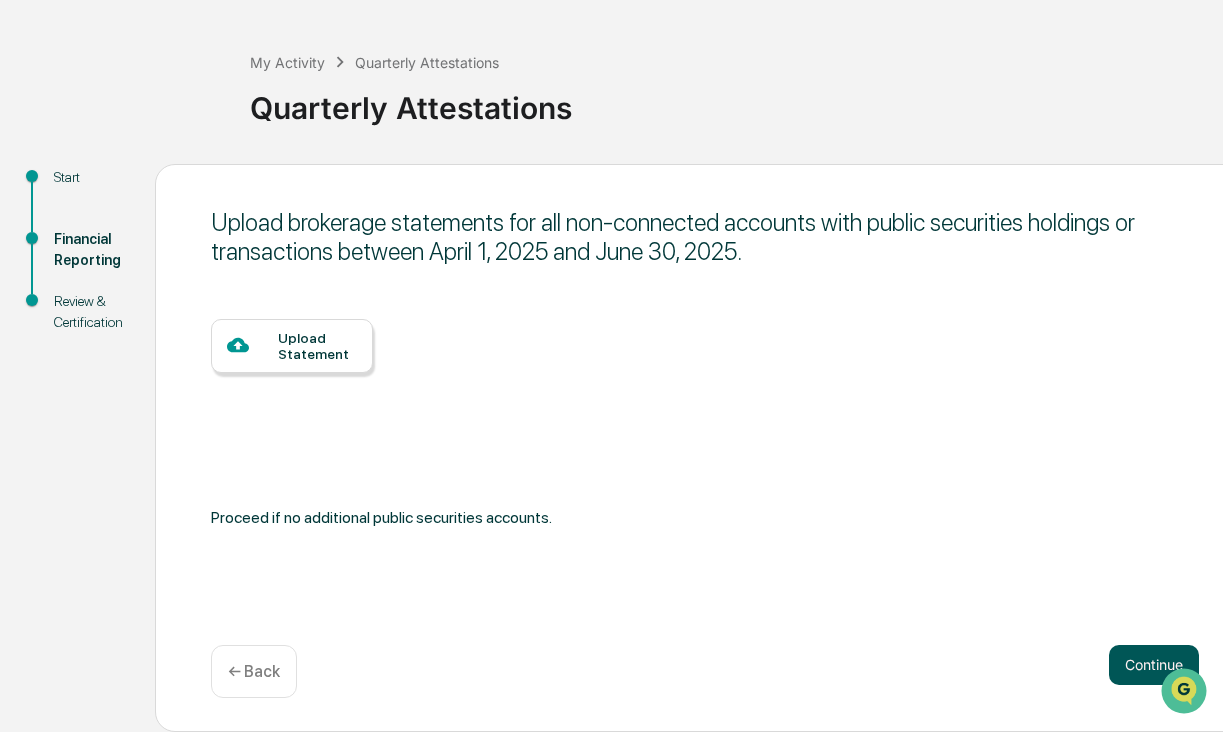 click on "Continue" at bounding box center [1154, 665] 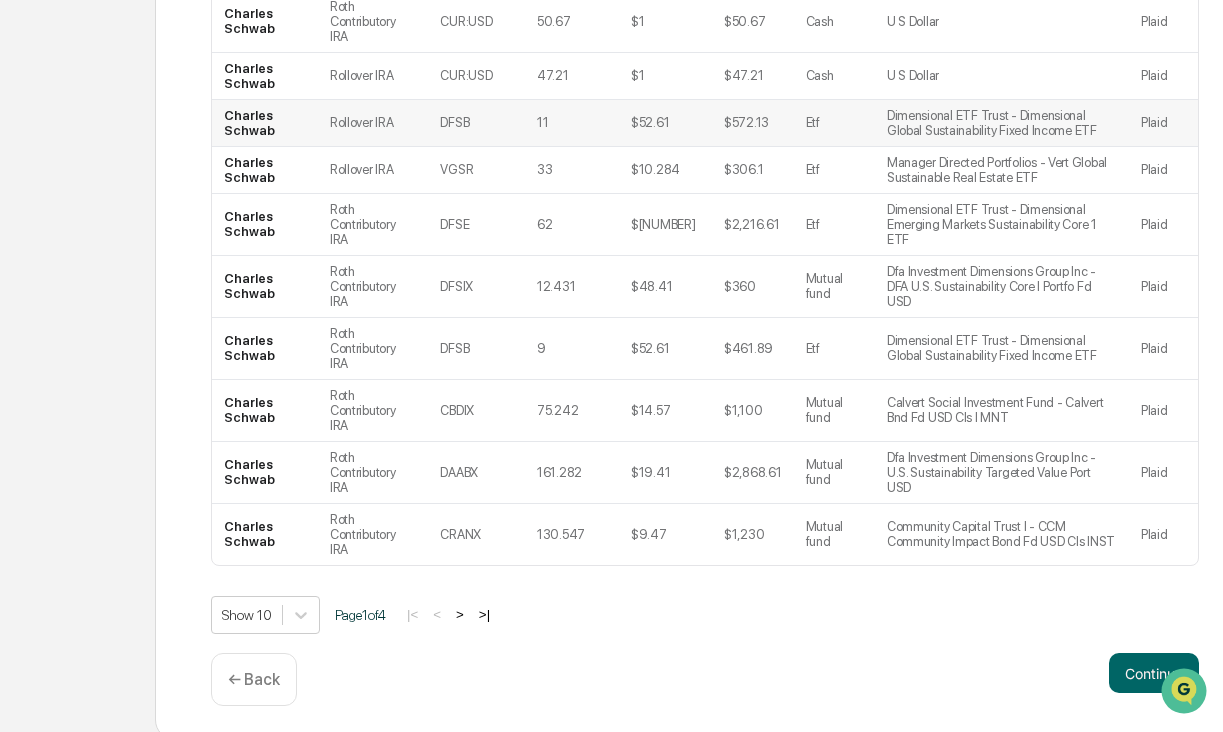 scroll, scrollTop: 482, scrollLeft: 0, axis: vertical 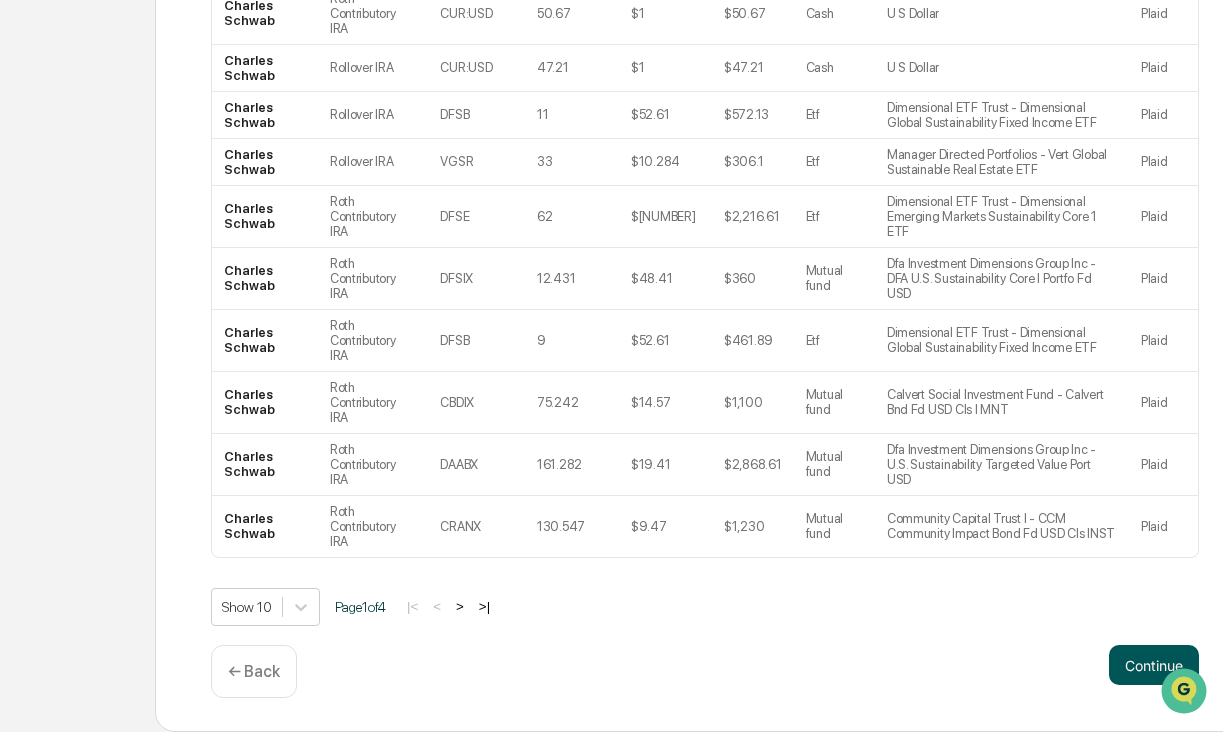click on "Continue" at bounding box center (1154, 665) 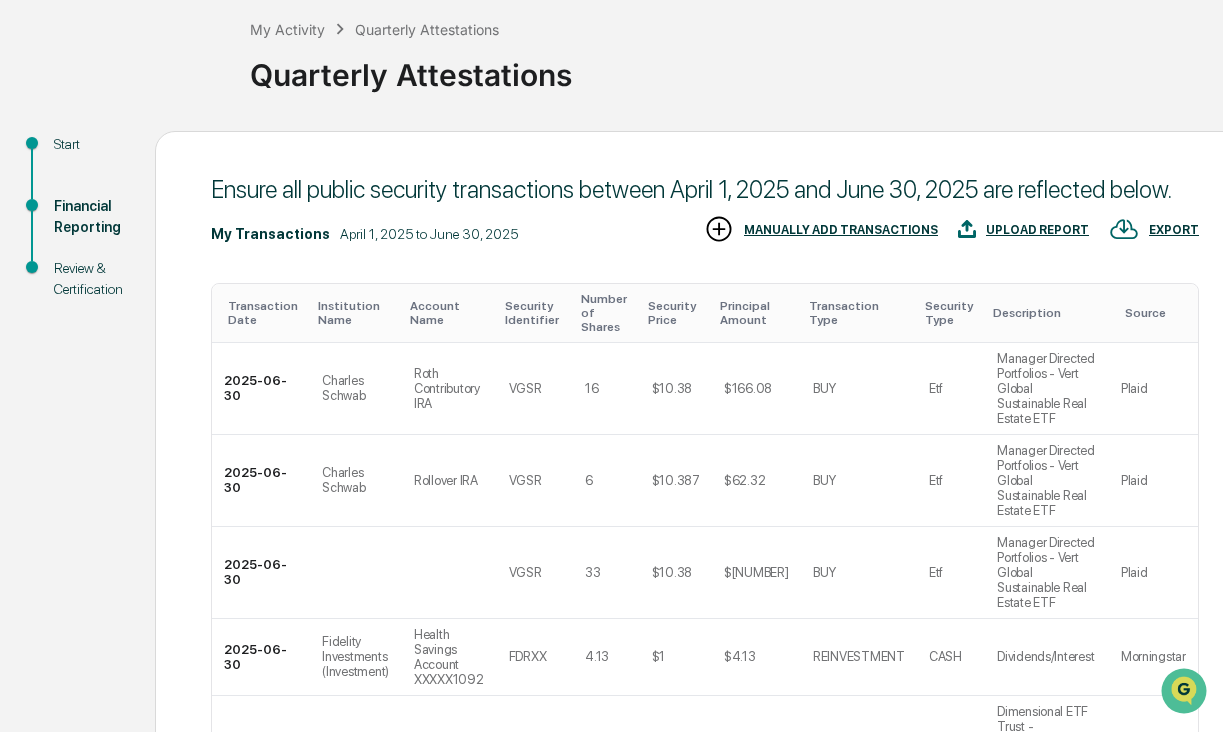 scroll, scrollTop: 645, scrollLeft: 0, axis: vertical 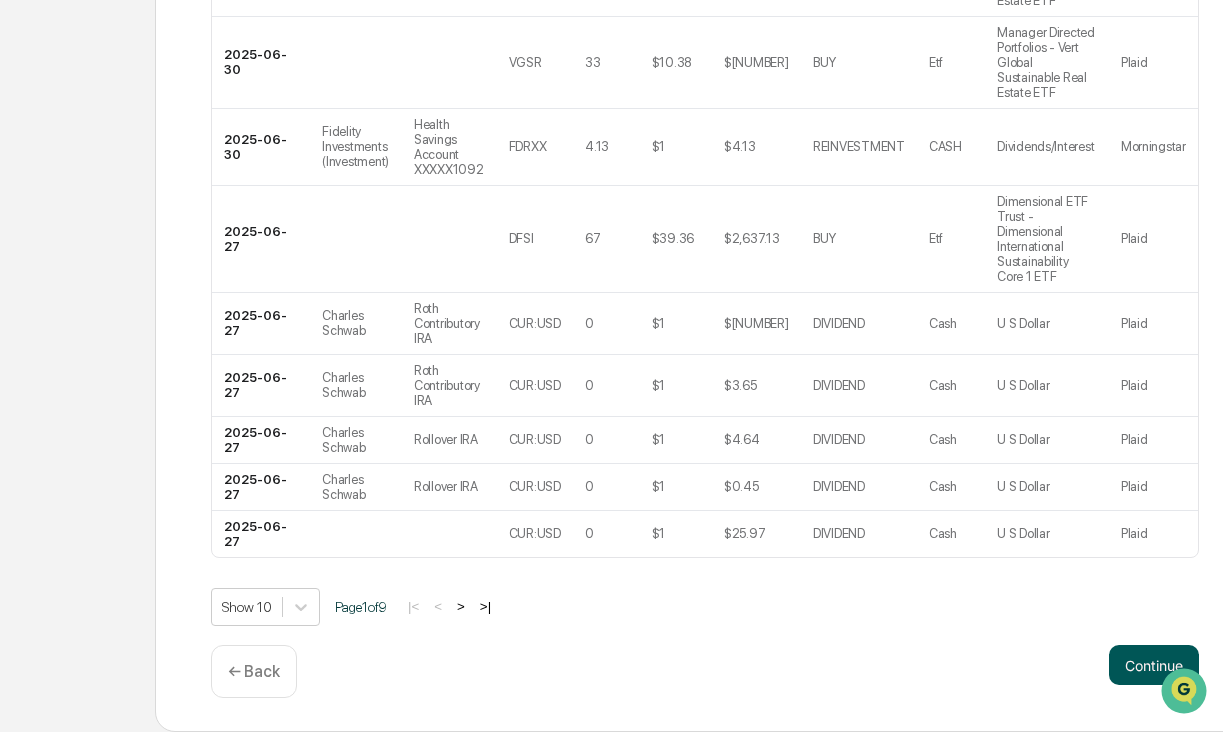 click on "Continue" at bounding box center (1154, 665) 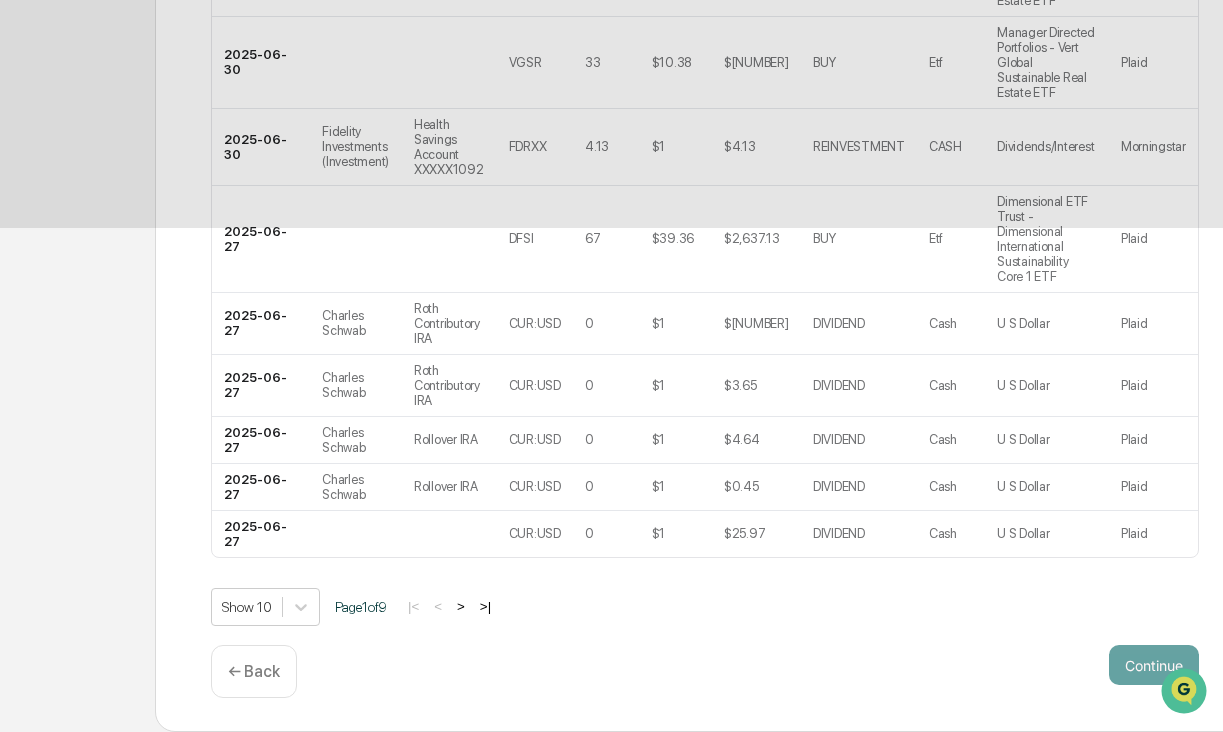 scroll, scrollTop: 137, scrollLeft: 0, axis: vertical 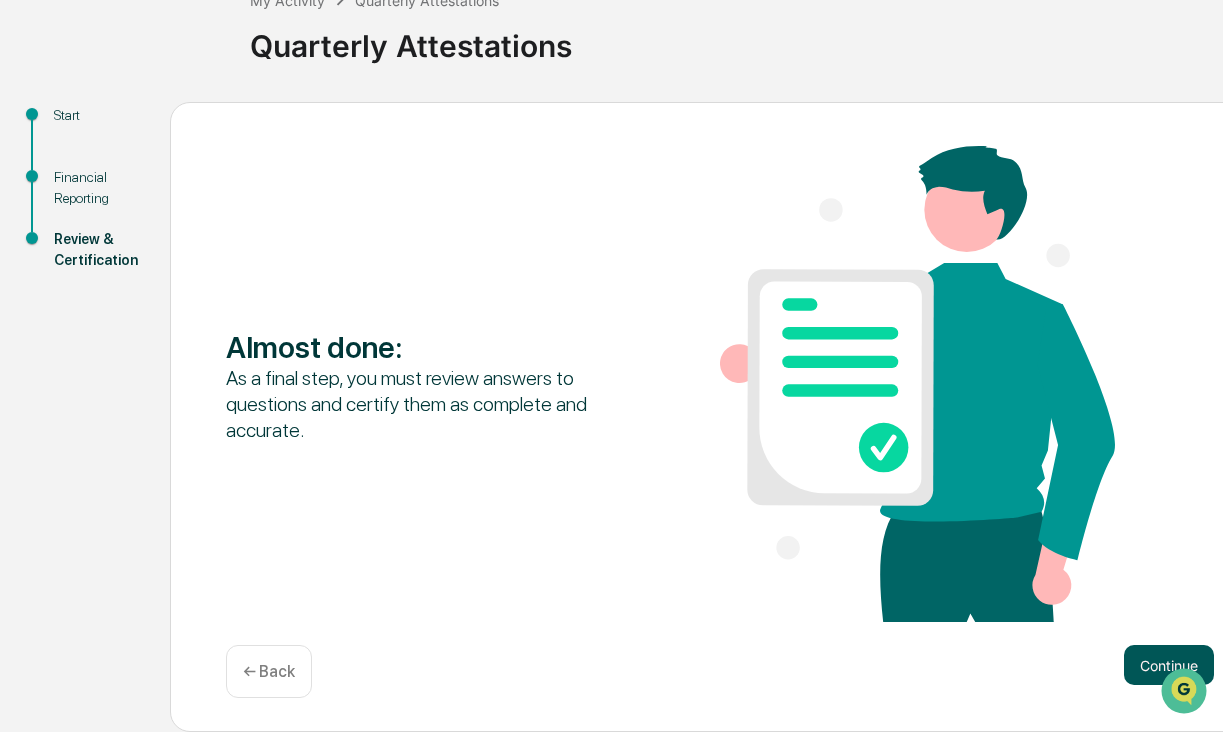 click on "Continue" at bounding box center [1169, 665] 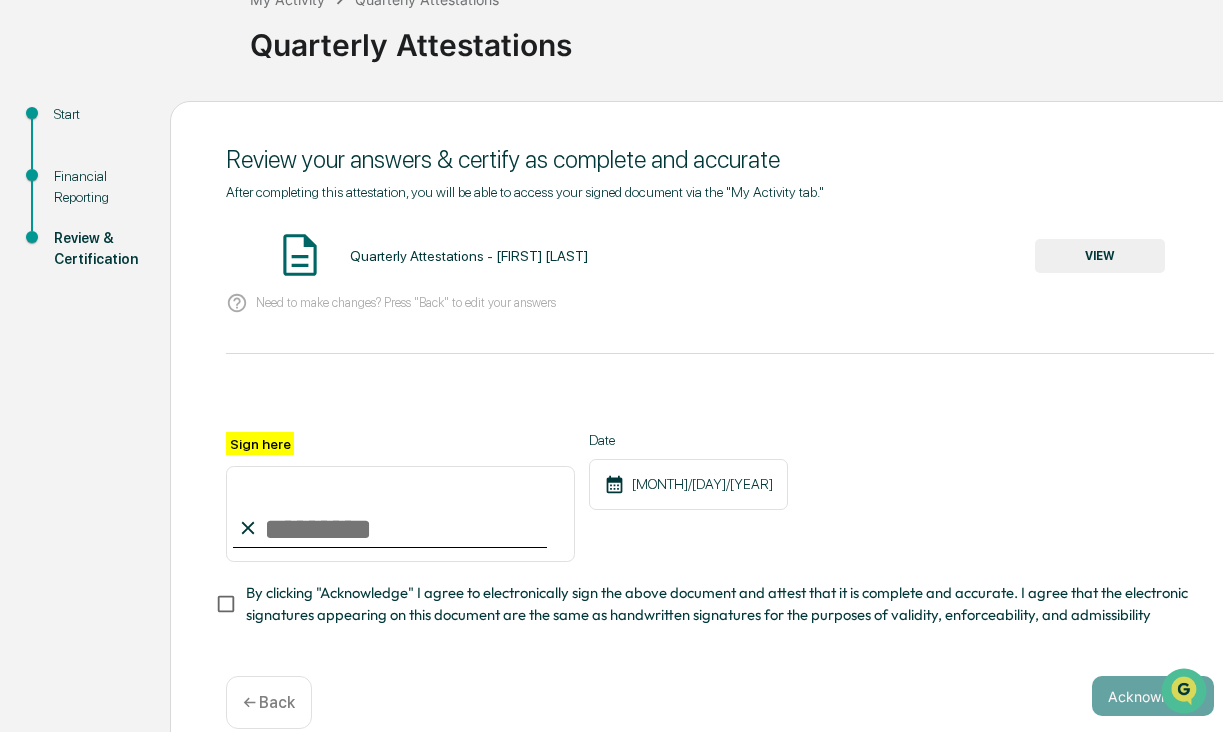 click on "Sign here" at bounding box center (400, 514) 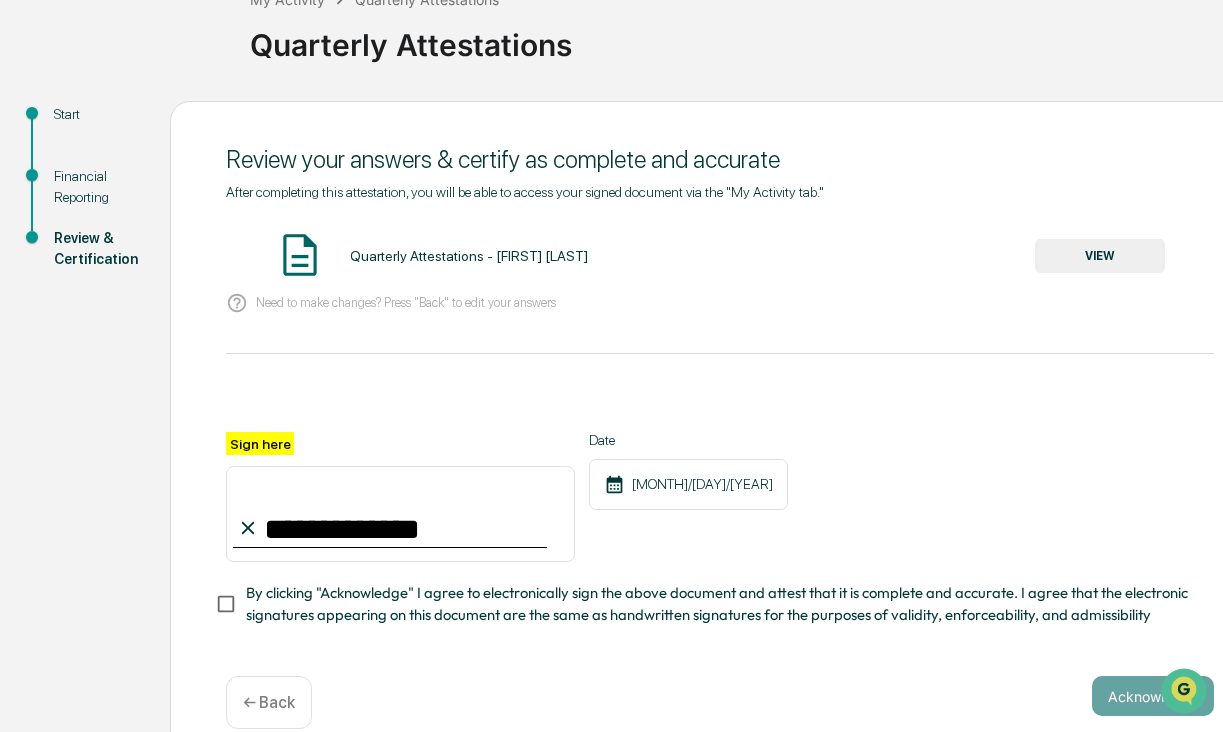 type on "**********" 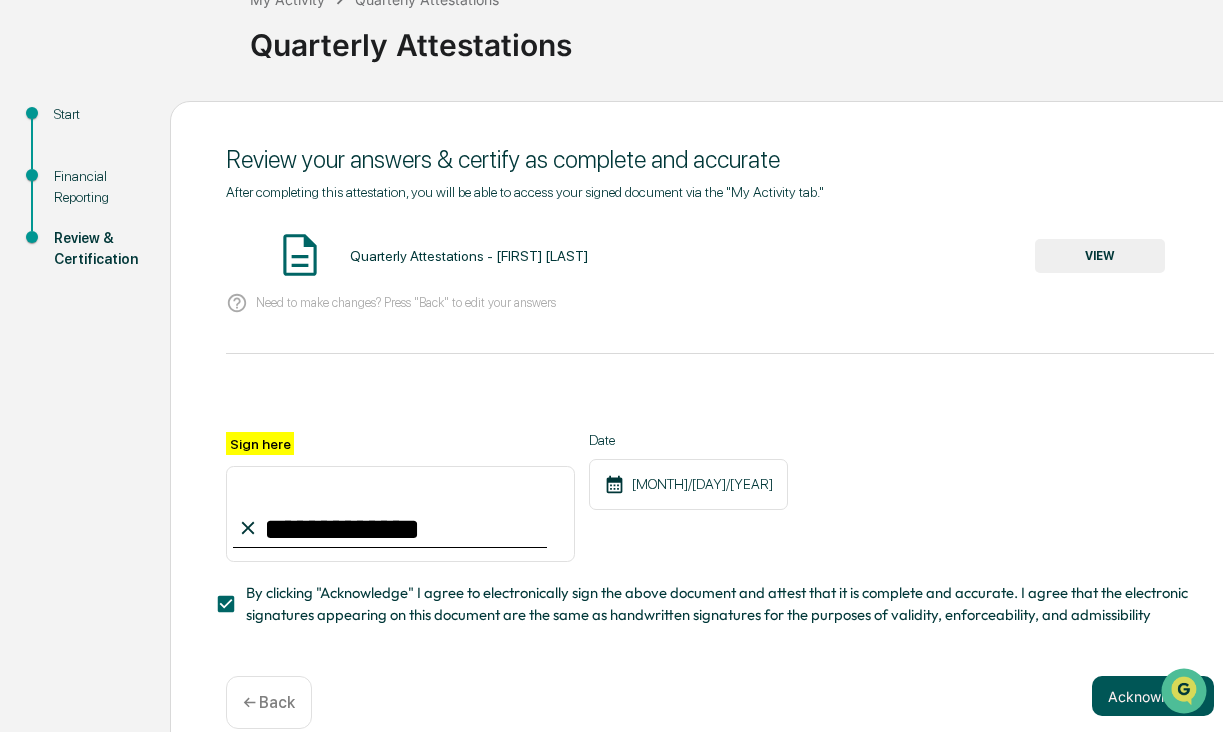 click on "Acknowledge" at bounding box center (1153, 696) 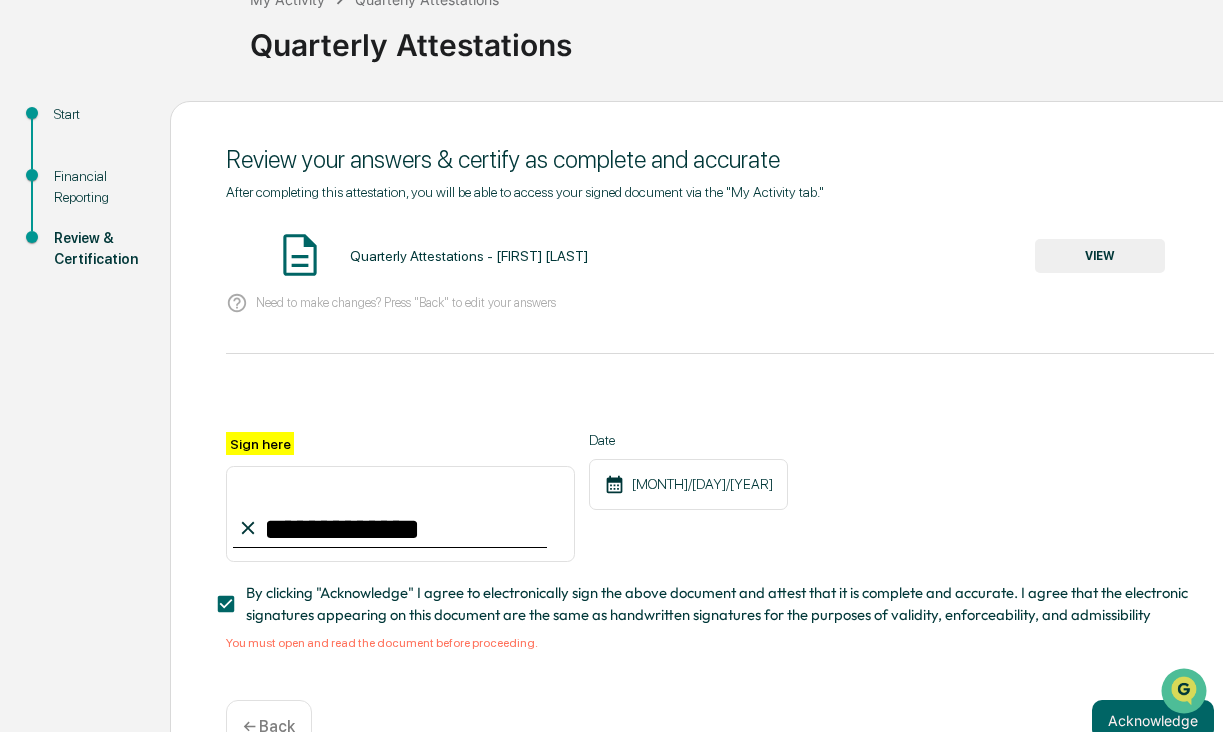 click on "VIEW" at bounding box center [1100, 256] 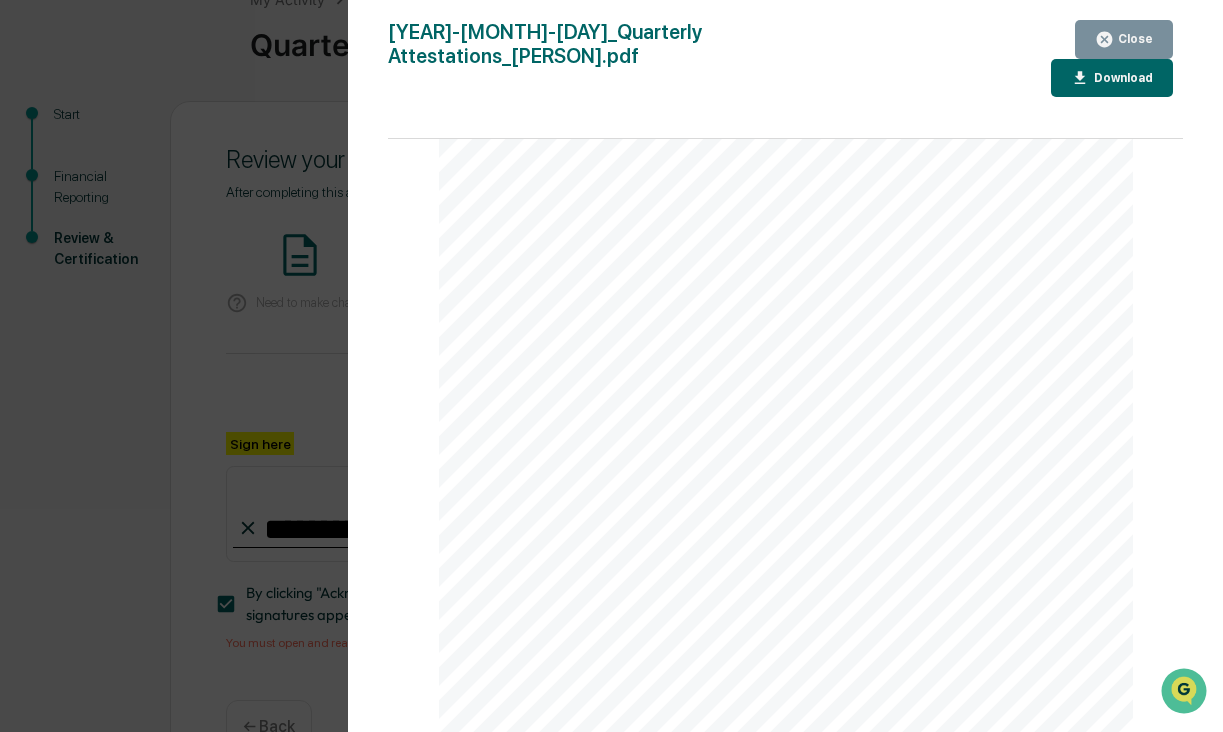 scroll, scrollTop: 5639, scrollLeft: 0, axis: vertical 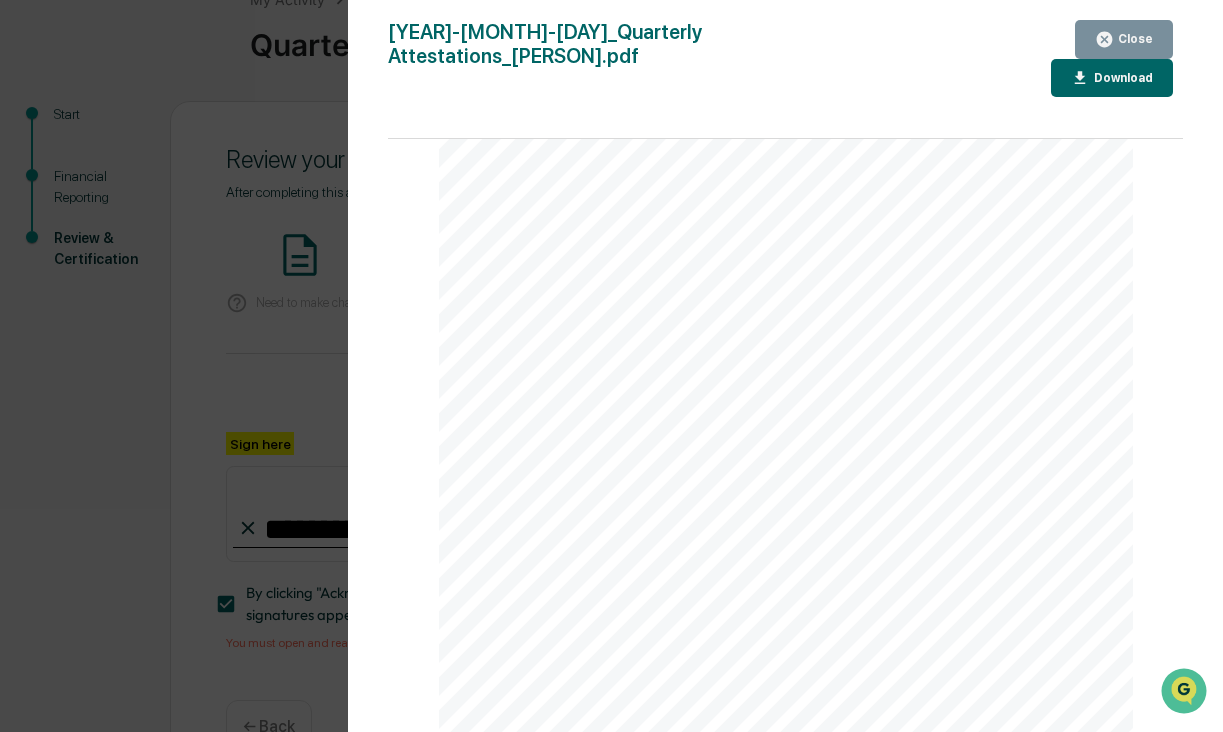 click on "Close" at bounding box center (1124, 39) 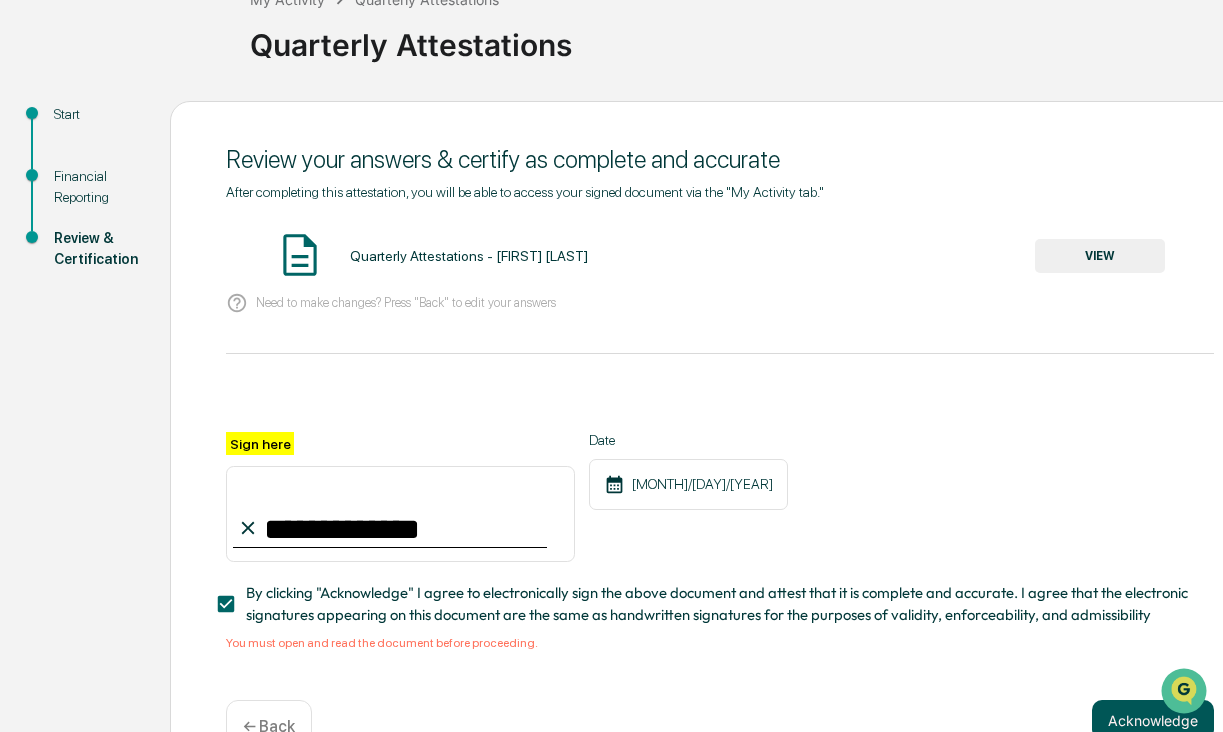 click on "Acknowledge" at bounding box center [1153, 720] 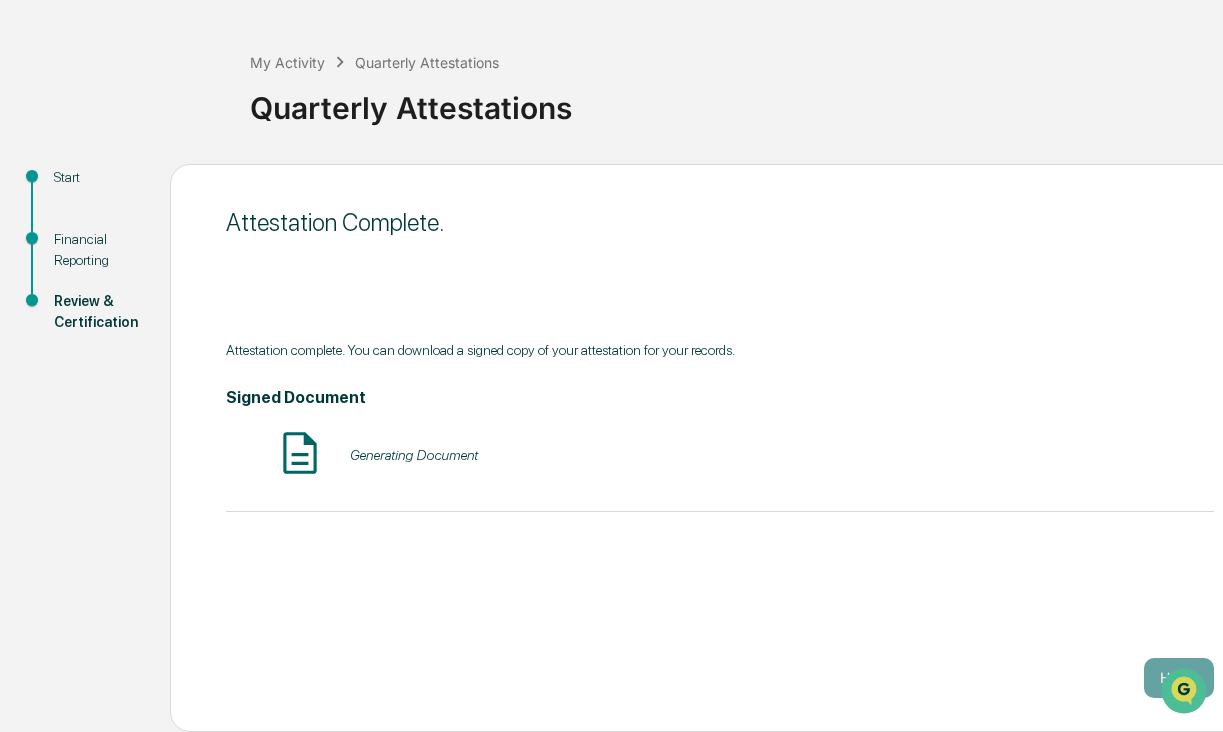 scroll, scrollTop: 74, scrollLeft: 0, axis: vertical 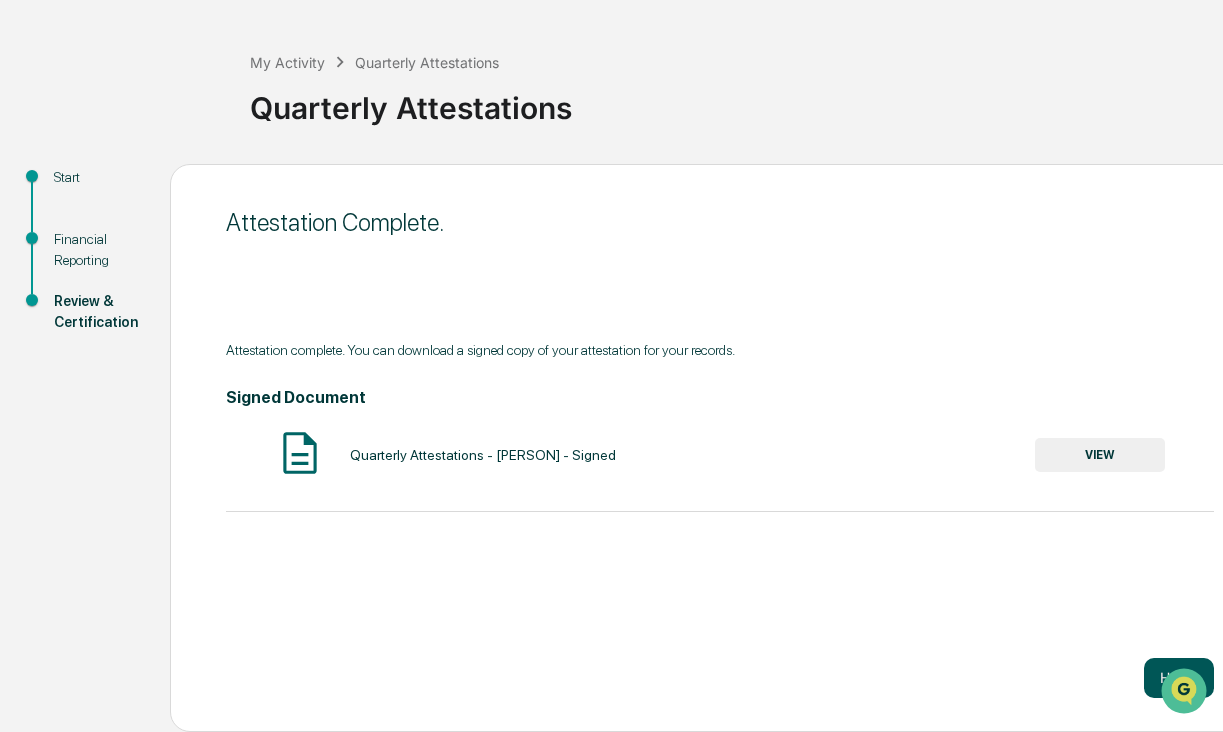 click on "Home" at bounding box center [1179, 678] 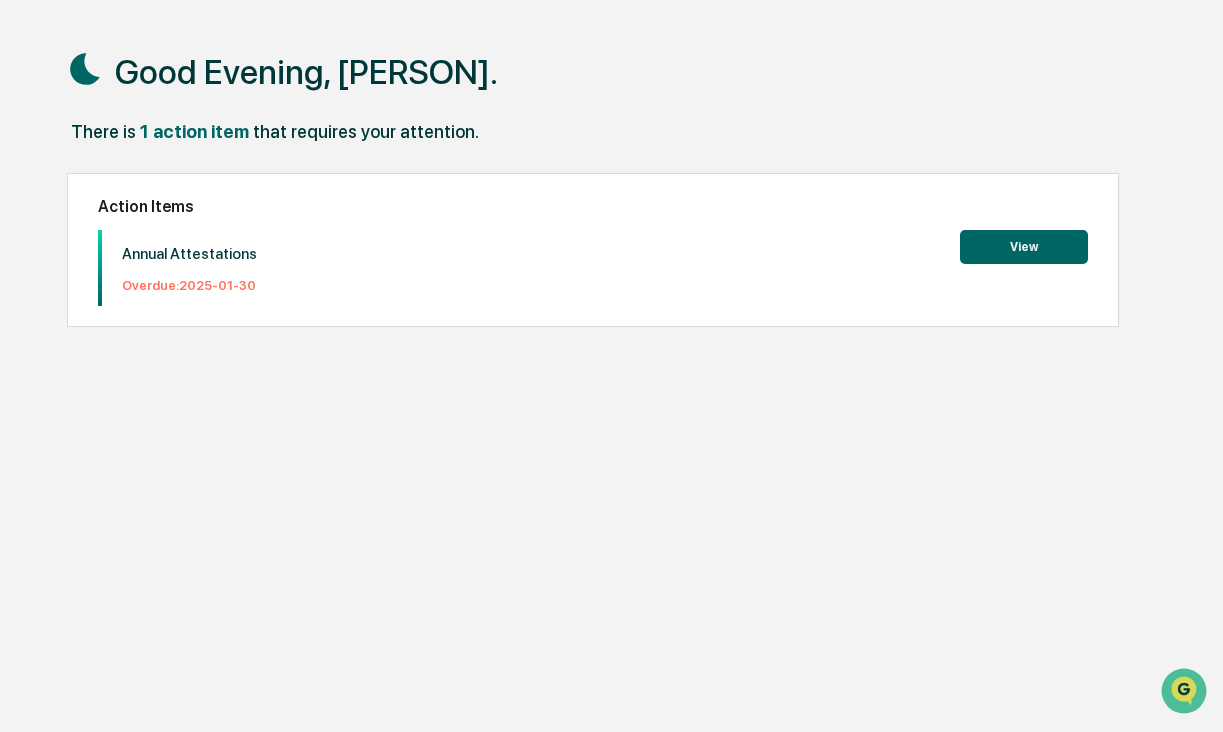 click on "View" at bounding box center (1024, 247) 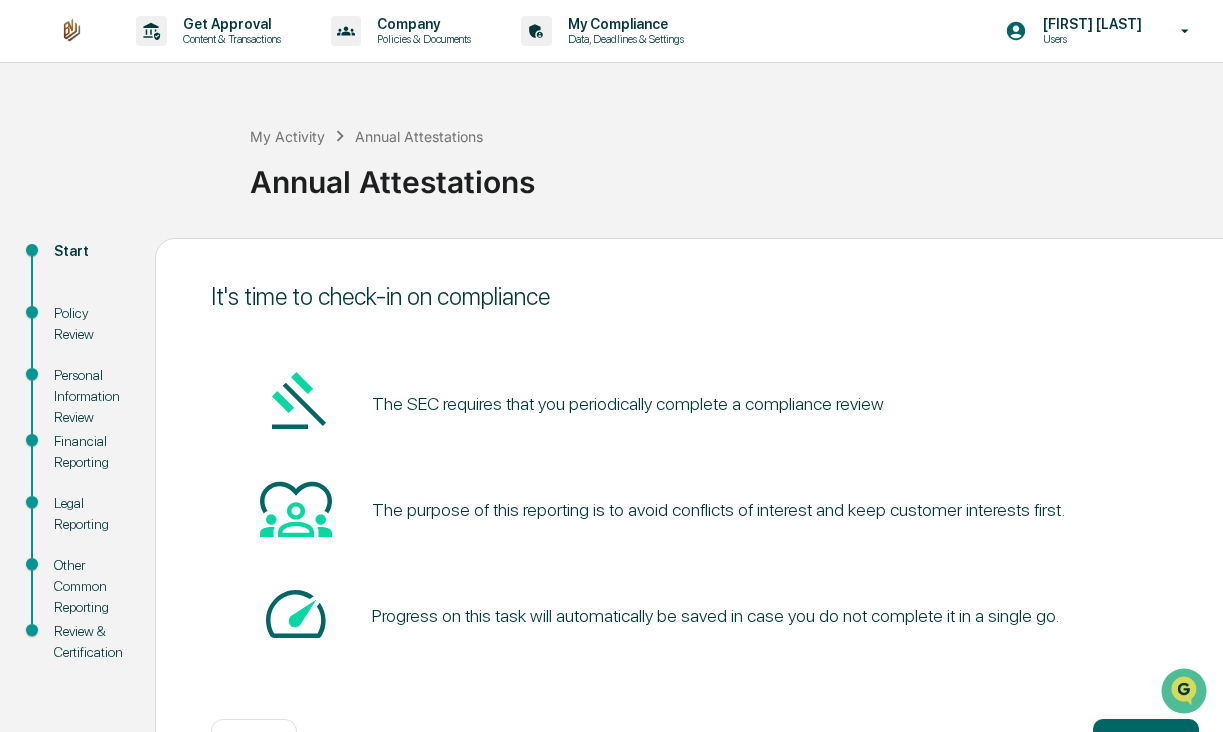 scroll, scrollTop: 74, scrollLeft: 0, axis: vertical 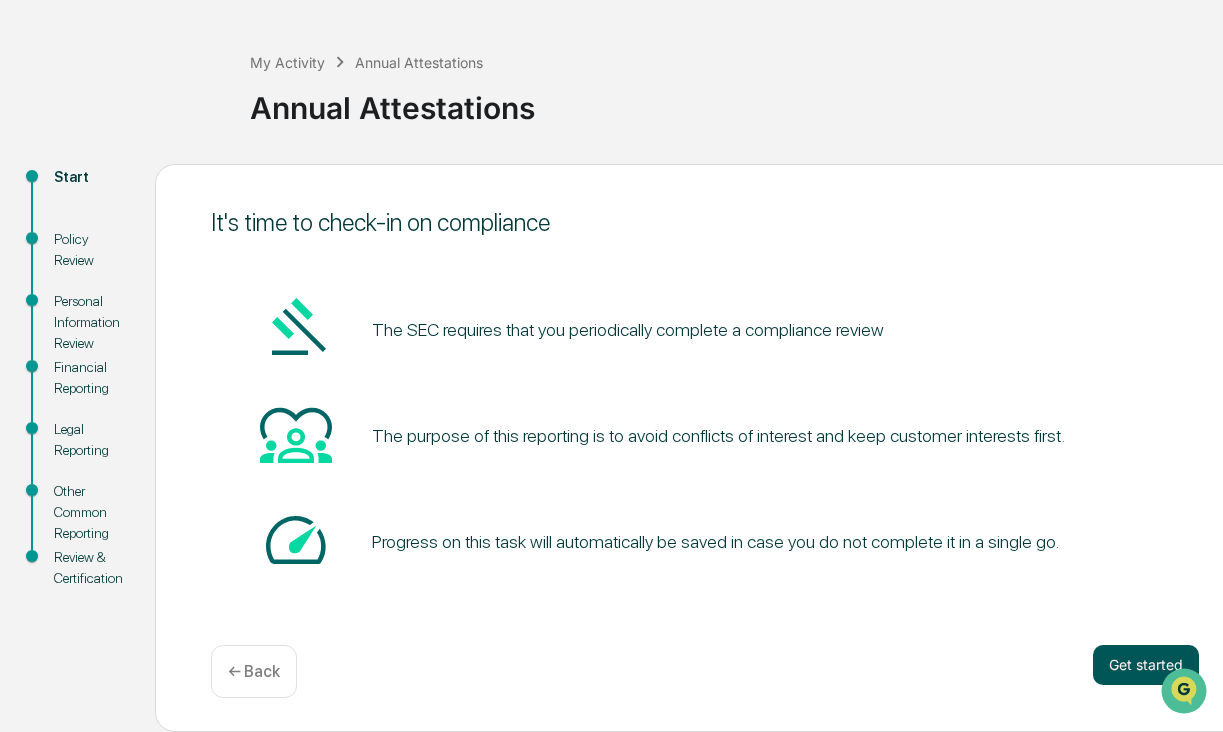 click on "Get started" at bounding box center [1146, 665] 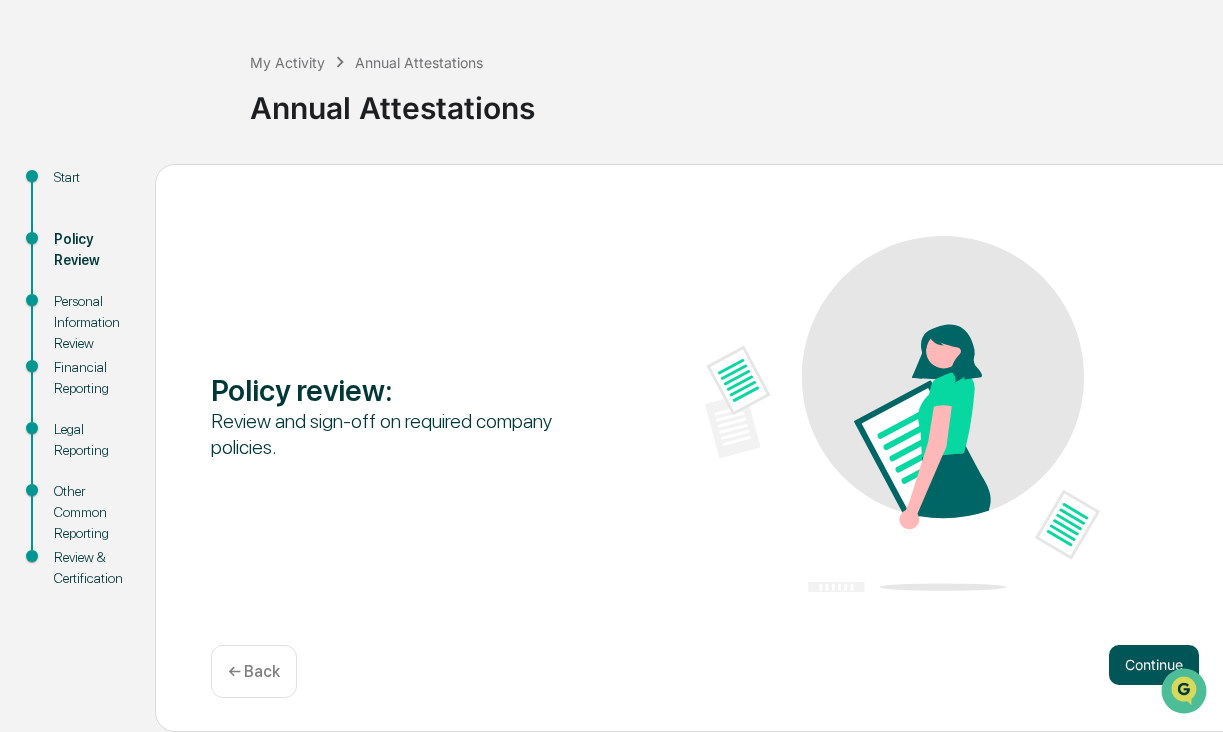 click on "Continue" at bounding box center (1154, 665) 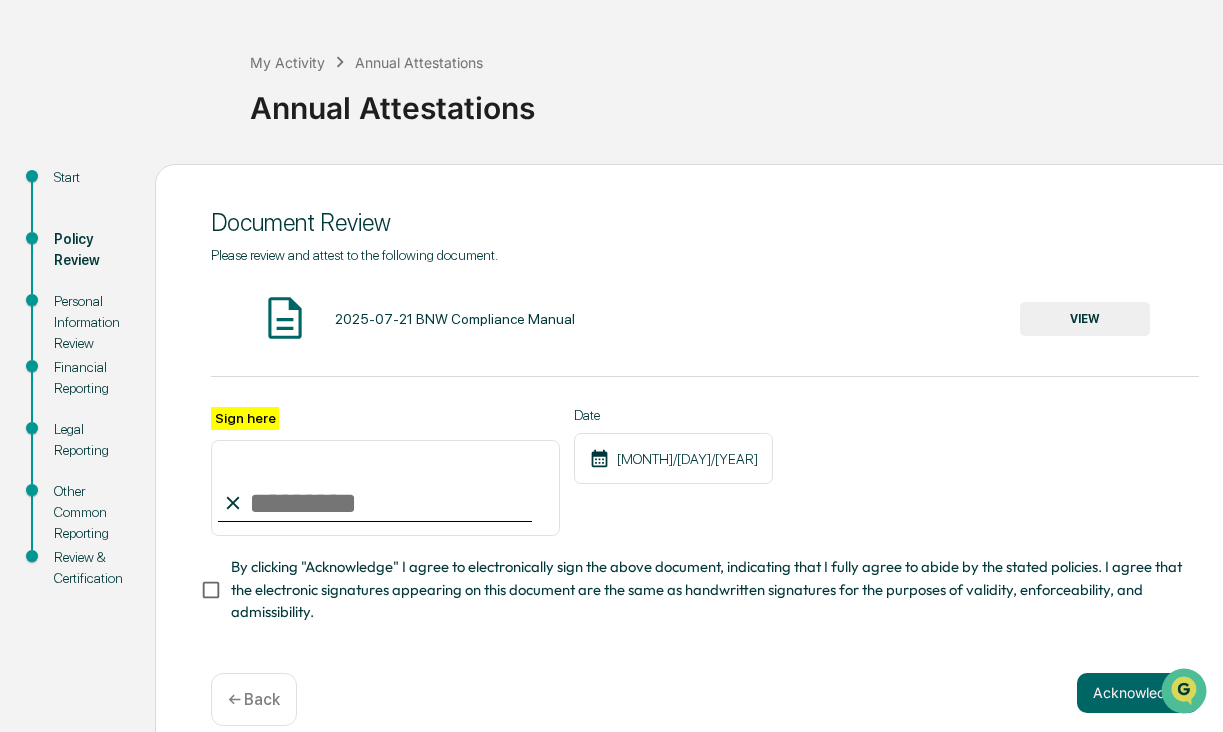 click on "VIEW" at bounding box center (1085, 319) 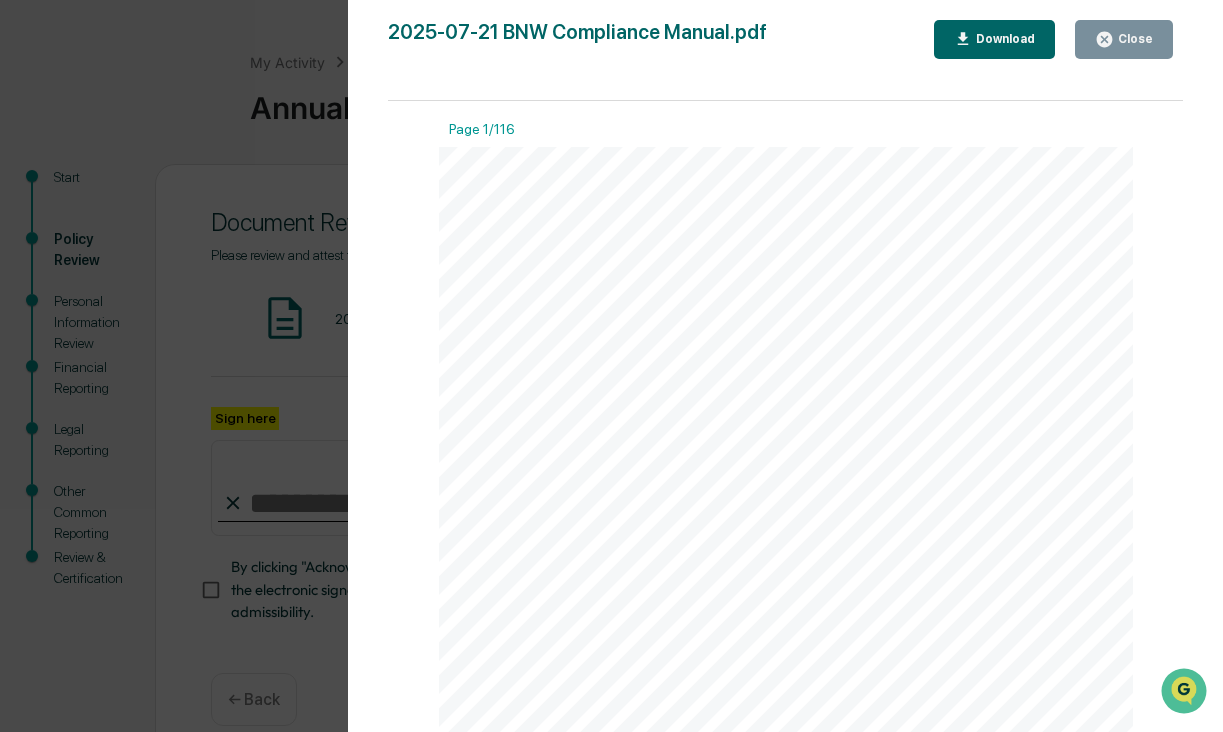 click on "Close" at bounding box center (1133, 39) 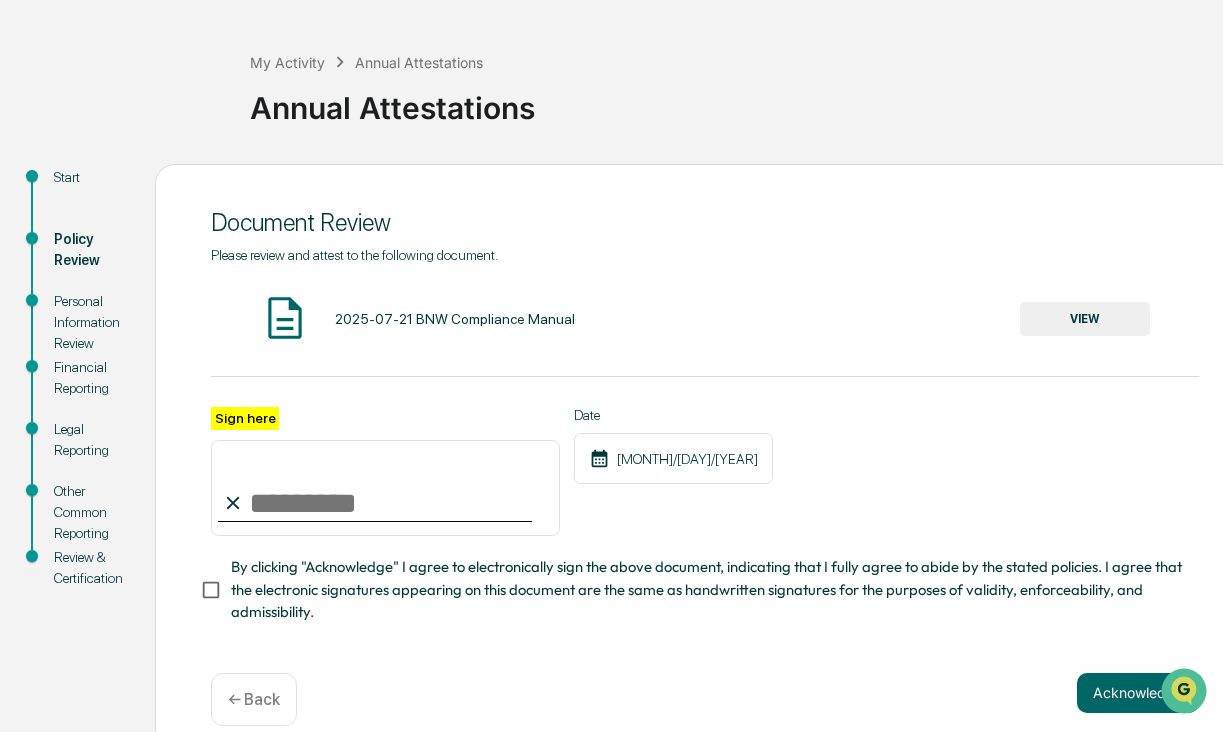 click on "Sign here" at bounding box center (385, 488) 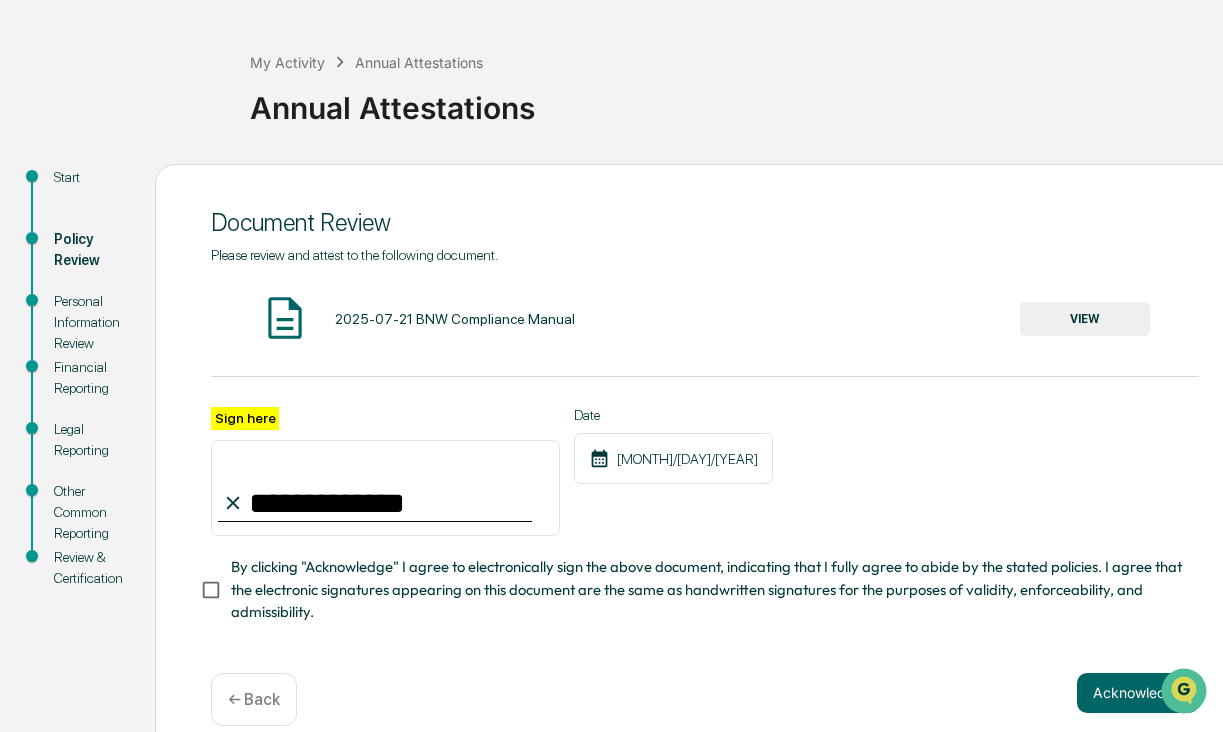 type on "**********" 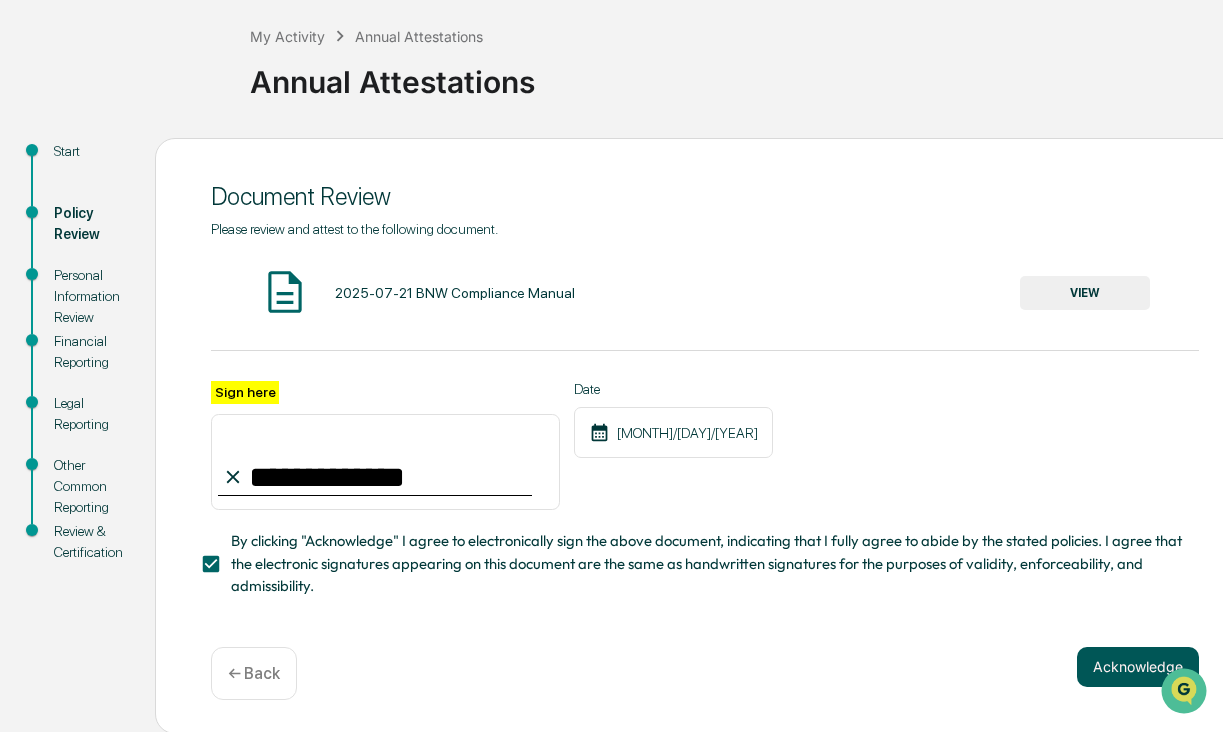 click on "Acknowledge" at bounding box center (1138, 667) 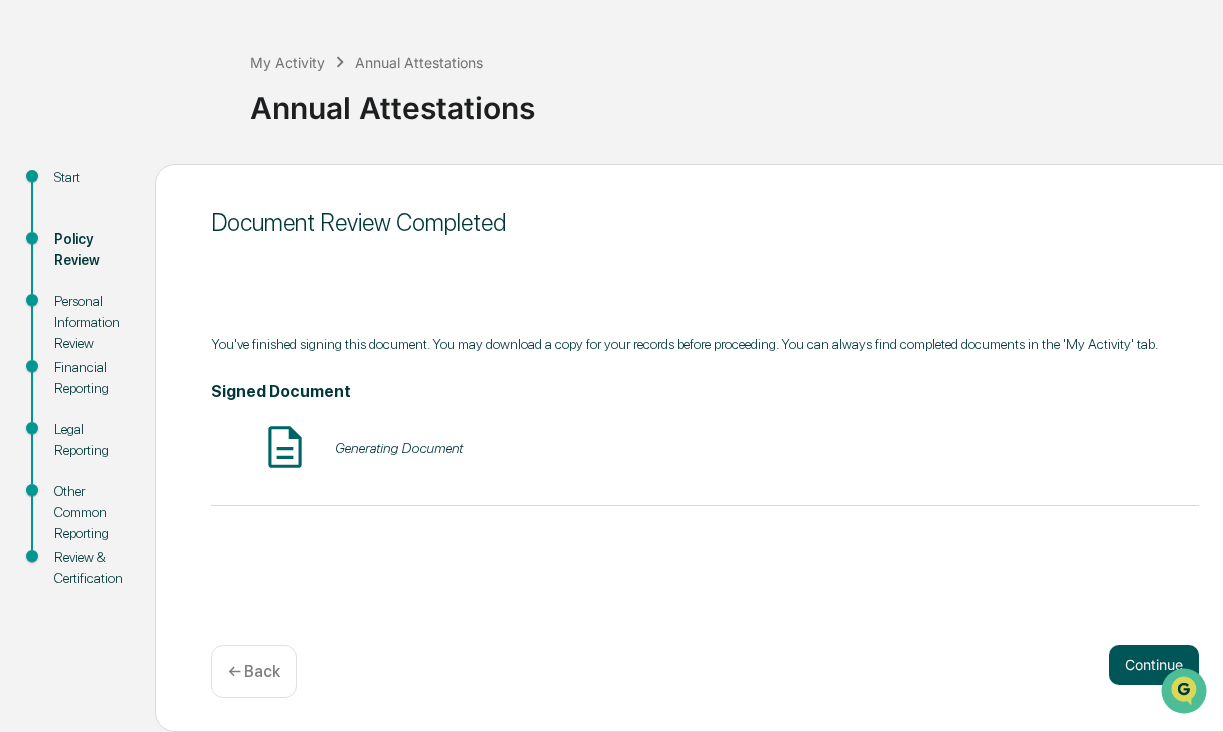 scroll, scrollTop: 74, scrollLeft: 0, axis: vertical 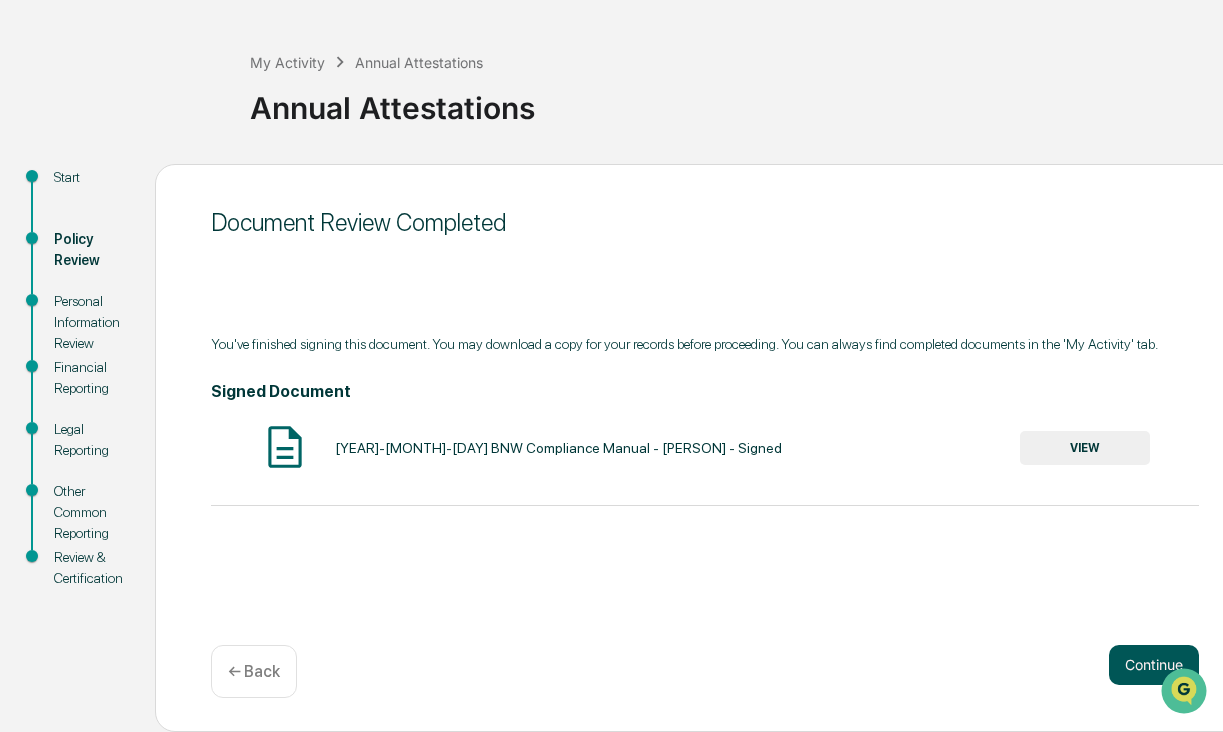 click on "Continue" at bounding box center [1154, 665] 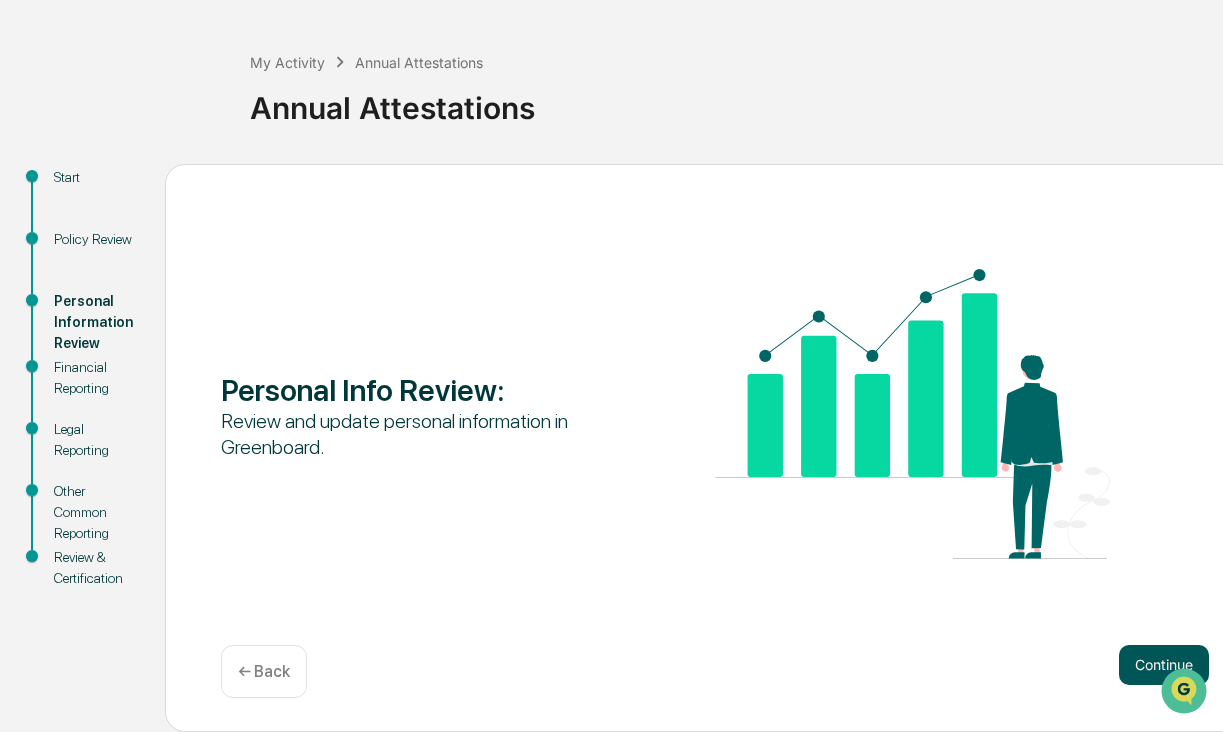 click on "Continue" at bounding box center (1164, 665) 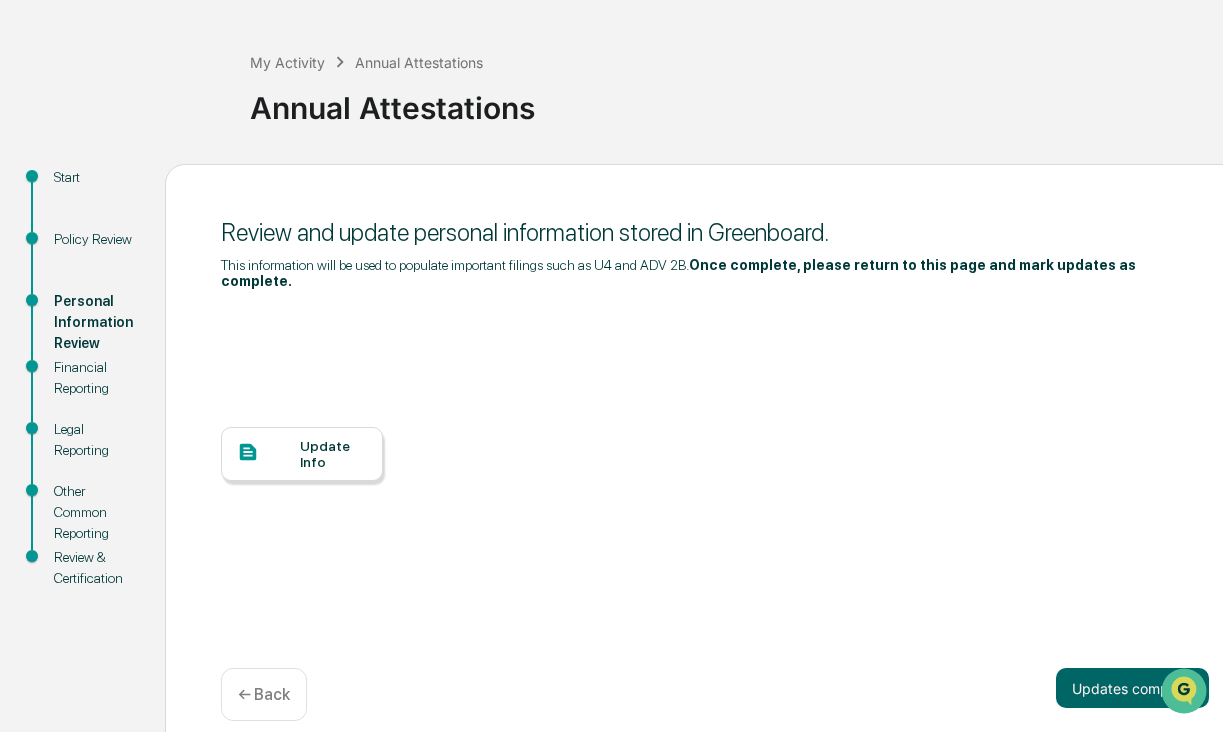 click on "Update Info" at bounding box center [302, 454] 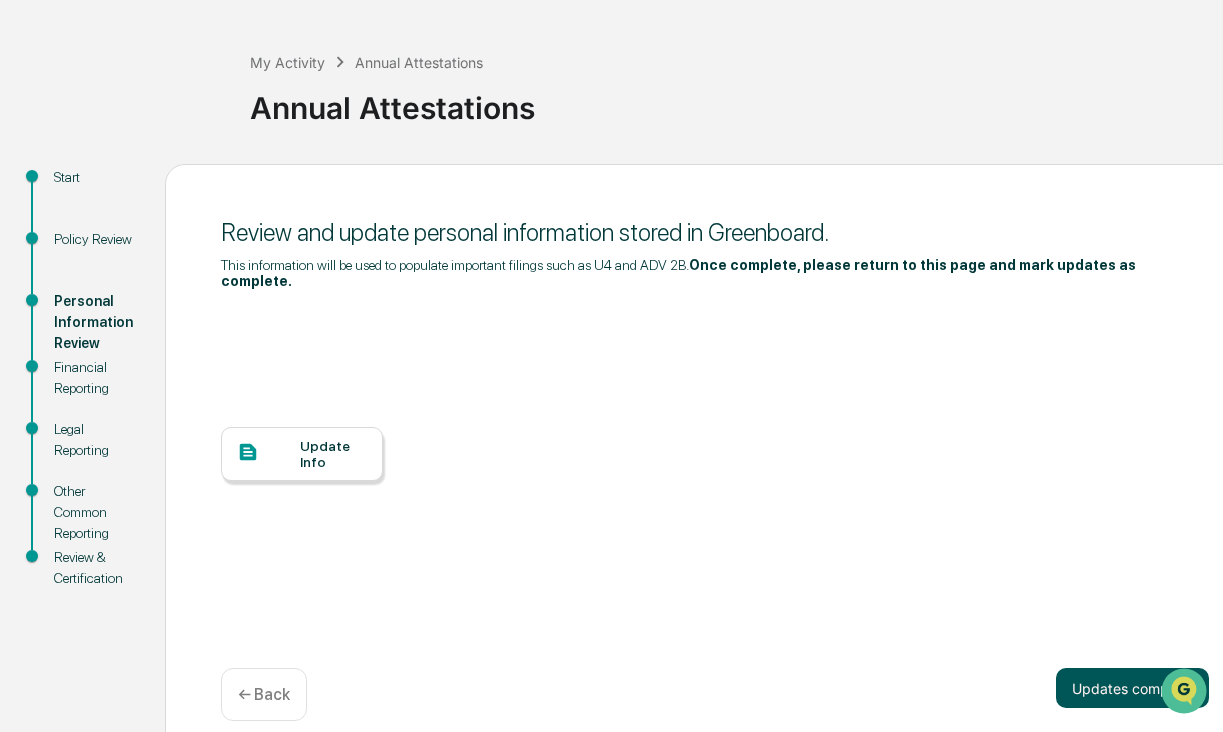 click on "Updates complete" at bounding box center [1132, 688] 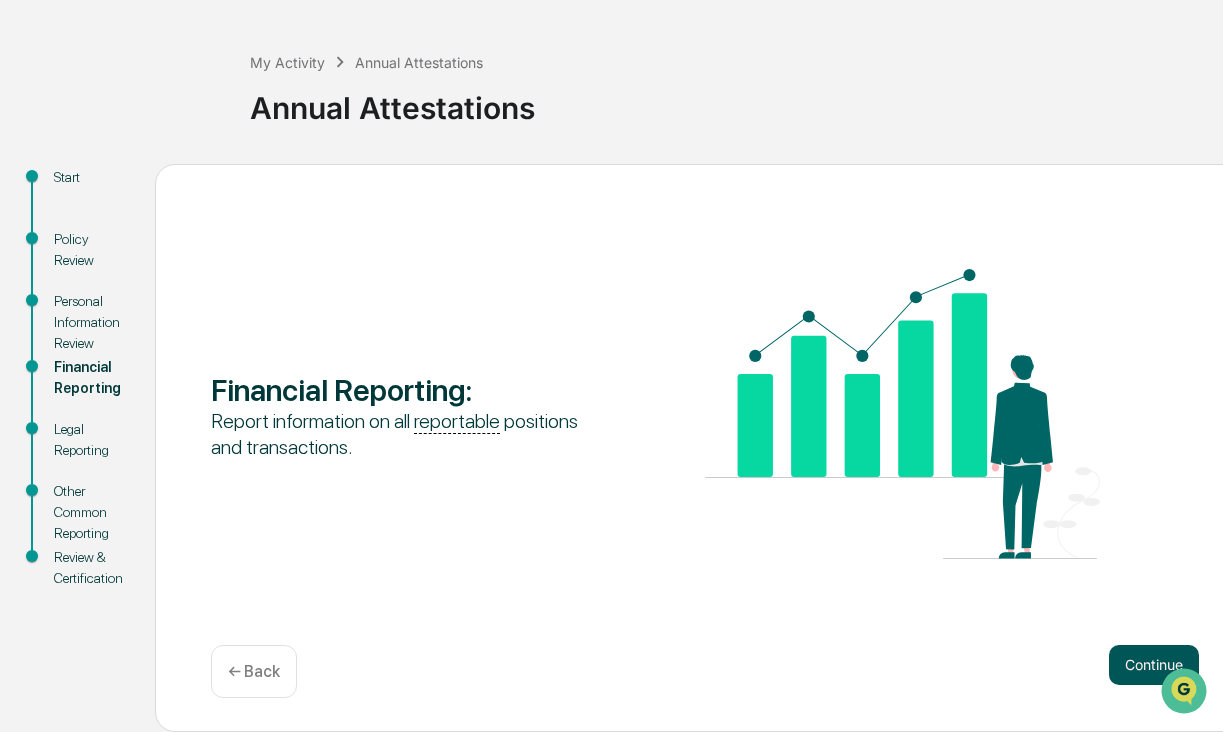 click on "Continue" at bounding box center [1154, 665] 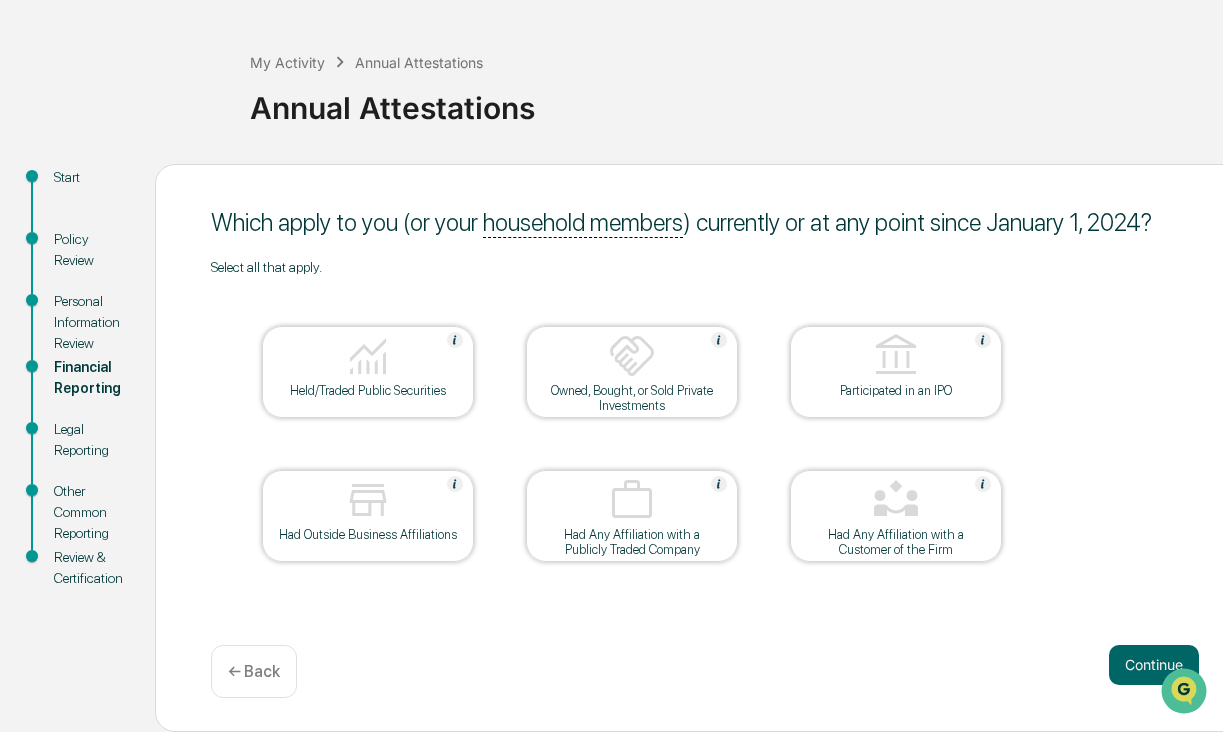 click at bounding box center (368, 357) 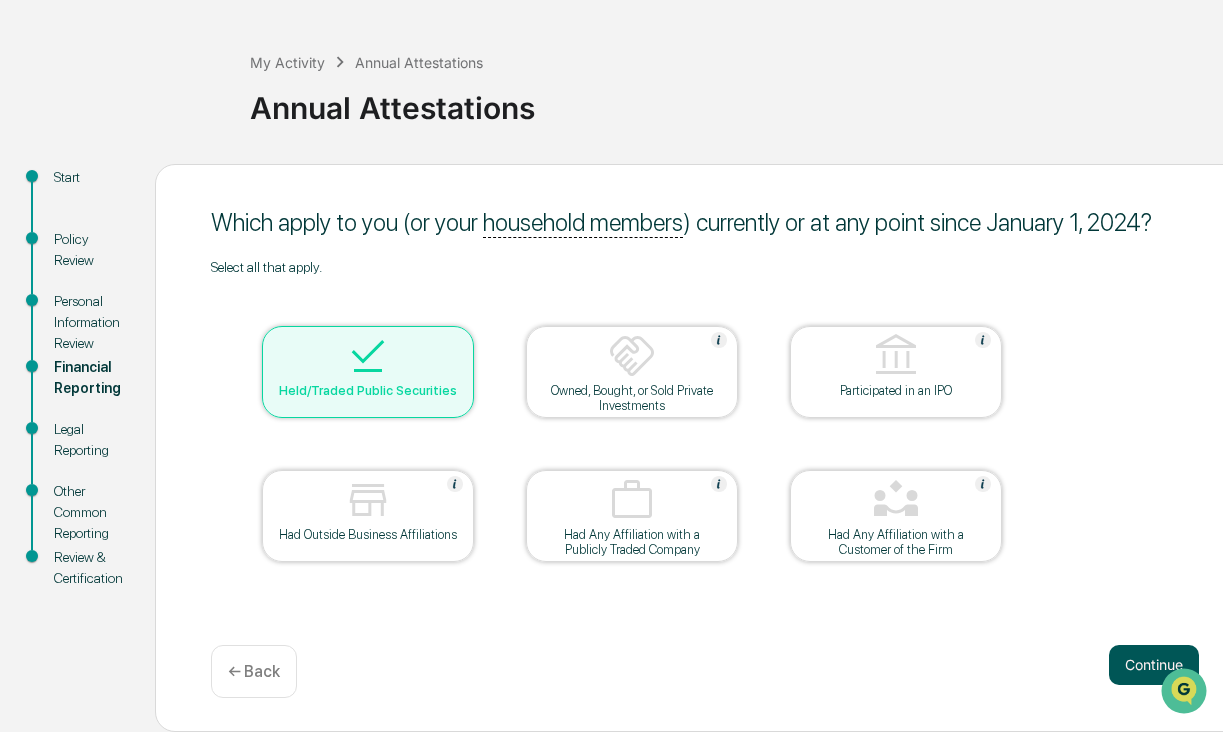 click on "Continue" at bounding box center (1154, 665) 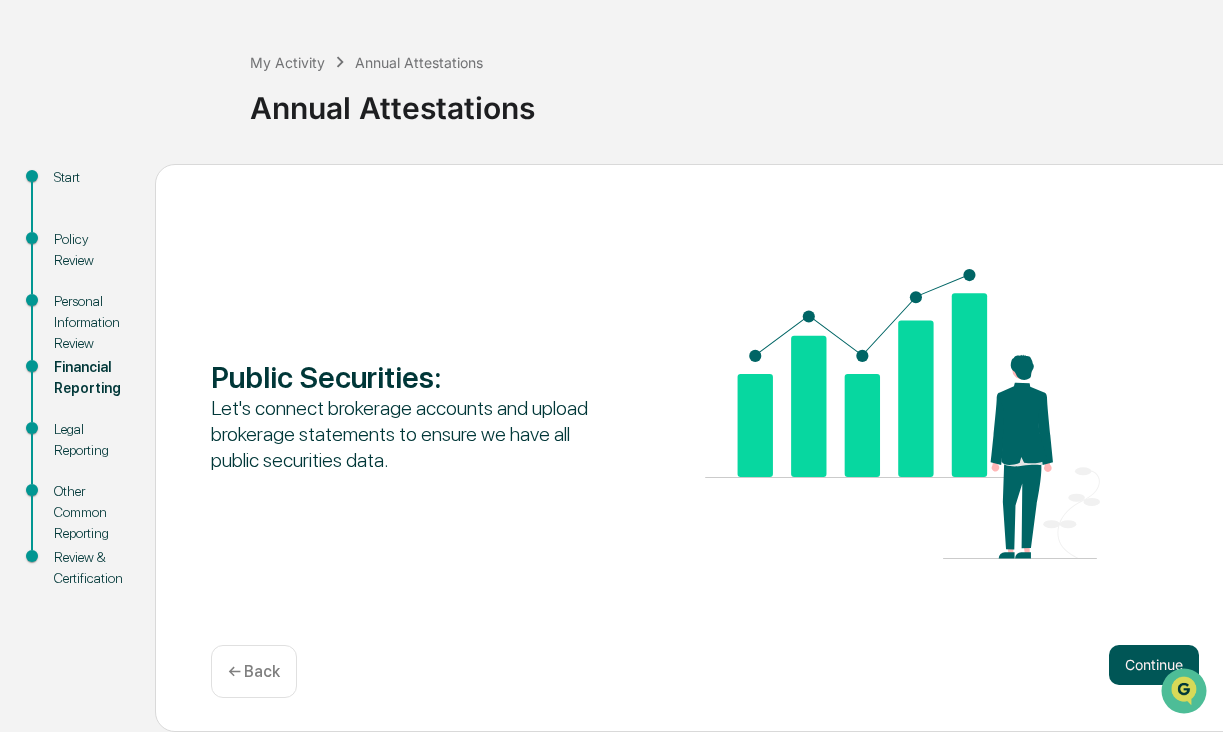 click on "Continue" at bounding box center (1154, 665) 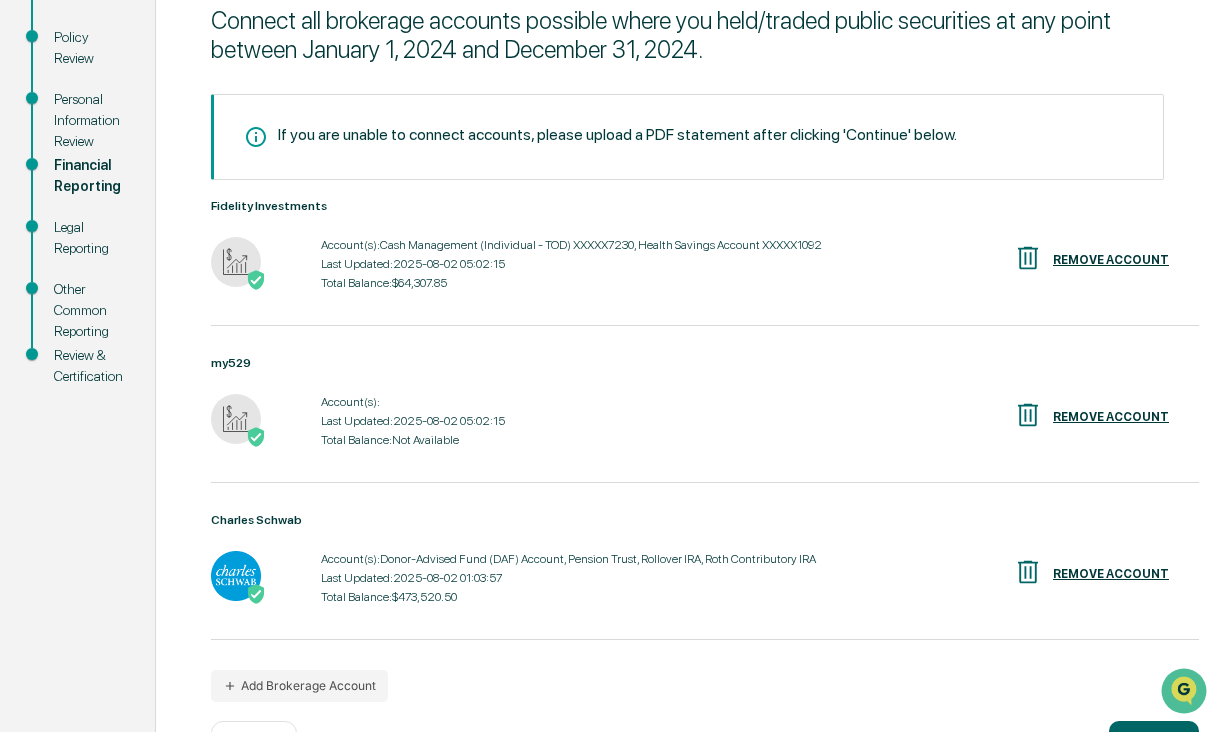 scroll, scrollTop: 351, scrollLeft: 0, axis: vertical 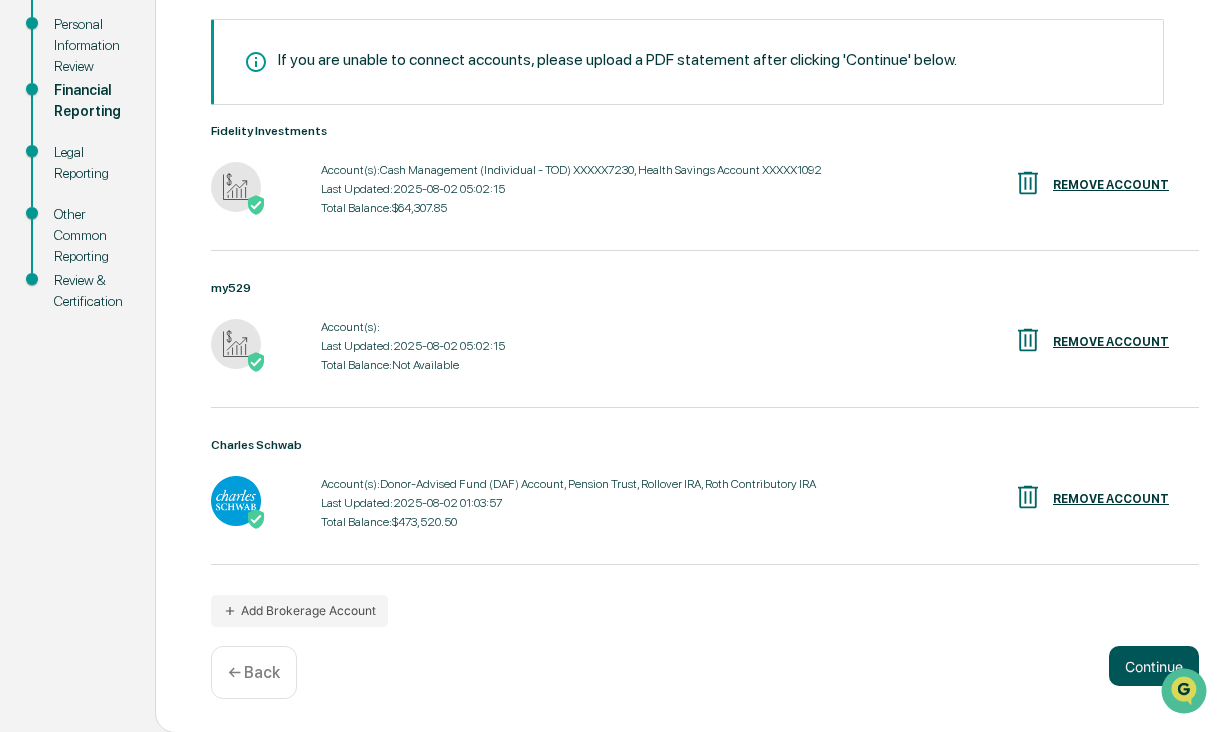 click on "Continue" at bounding box center [1154, 666] 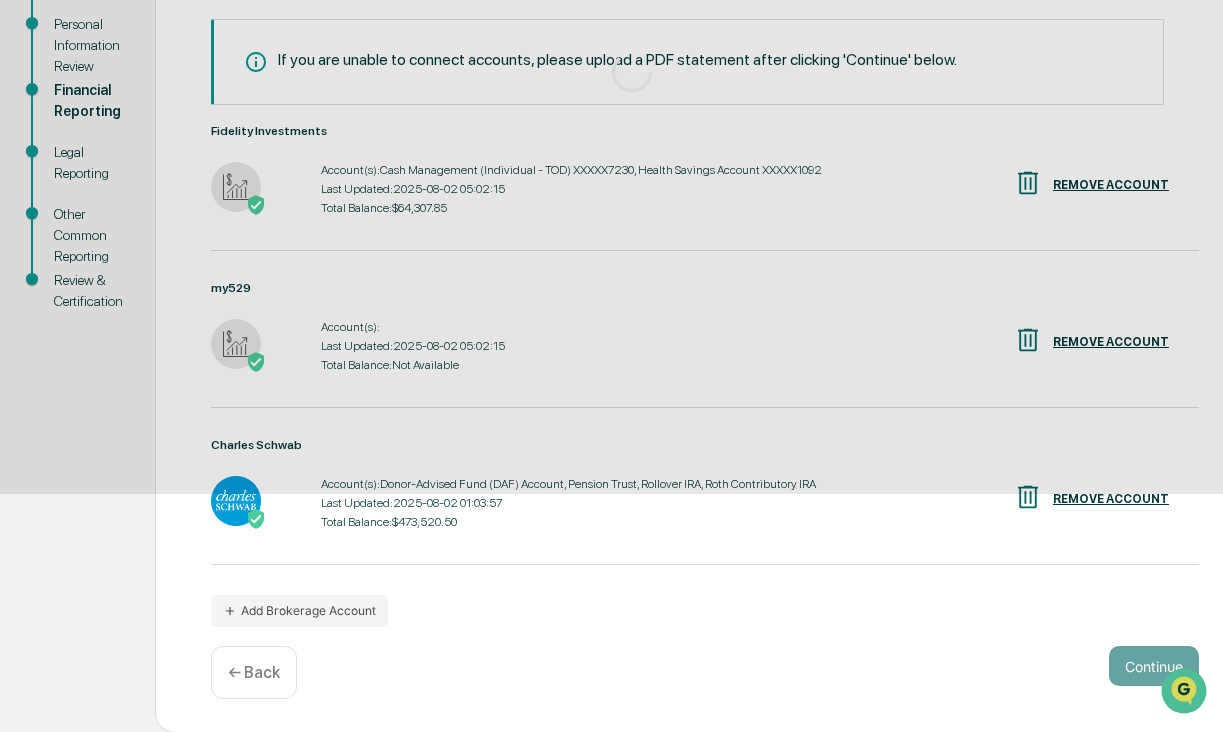 scroll, scrollTop: 74, scrollLeft: 0, axis: vertical 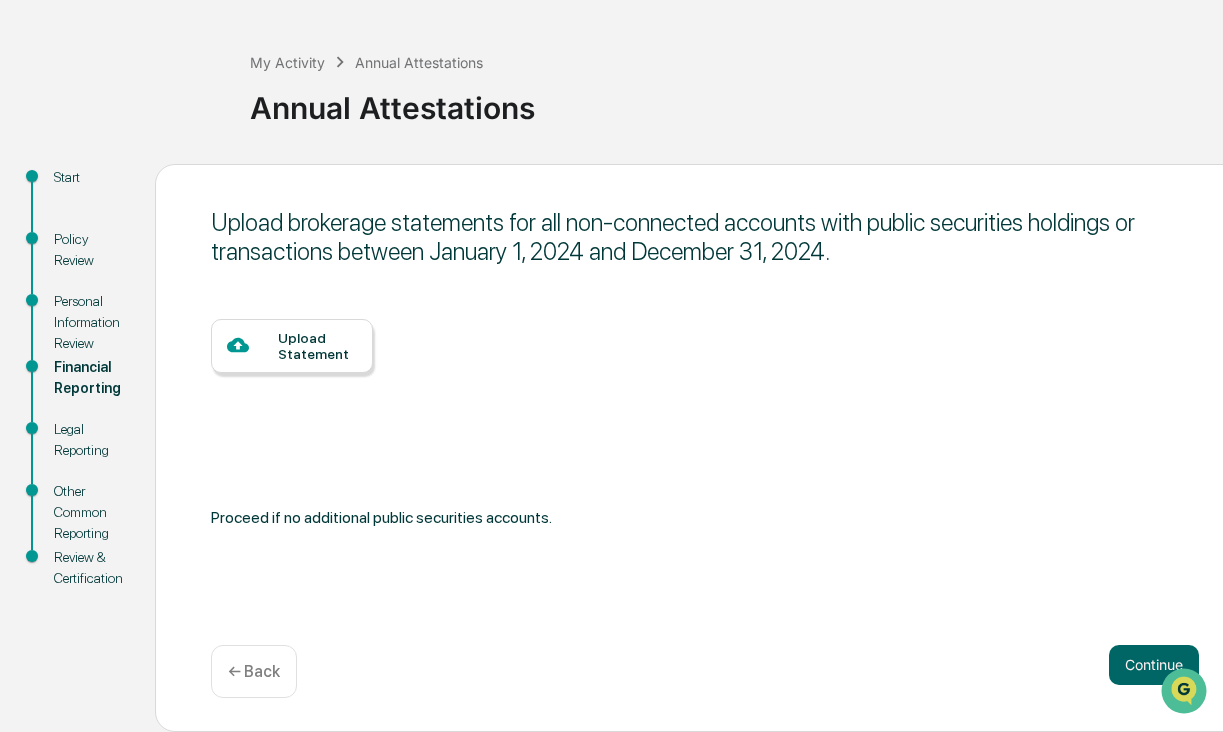 click on "Upload Statement" at bounding box center [317, 346] 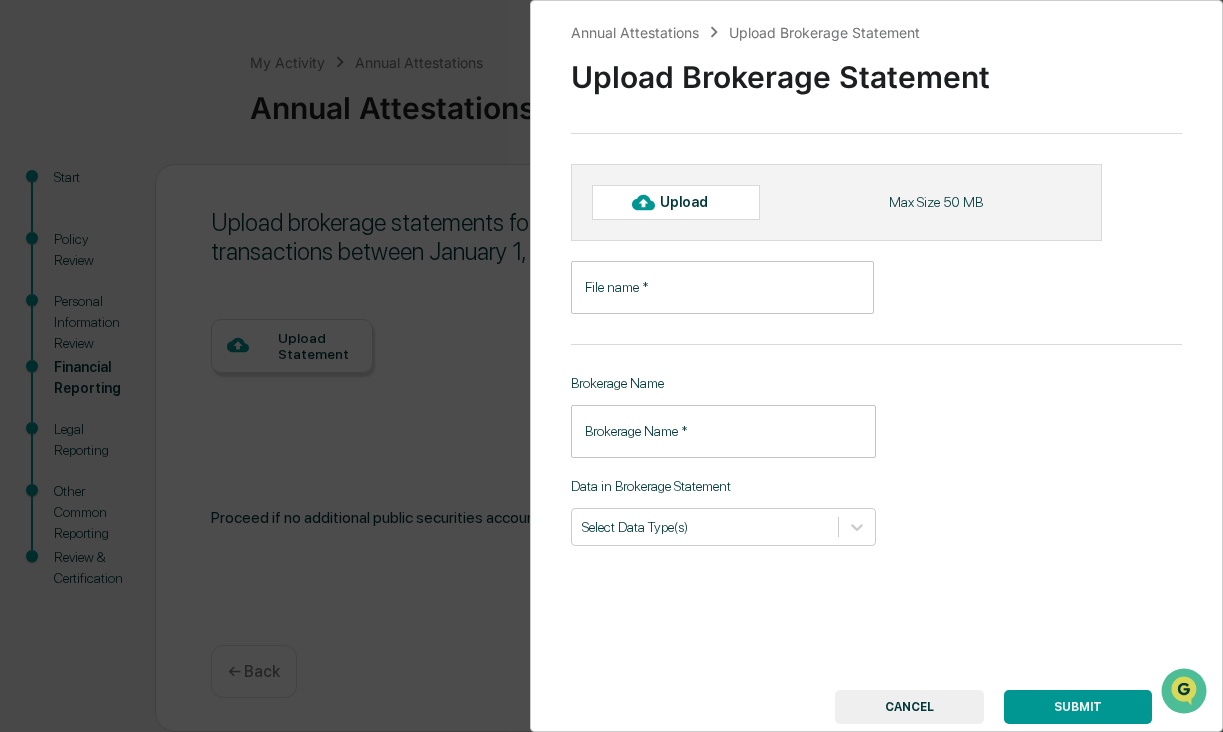click 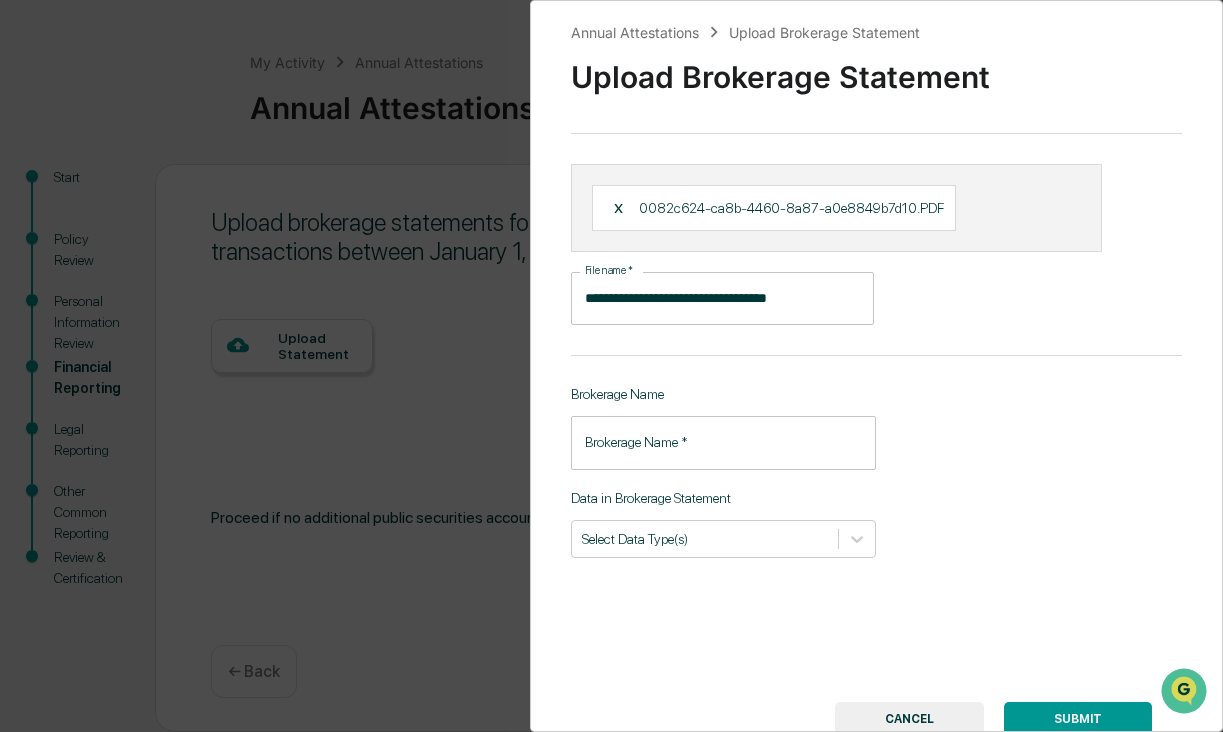 click on "**********" at bounding box center (722, 298) 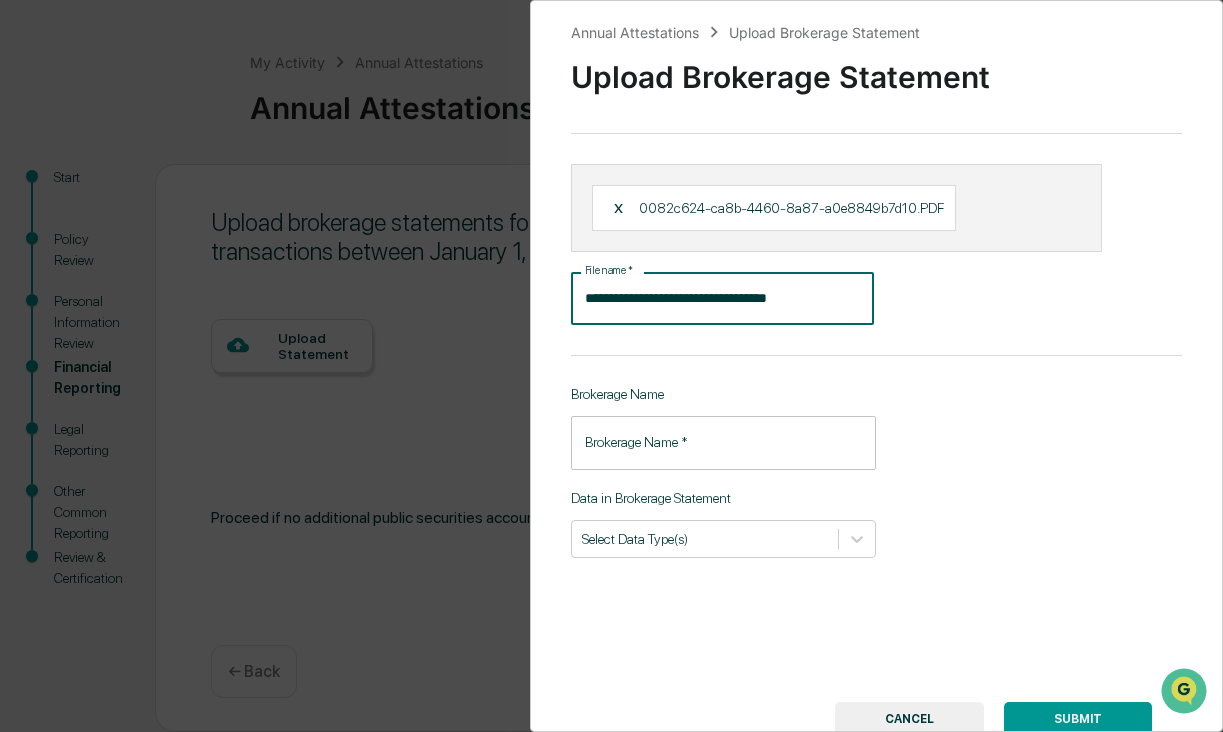 click on "**********" at bounding box center (722, 298) 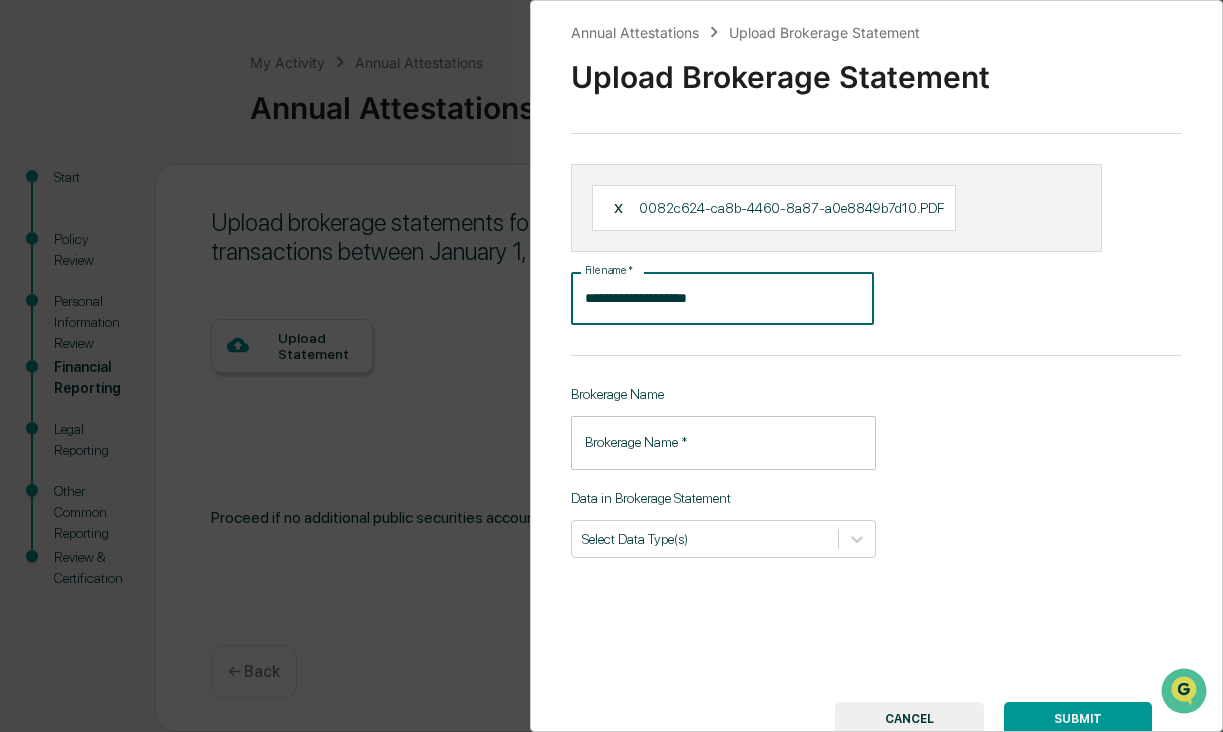 type on "**********" 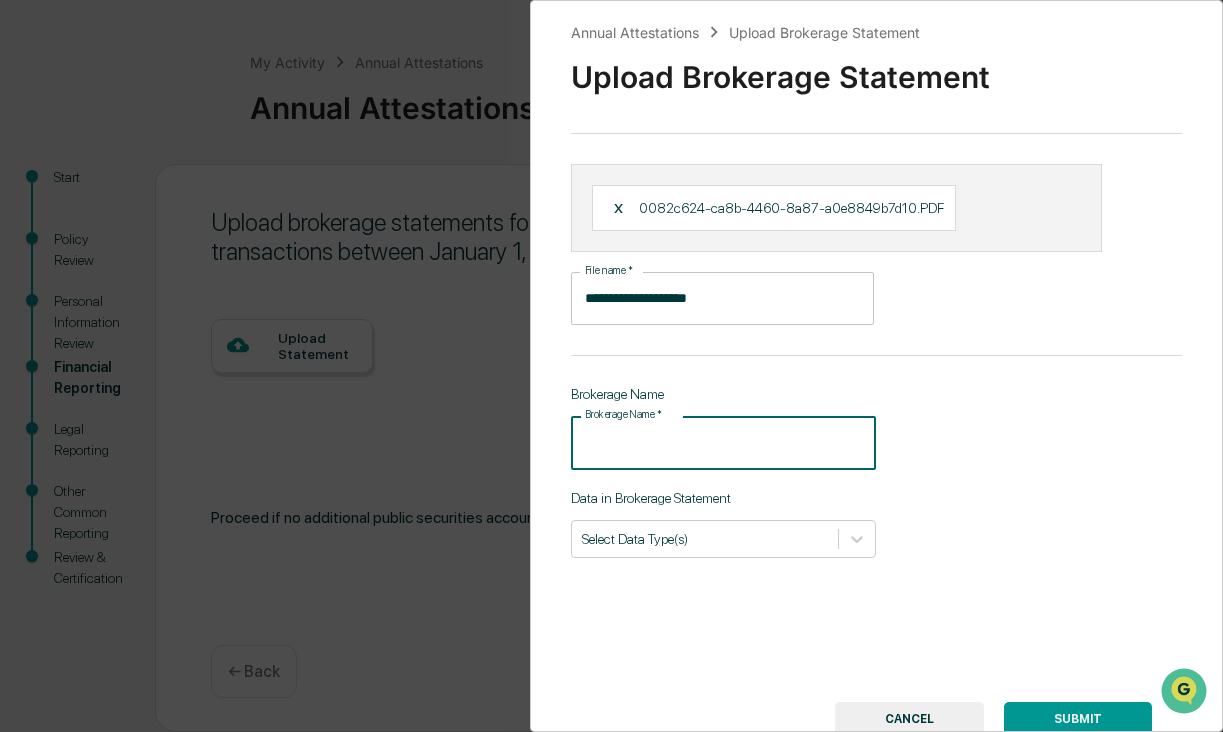click on "Brokerage Name   *" at bounding box center (724, 442) 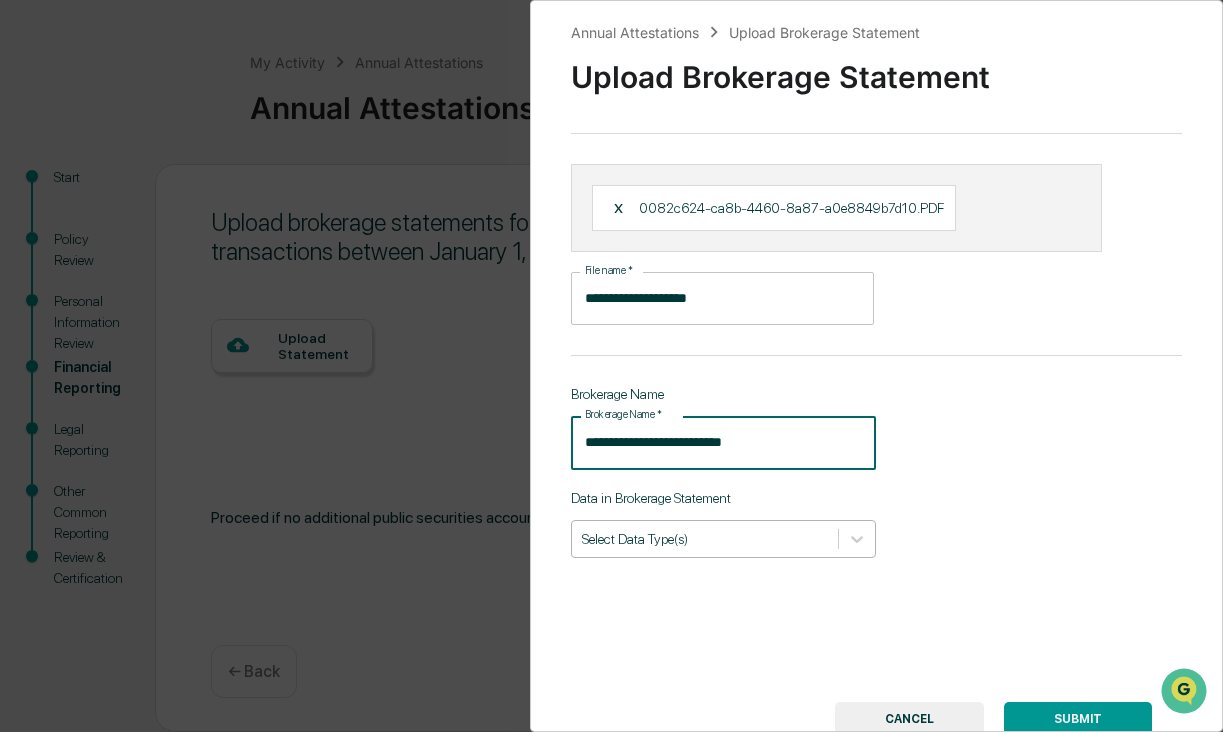 type on "**********" 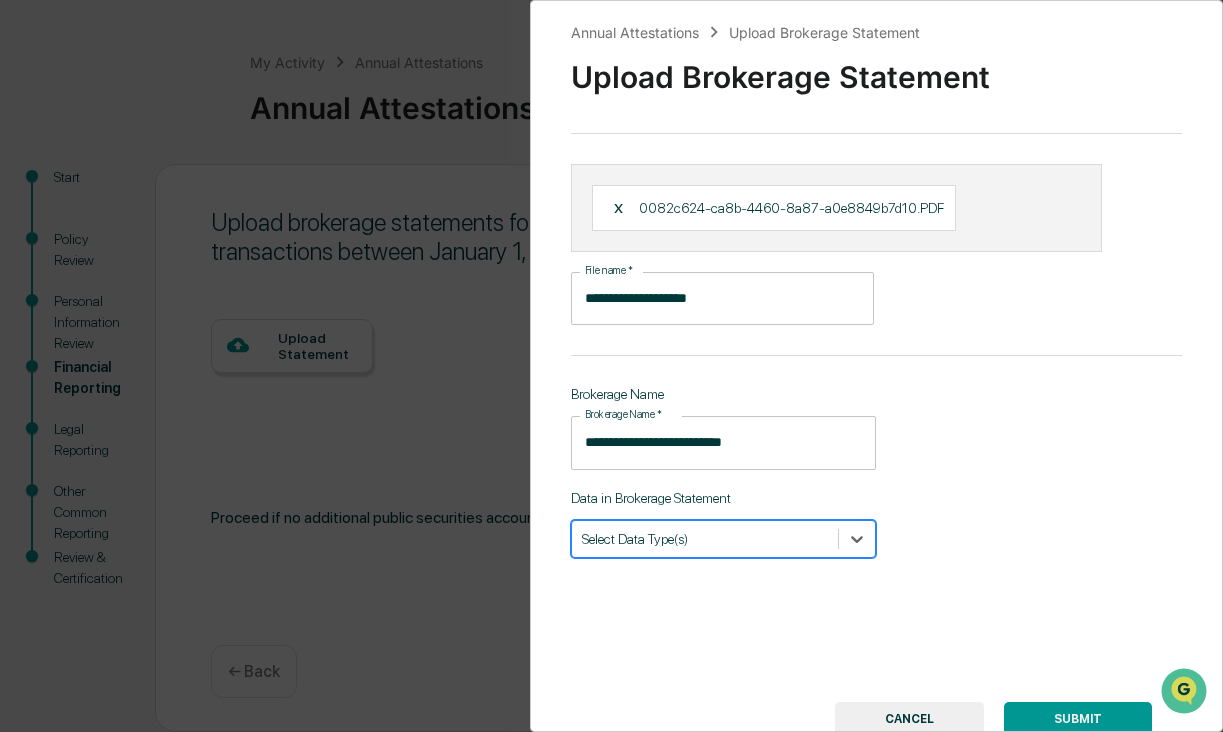 click at bounding box center [705, 538] 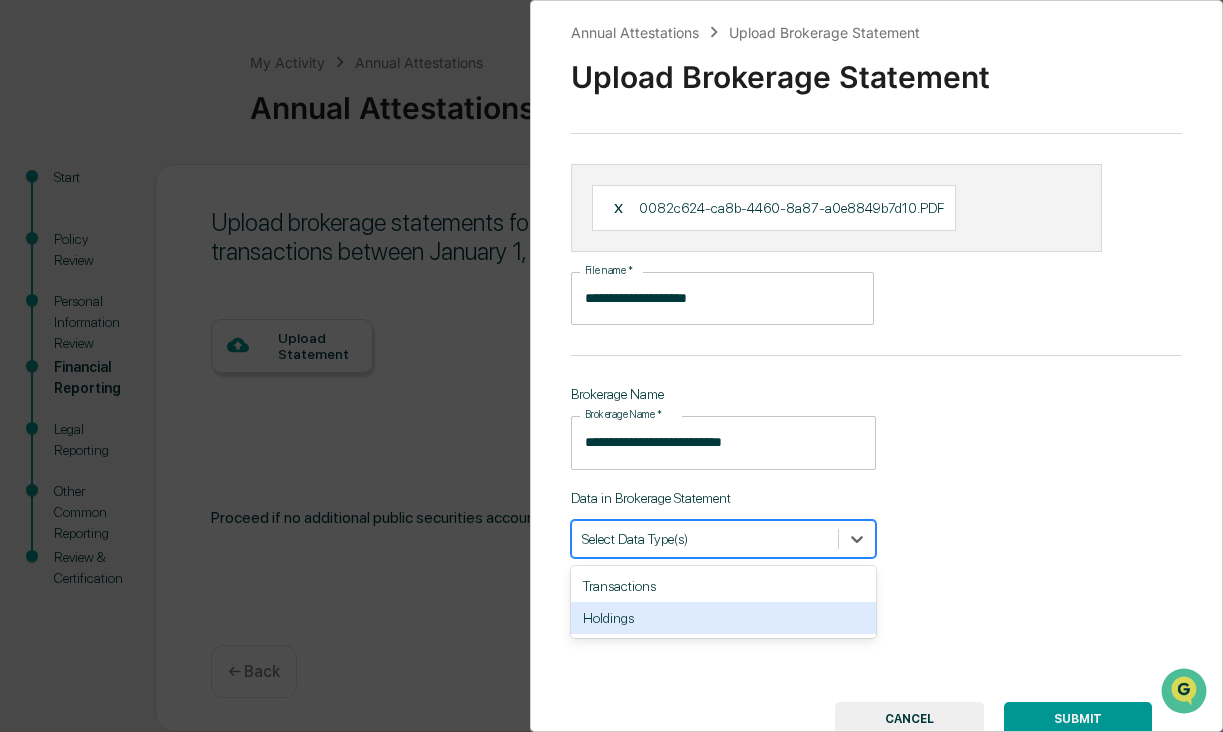 click on "Holdings" at bounding box center (724, 618) 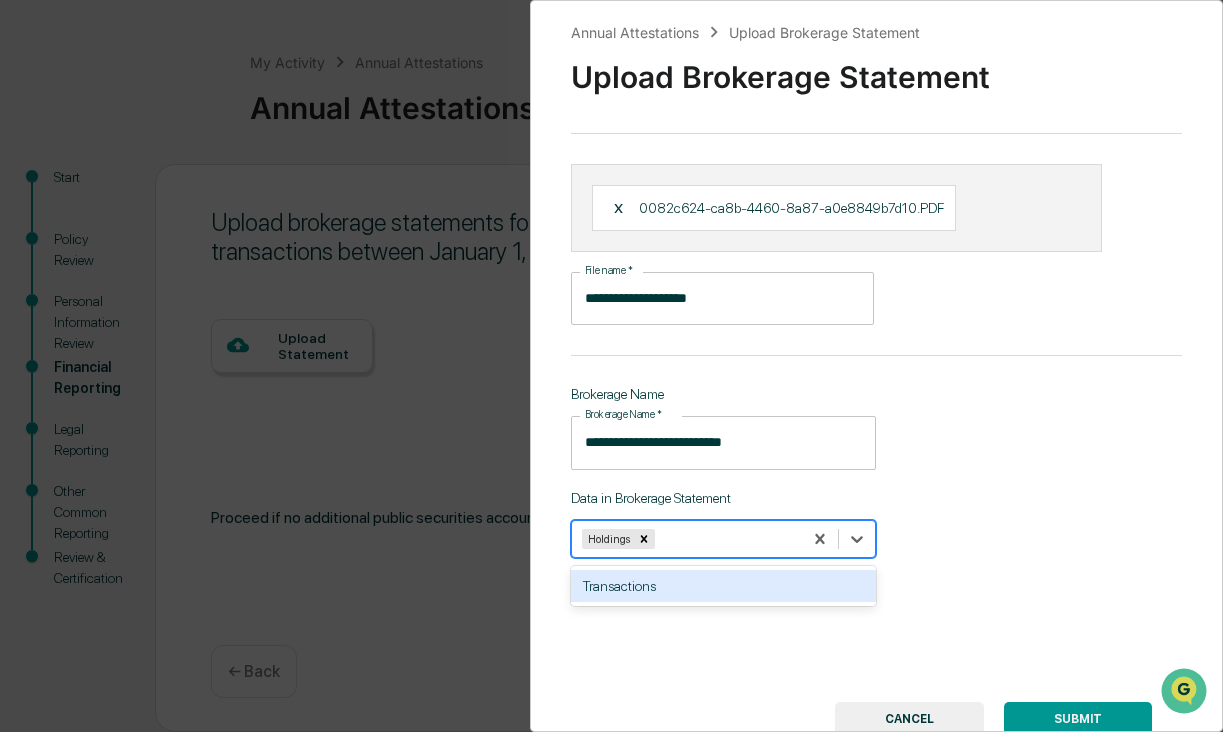 scroll, scrollTop: 82, scrollLeft: 0, axis: vertical 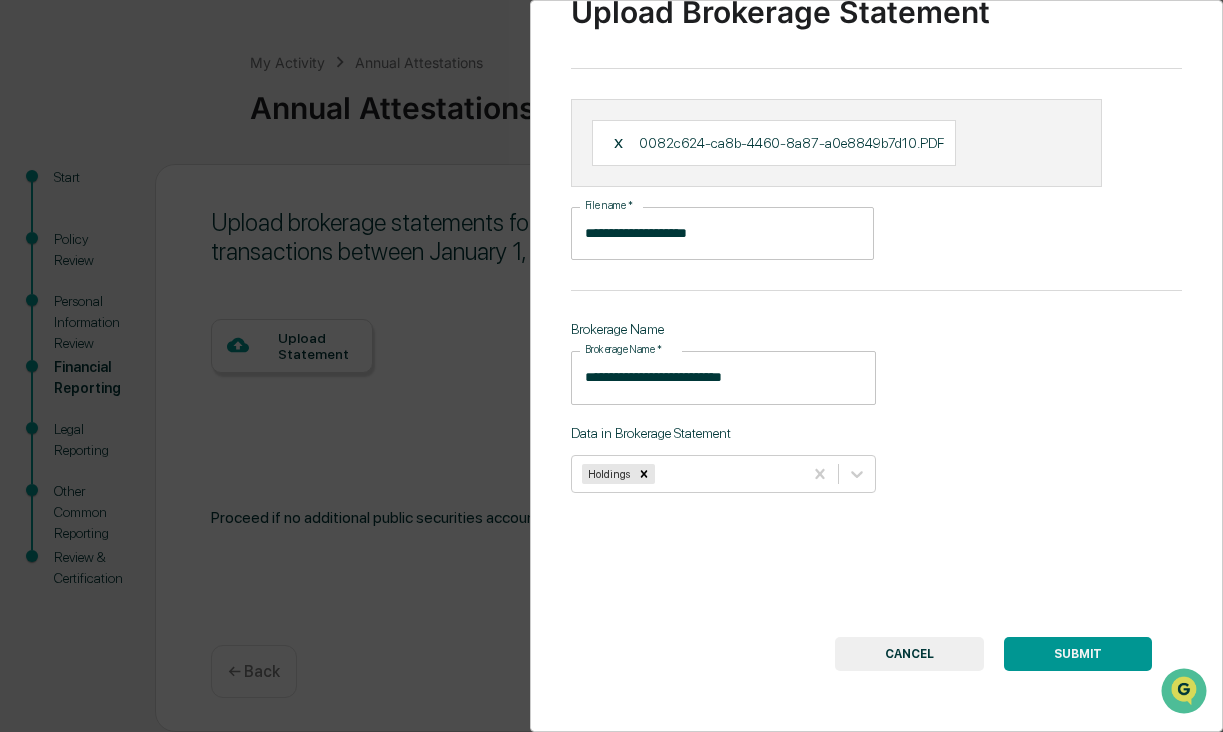 click on "**********" at bounding box center [877, 366] 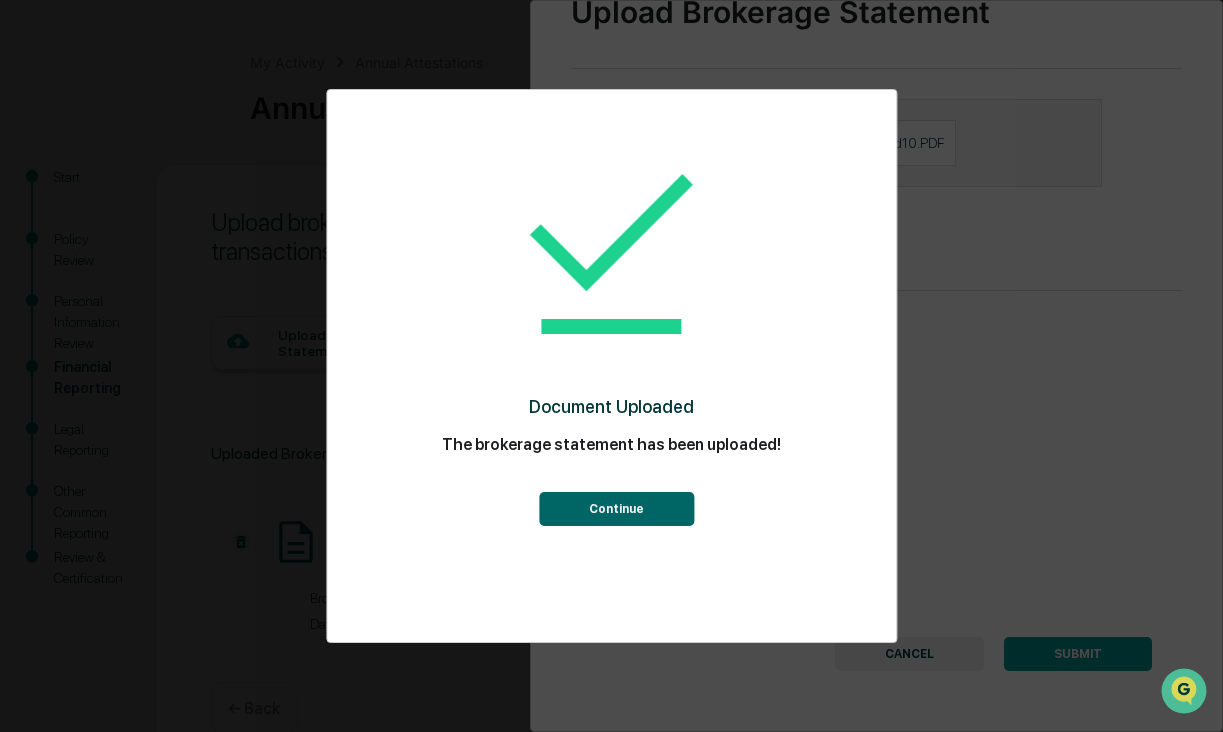 click on "Continue" at bounding box center (616, 509) 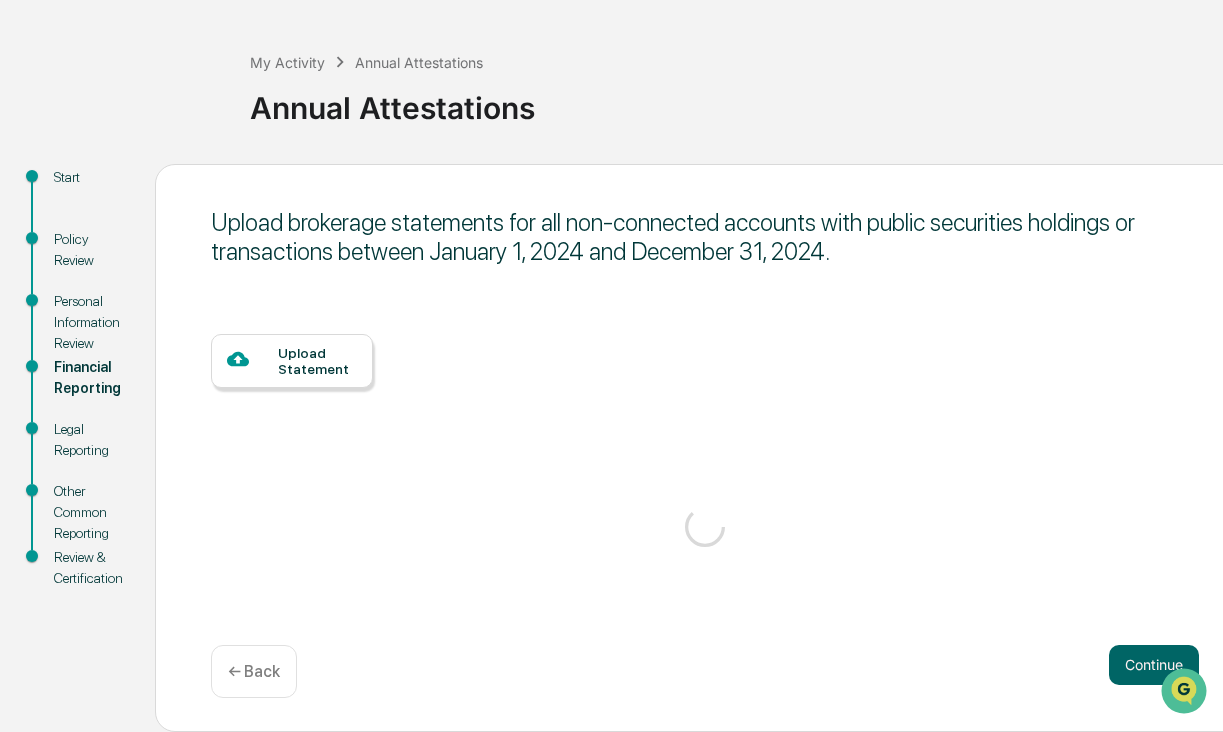 scroll, scrollTop: 54, scrollLeft: 0, axis: vertical 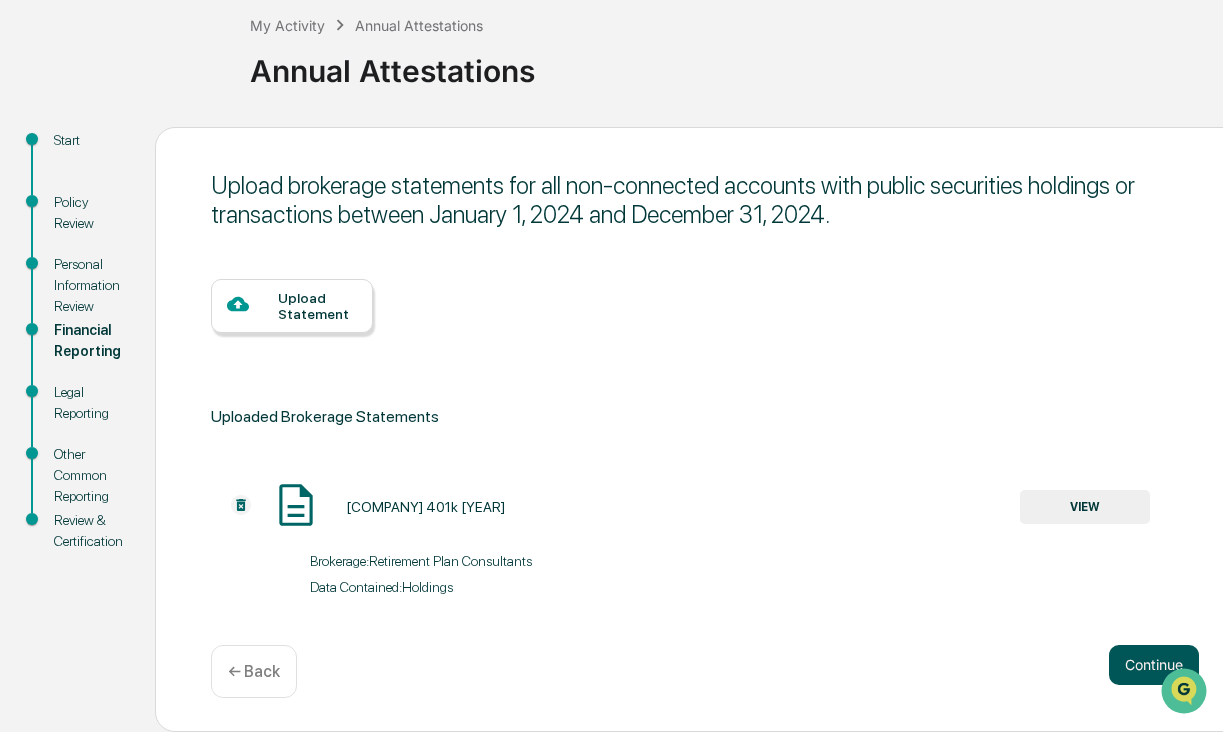 click on "Continue" at bounding box center [1154, 665] 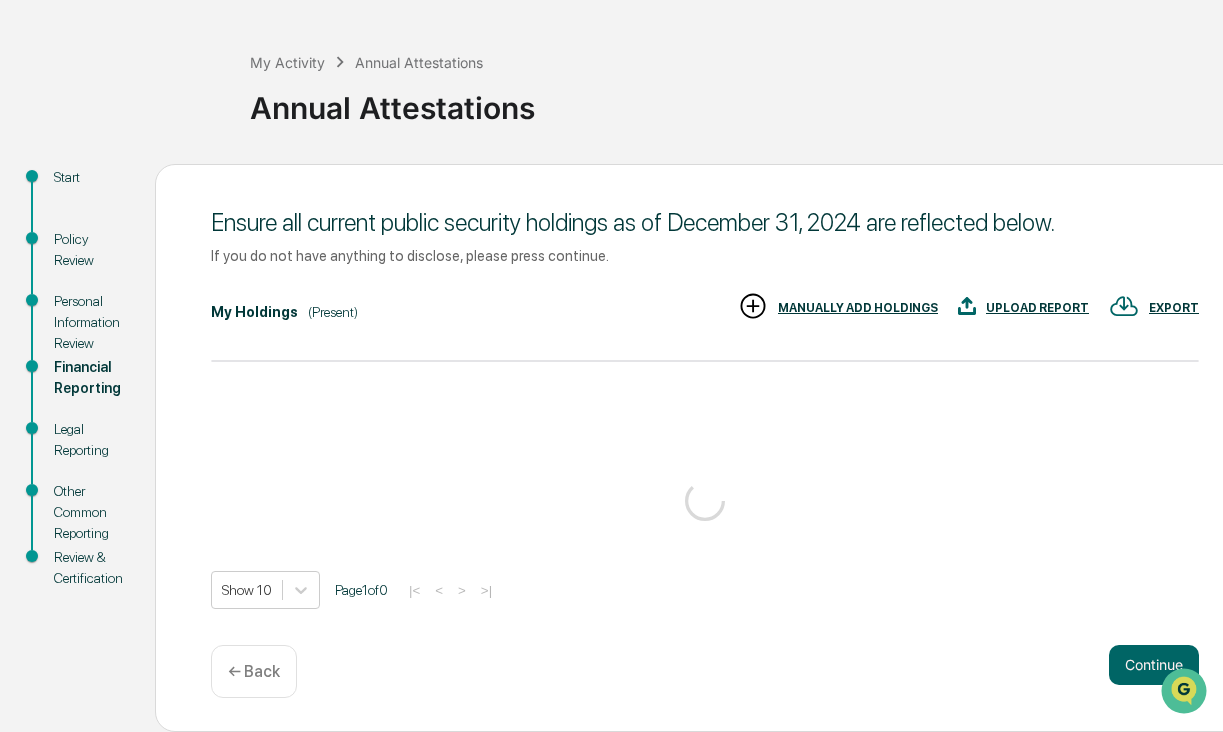 scroll, scrollTop: 111, scrollLeft: 0, axis: vertical 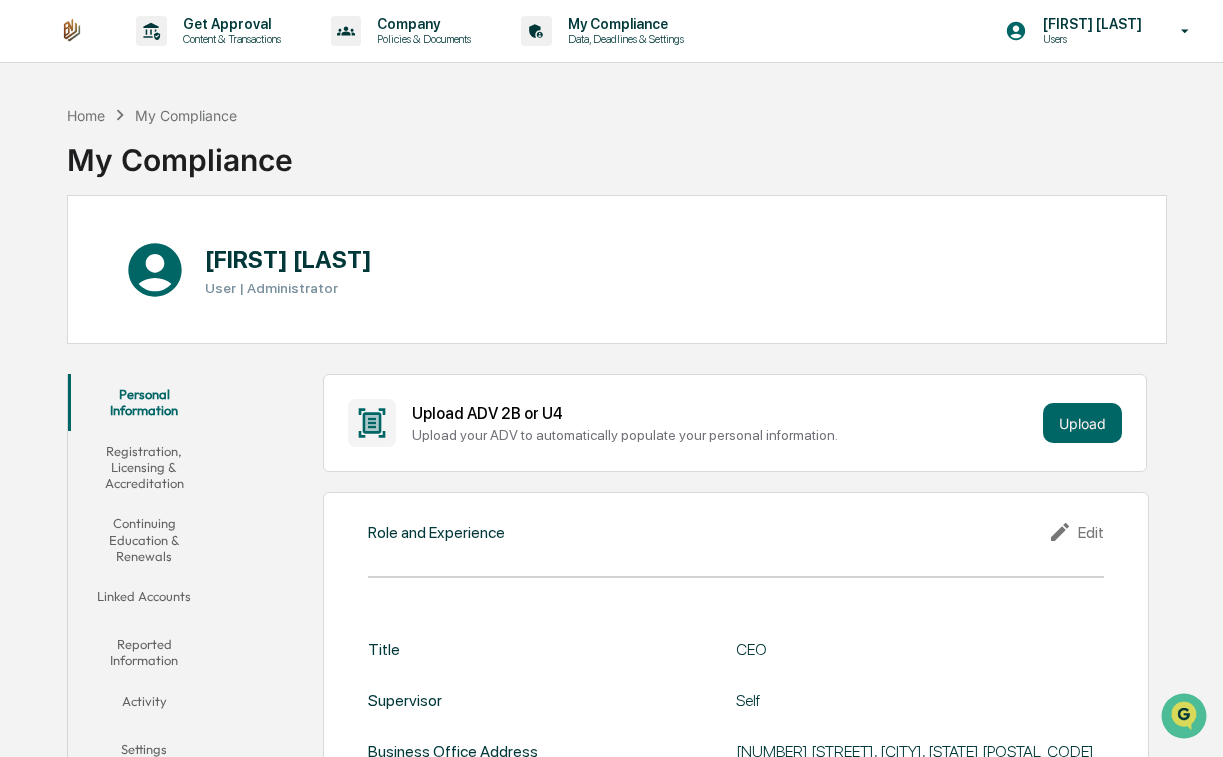 click on "Registration, Licensing & Accreditation" at bounding box center [144, 467] 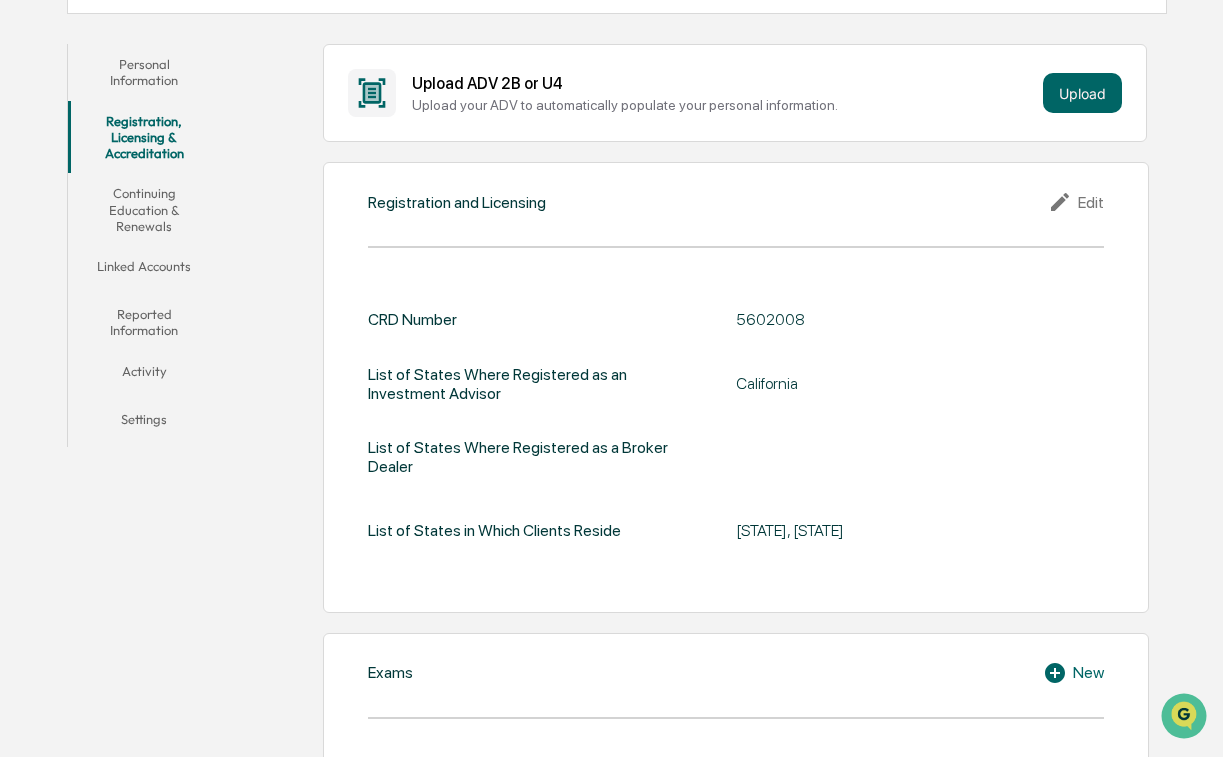 scroll, scrollTop: 0, scrollLeft: 0, axis: both 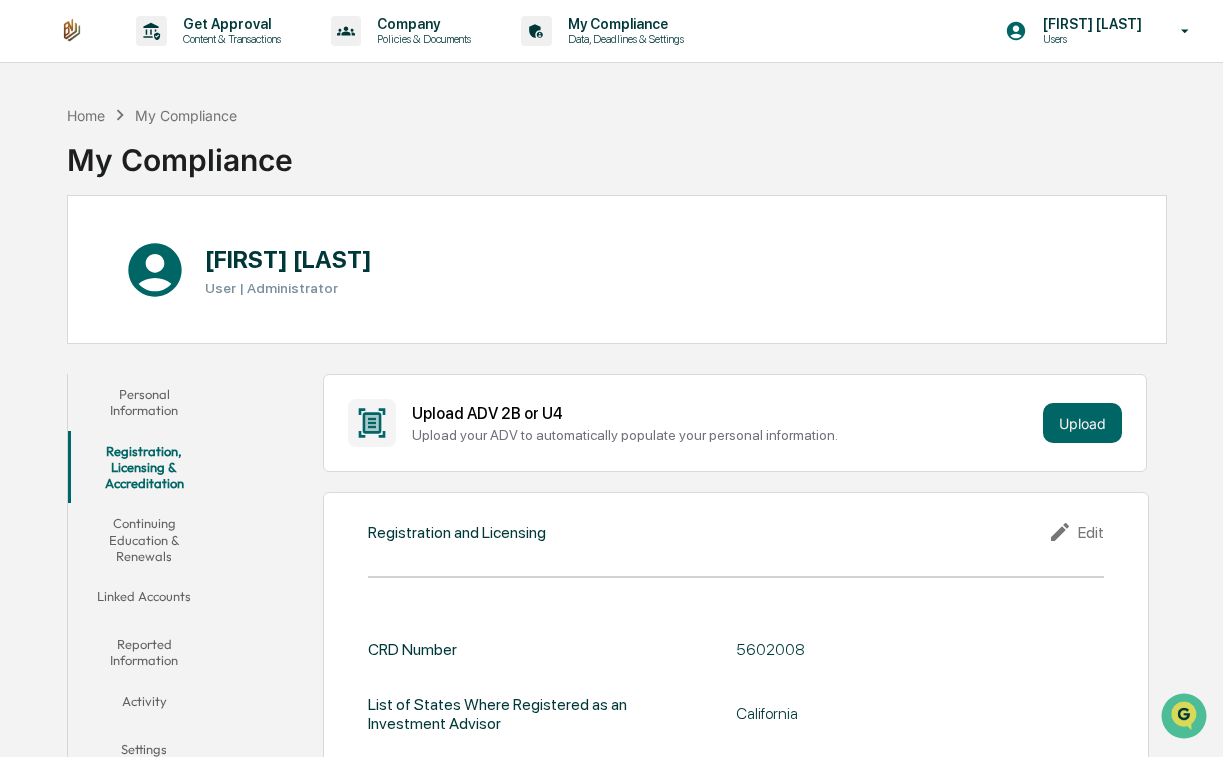 click on "Continuing Education & Renewals" at bounding box center [144, 539] 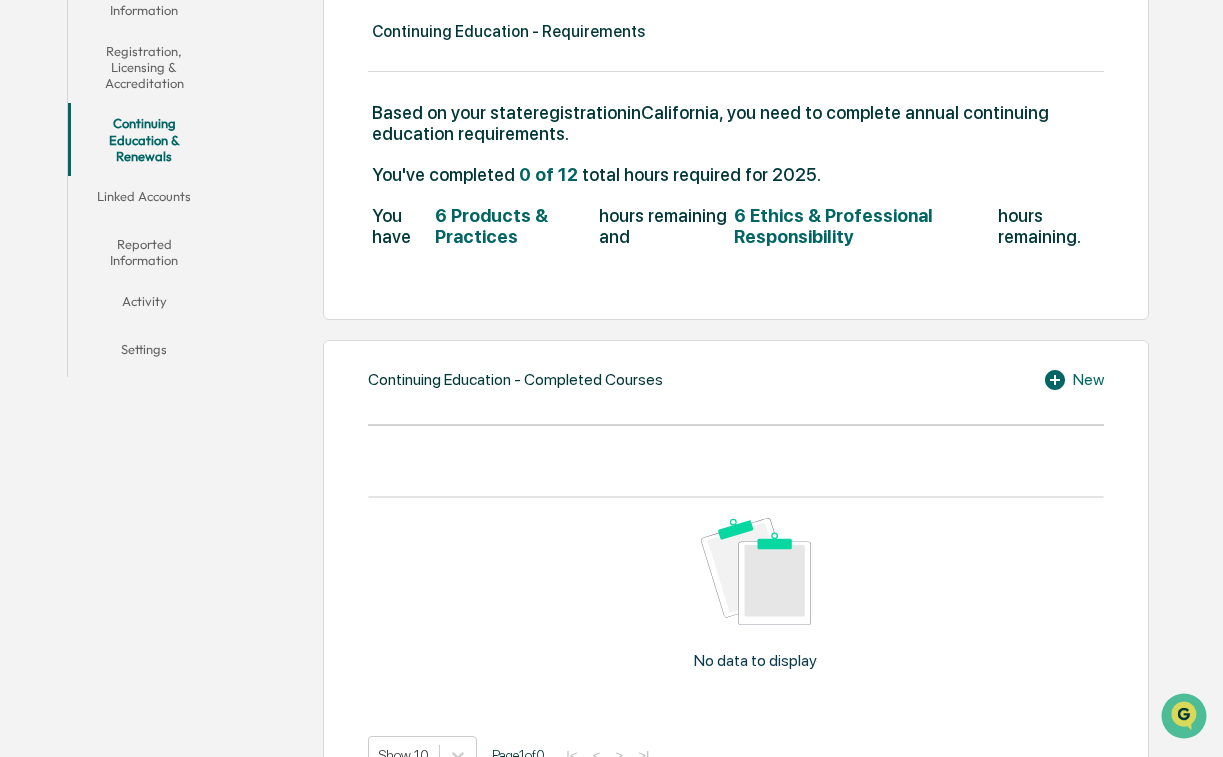 scroll, scrollTop: 401, scrollLeft: 0, axis: vertical 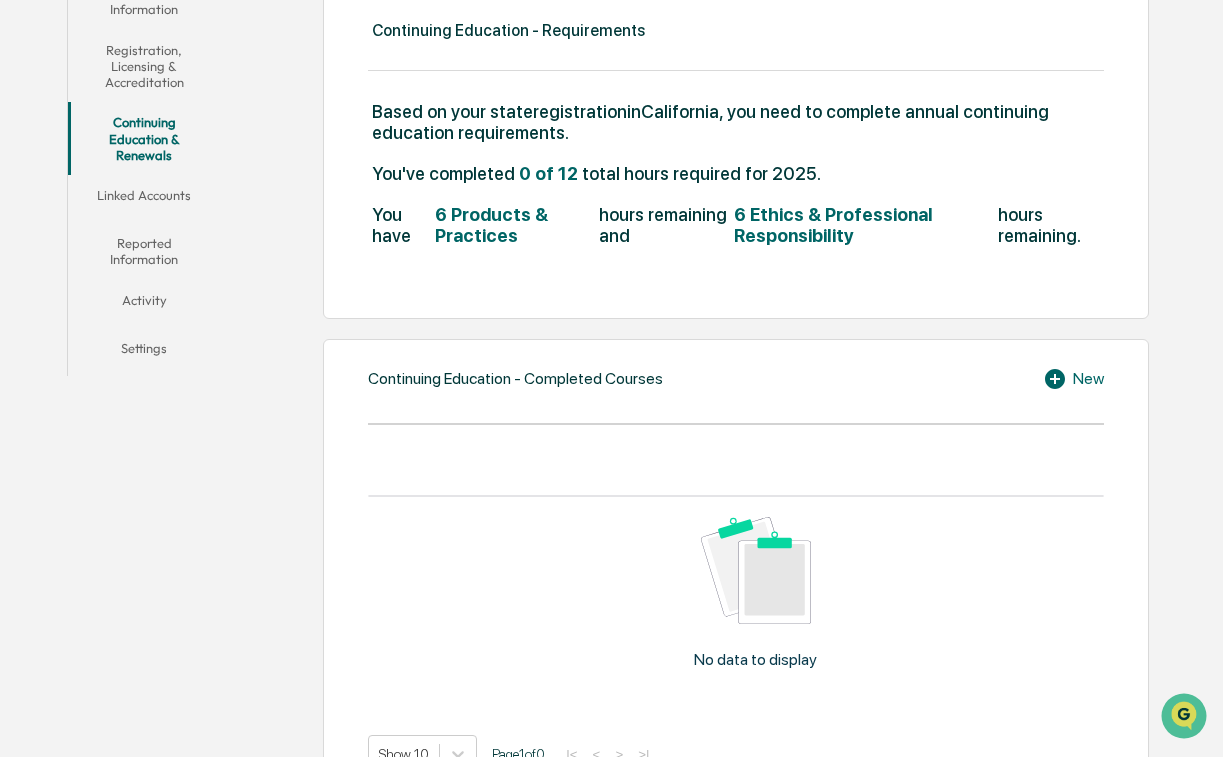 click on "Linked Accounts" at bounding box center [144, 199] 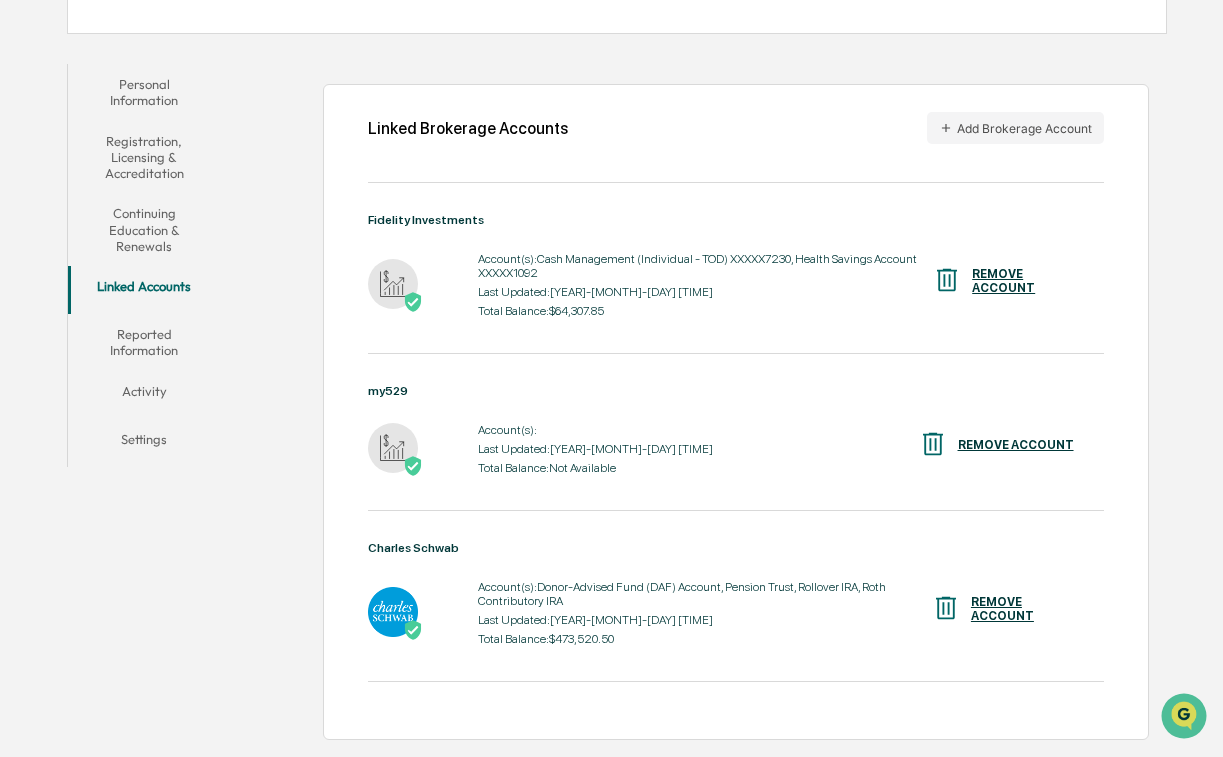 scroll, scrollTop: 216, scrollLeft: 0, axis: vertical 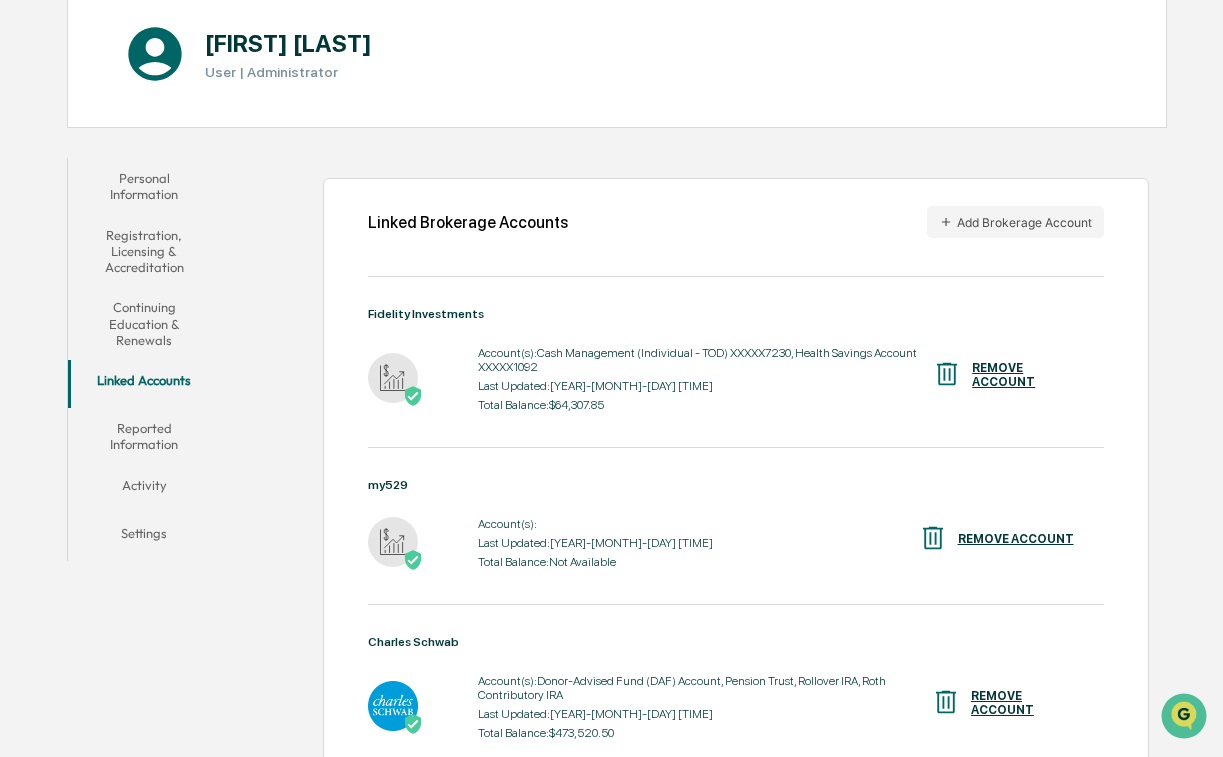 click on "Reported Information" at bounding box center [144, 436] 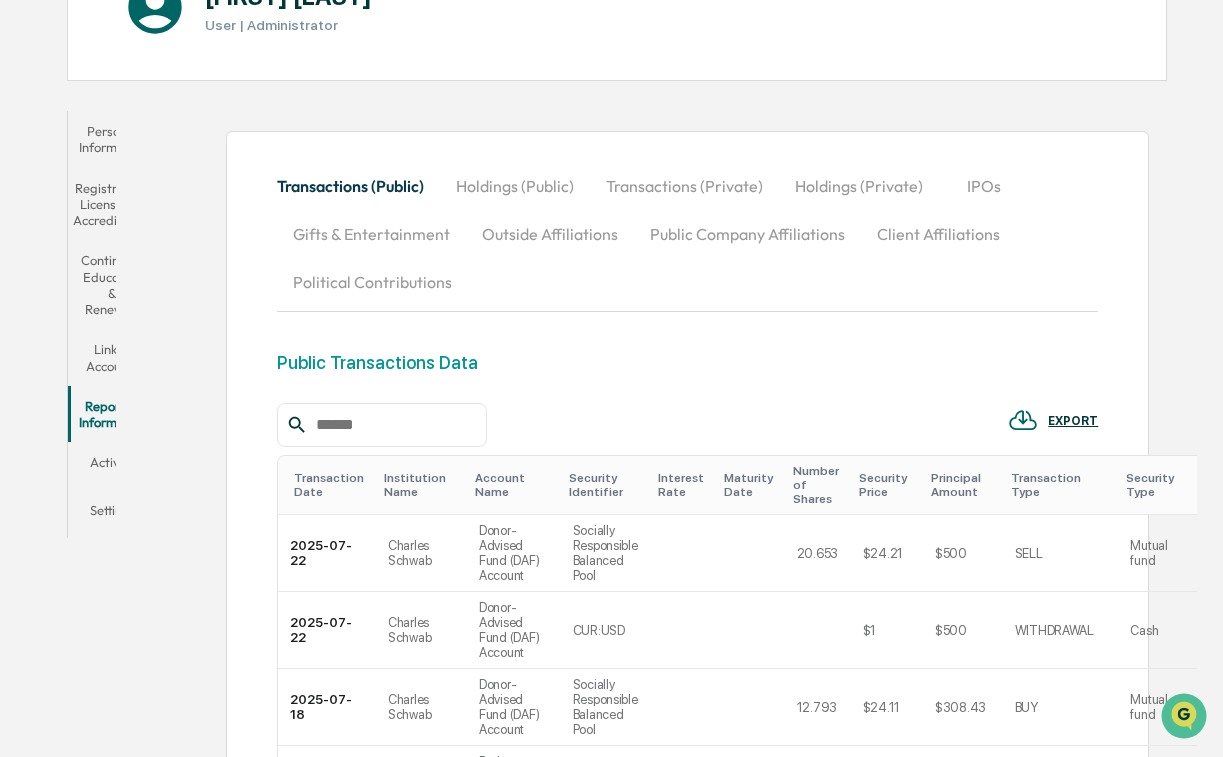 scroll, scrollTop: 288, scrollLeft: 0, axis: vertical 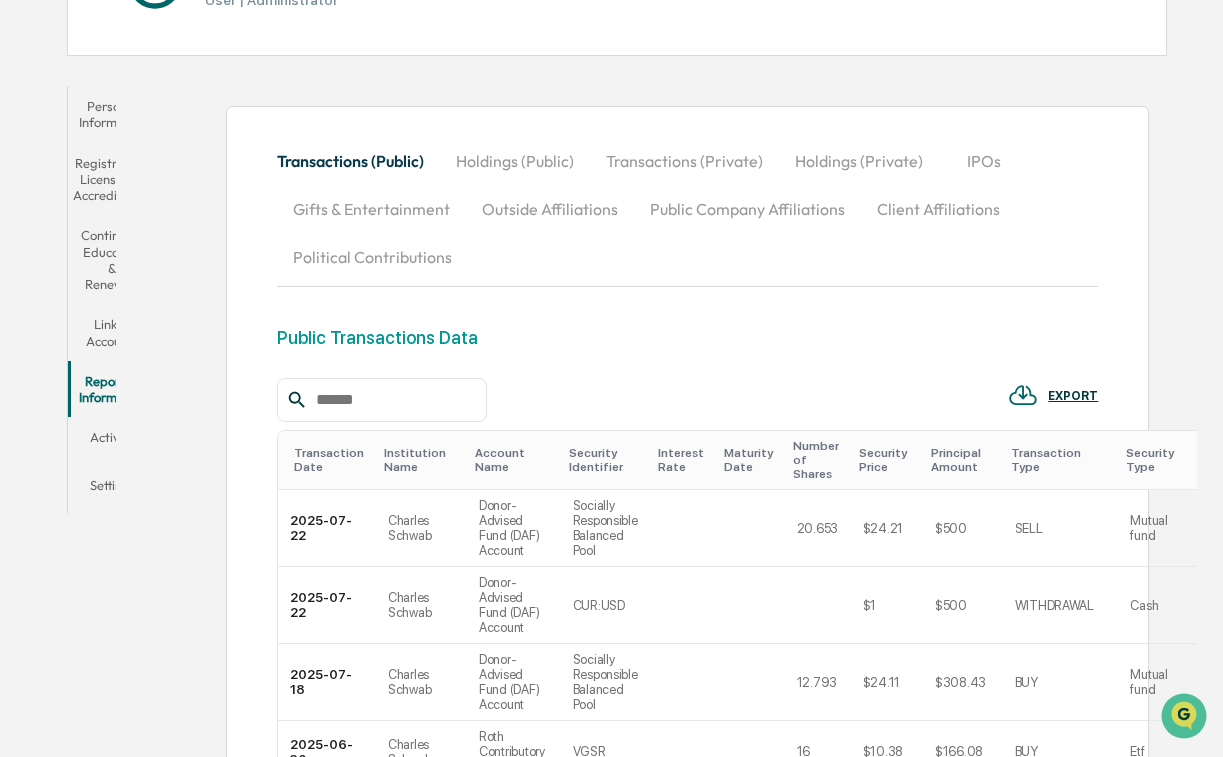 click on "Activity" at bounding box center [113, 441] 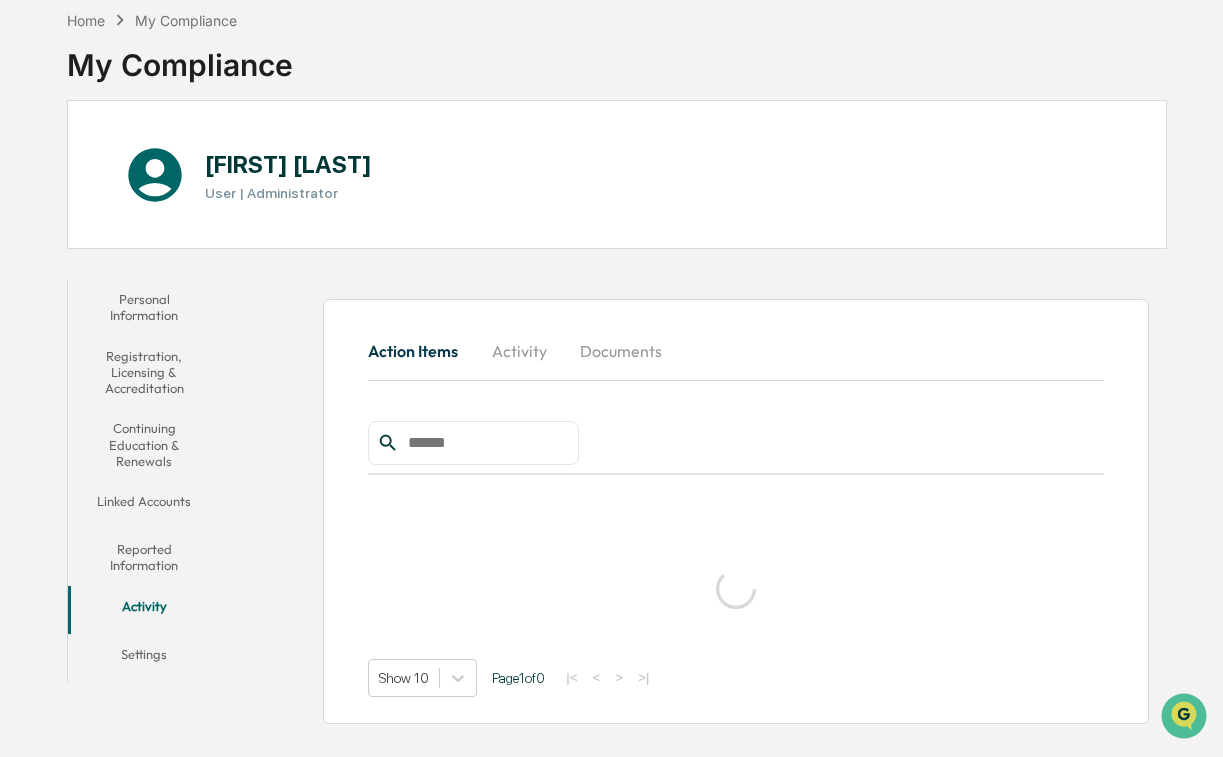 scroll, scrollTop: 101, scrollLeft: 0, axis: vertical 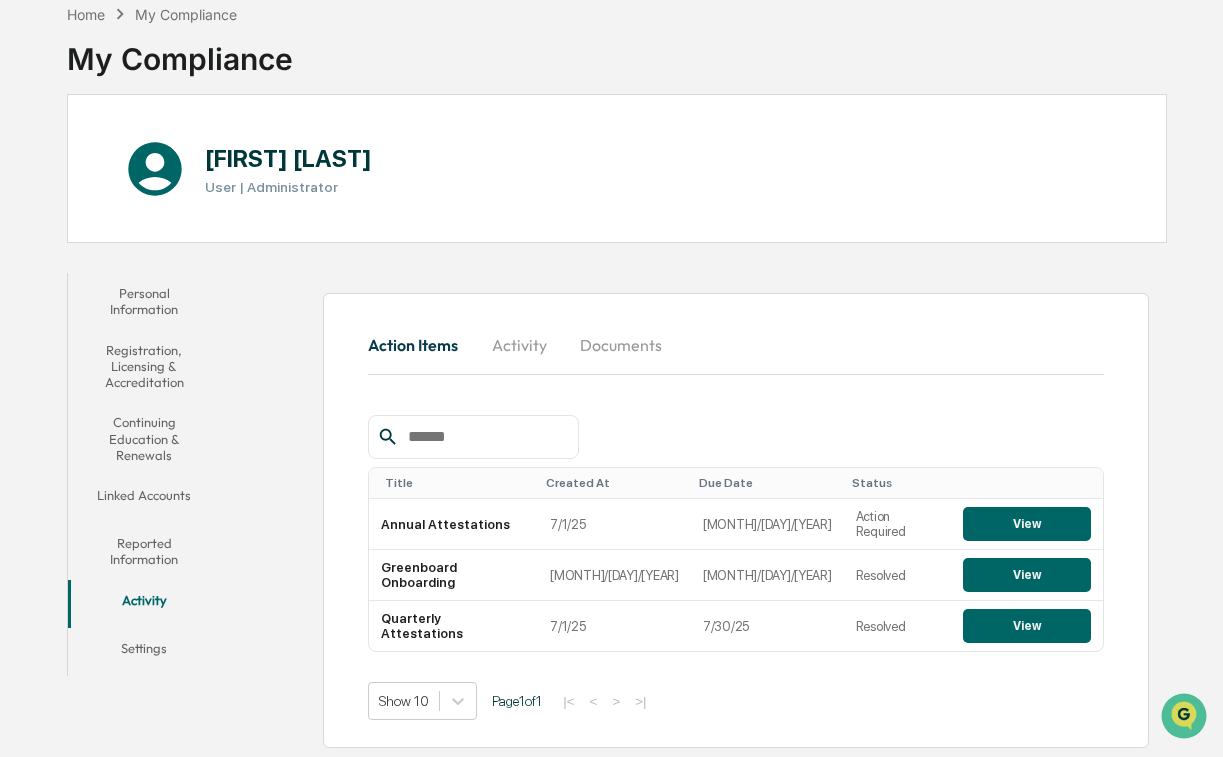 click on "Settings" at bounding box center [144, 652] 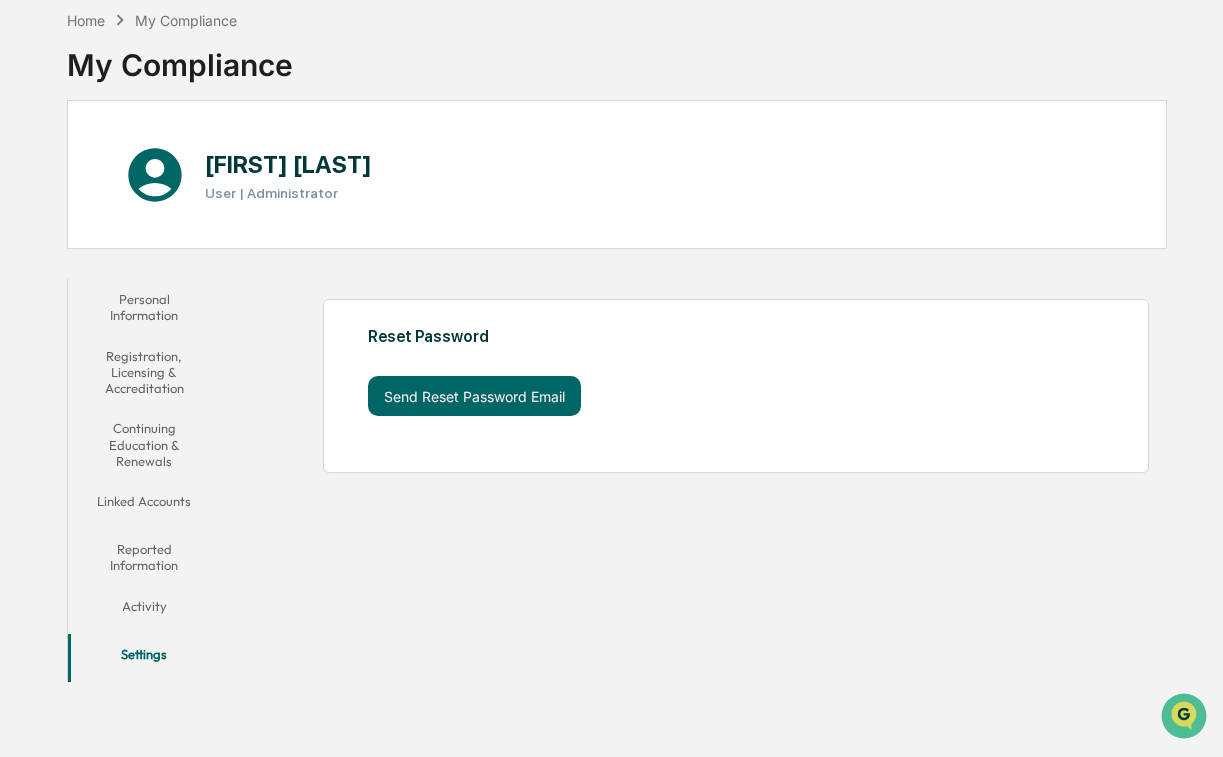 scroll, scrollTop: 95, scrollLeft: 0, axis: vertical 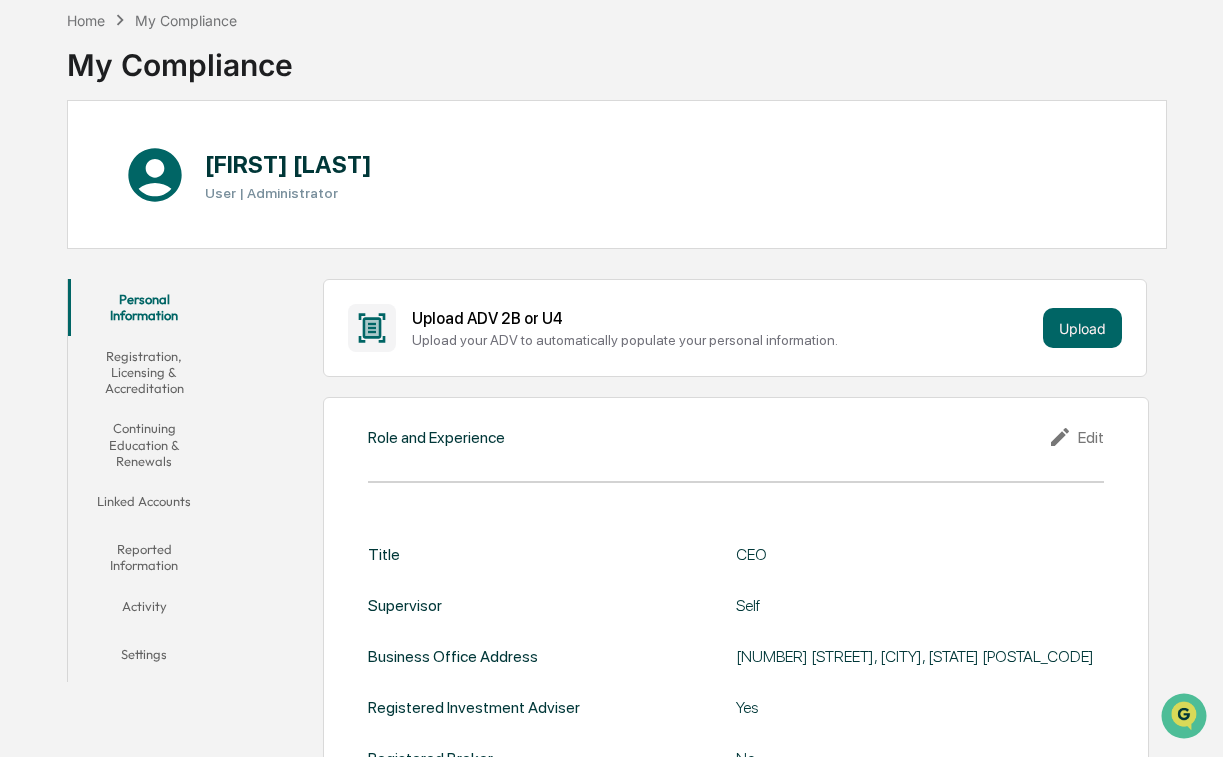 click on "Personal Information" at bounding box center (144, 307) 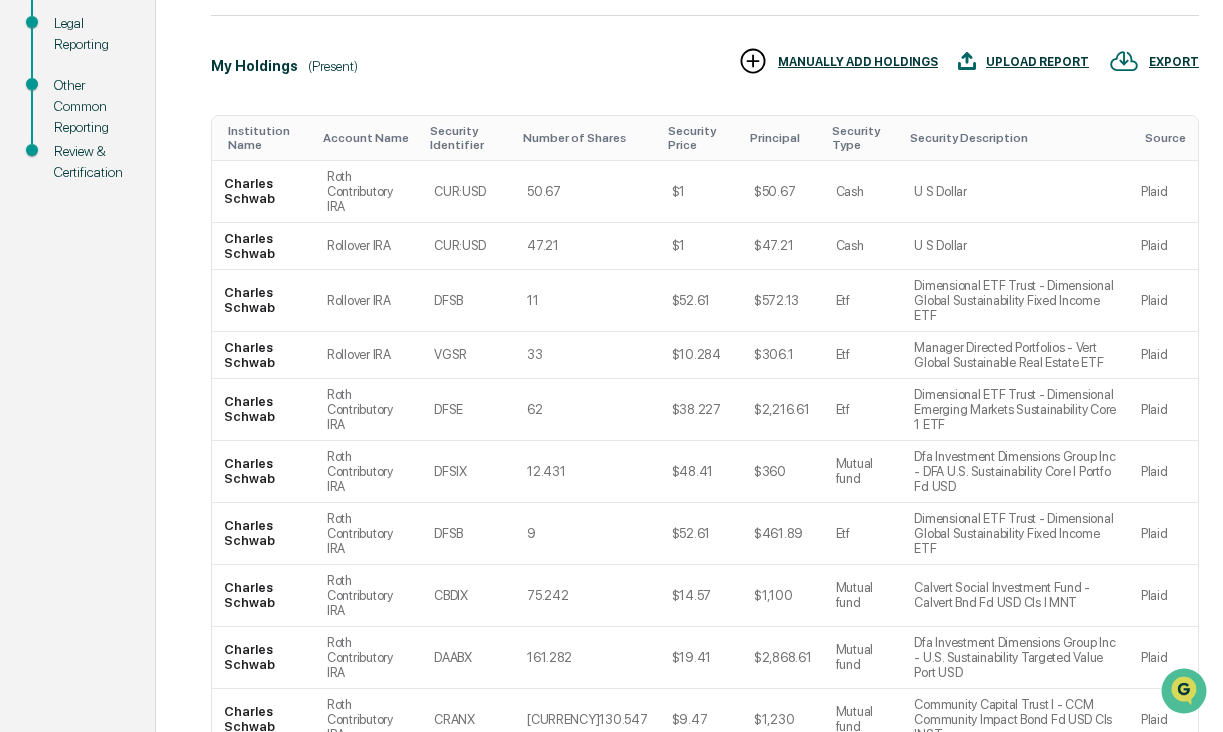 scroll, scrollTop: 659, scrollLeft: 0, axis: vertical 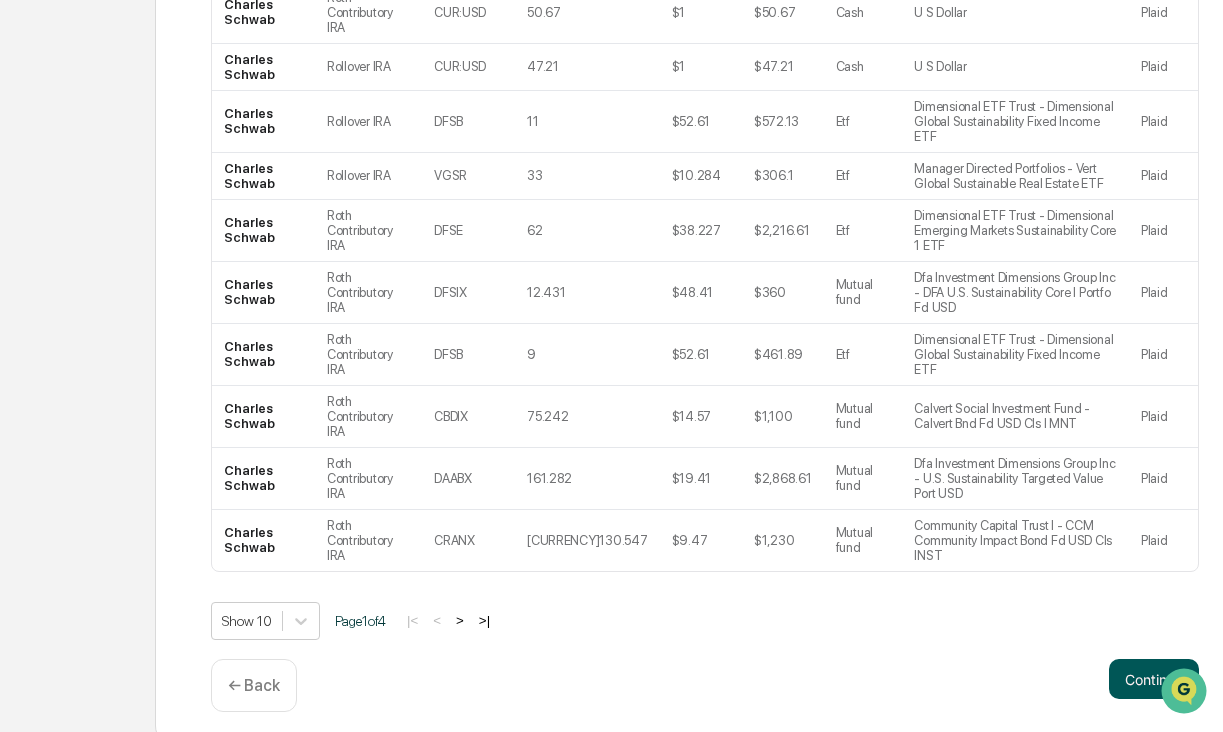 click on "Continue" at bounding box center [1154, 679] 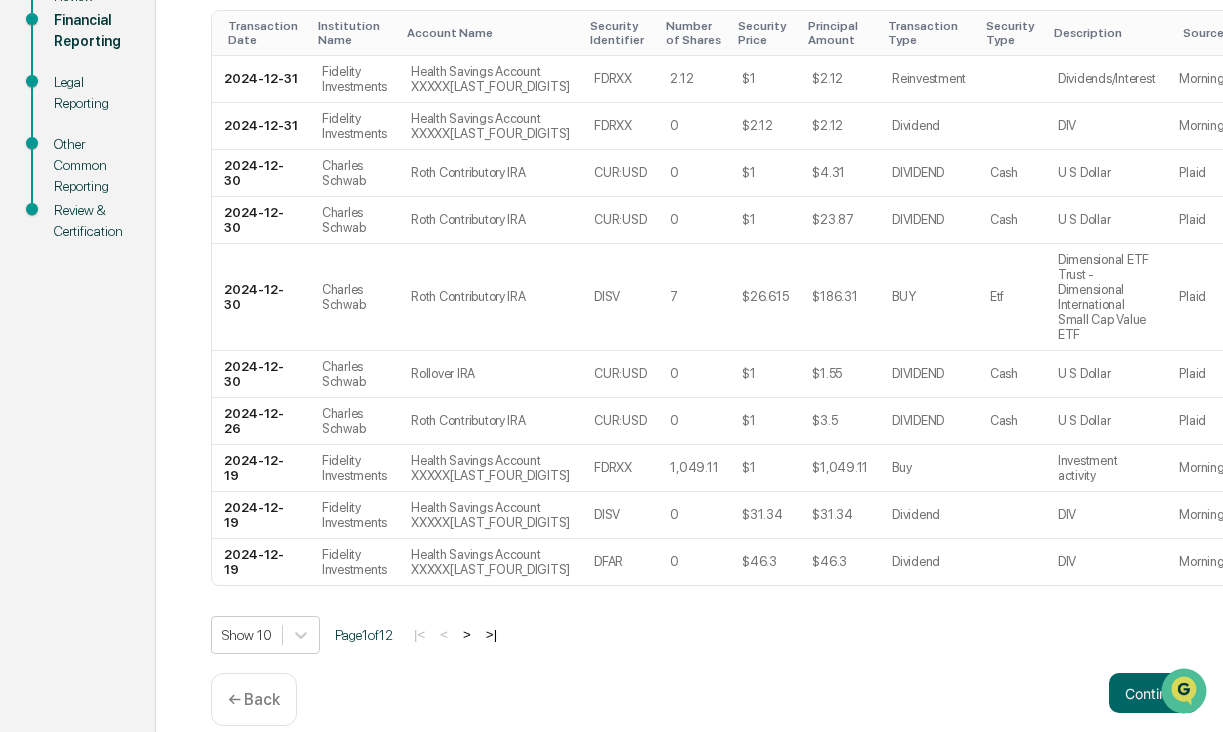 scroll, scrollTop: 645, scrollLeft: 0, axis: vertical 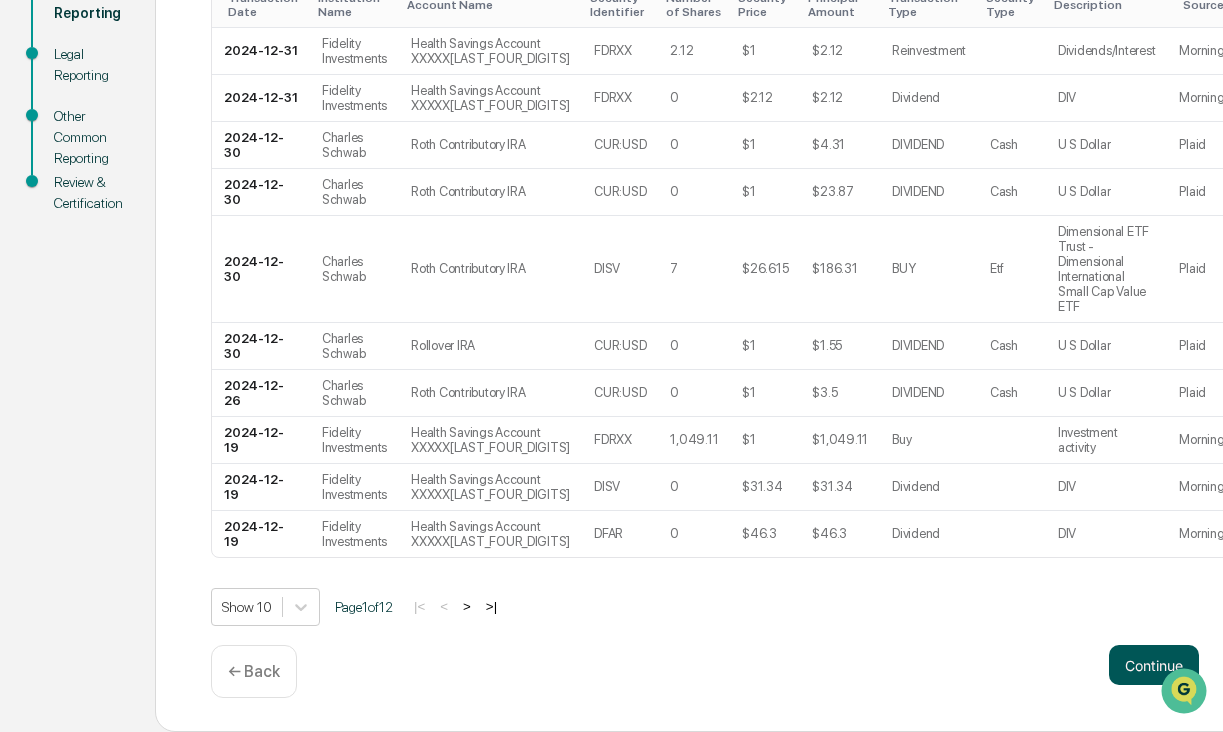 click on "Continue" at bounding box center [1154, 665] 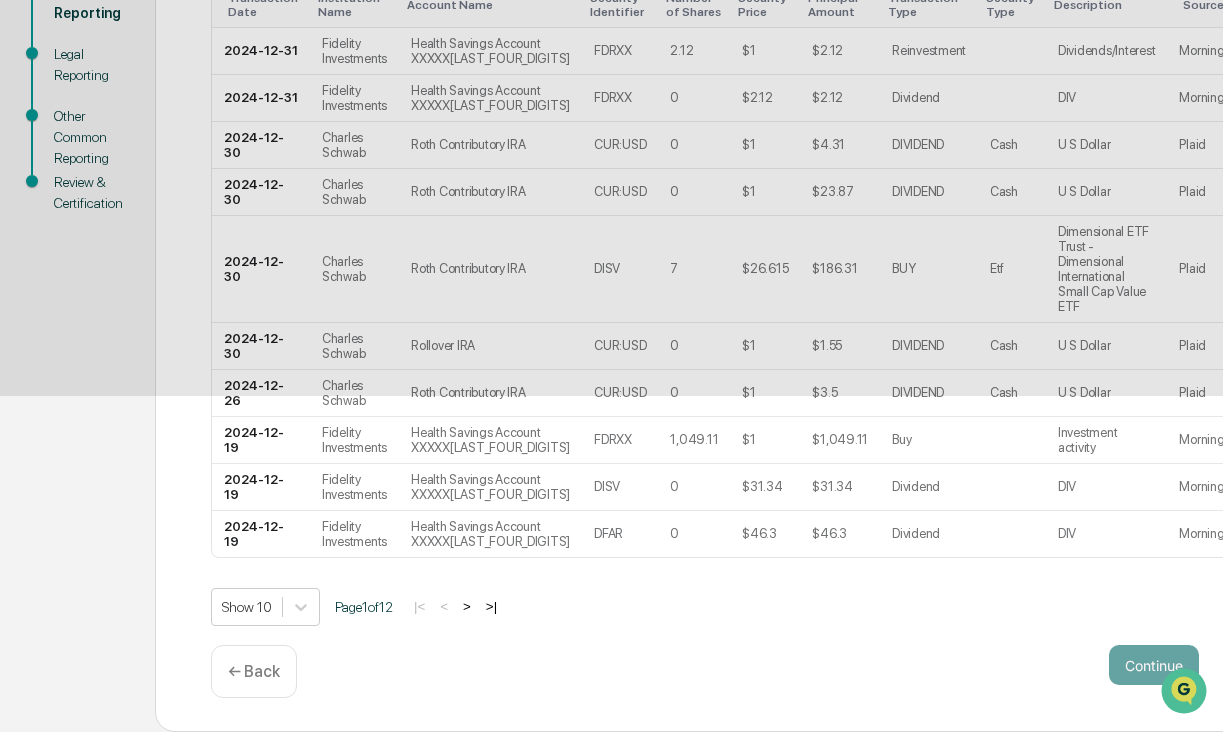 scroll, scrollTop: 74, scrollLeft: 0, axis: vertical 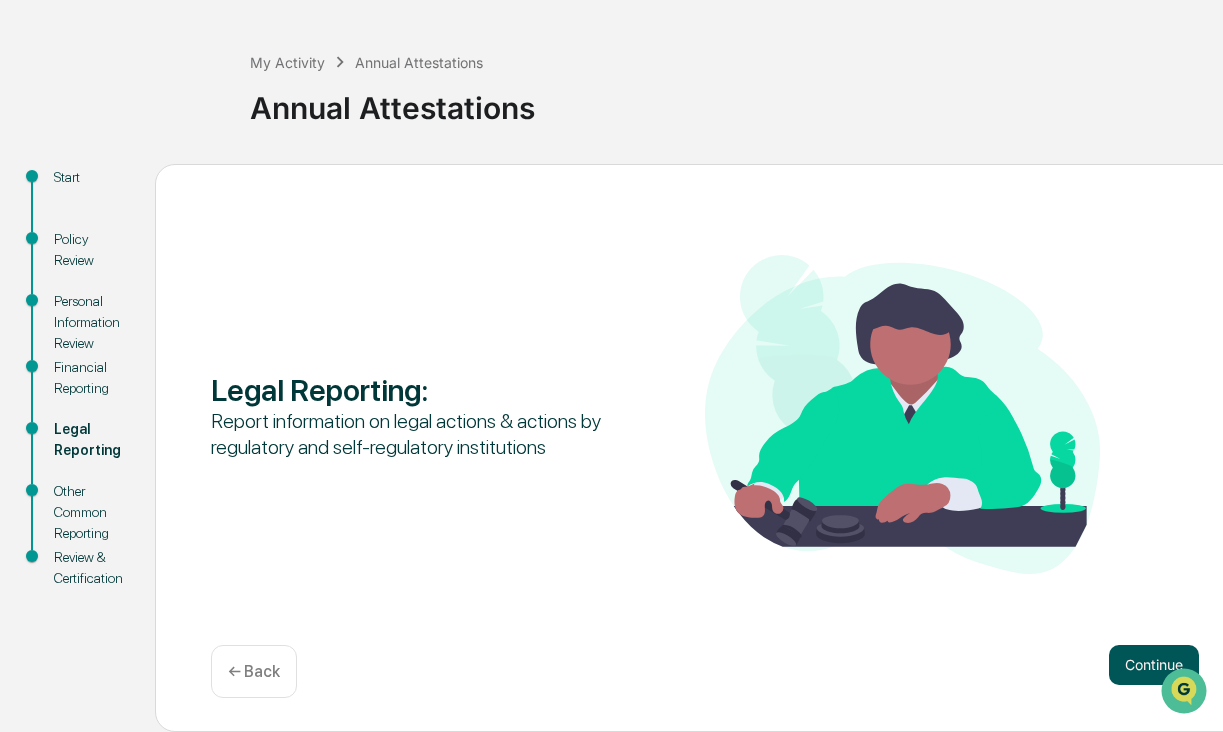 click on "Continue" at bounding box center (1154, 665) 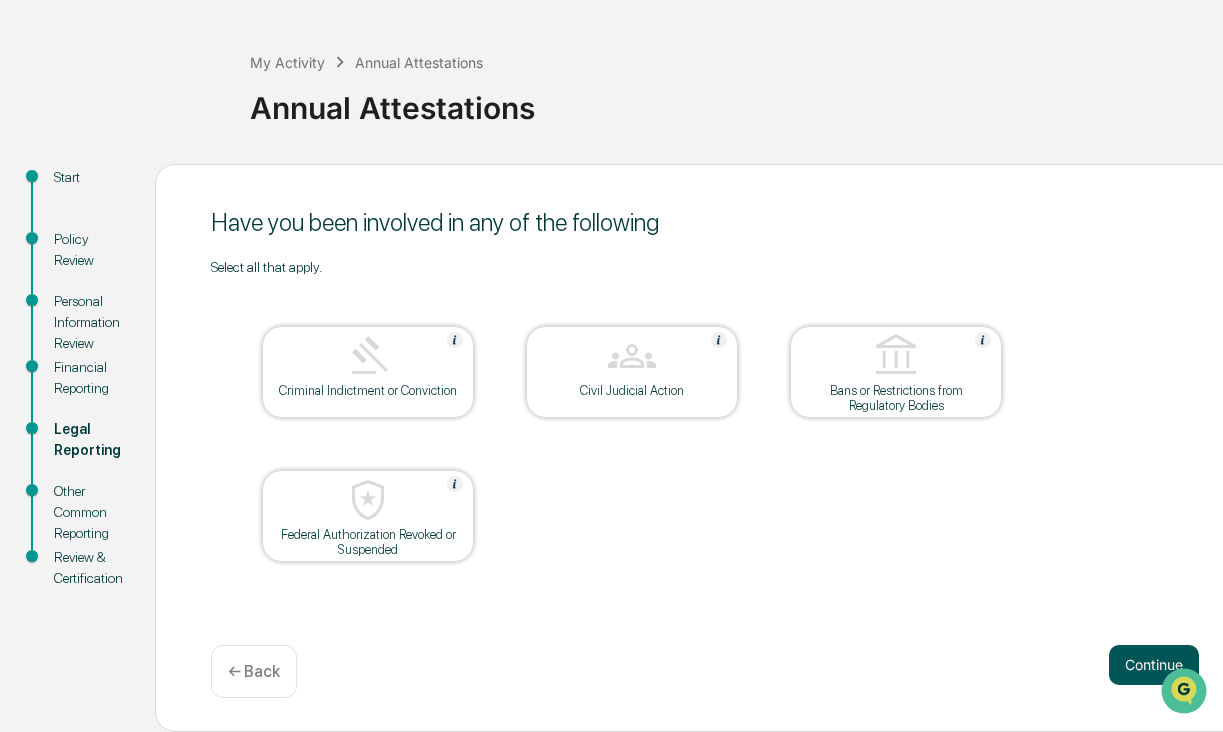 click on "Continue" at bounding box center [1154, 665] 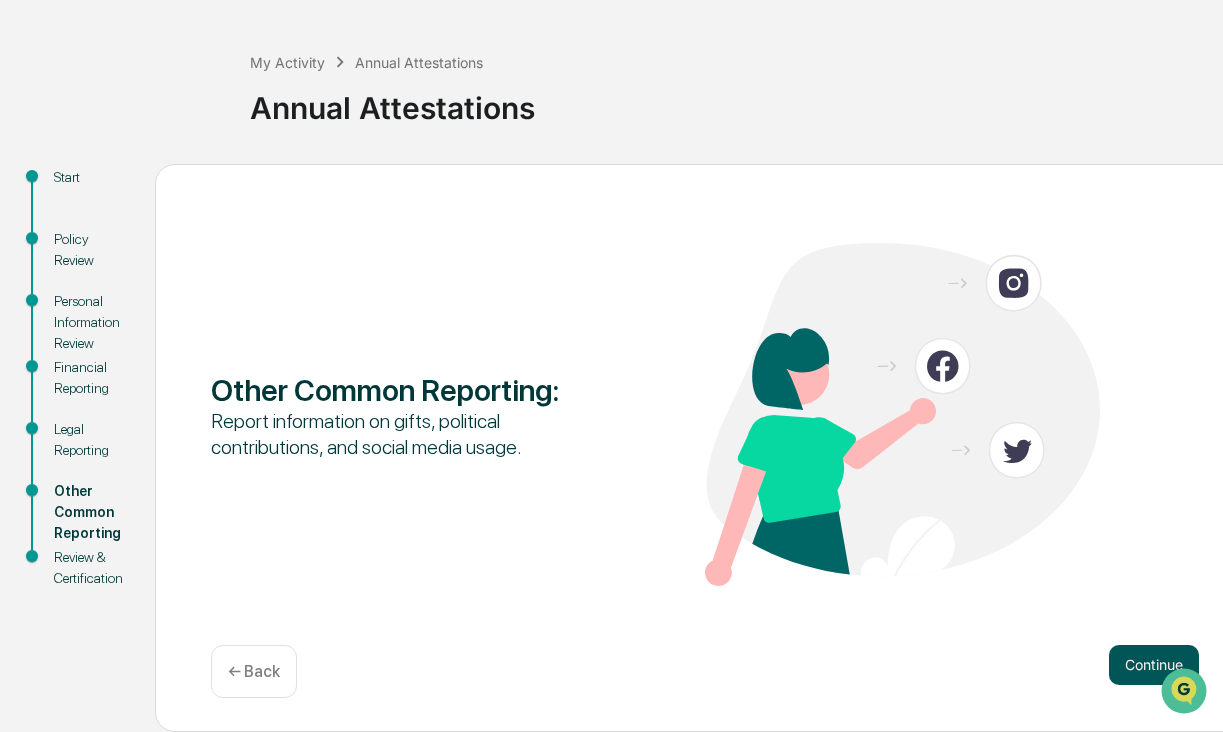 click on "Continue" at bounding box center [1154, 665] 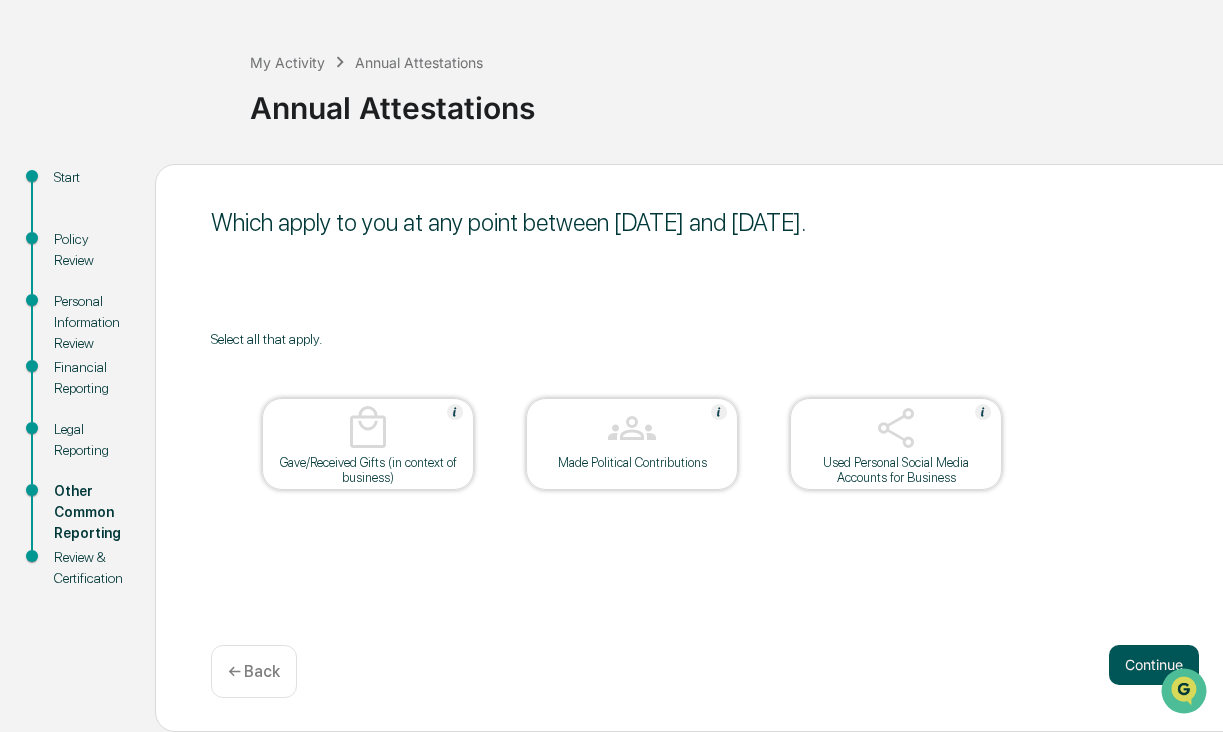 click on "Continue" at bounding box center (1154, 665) 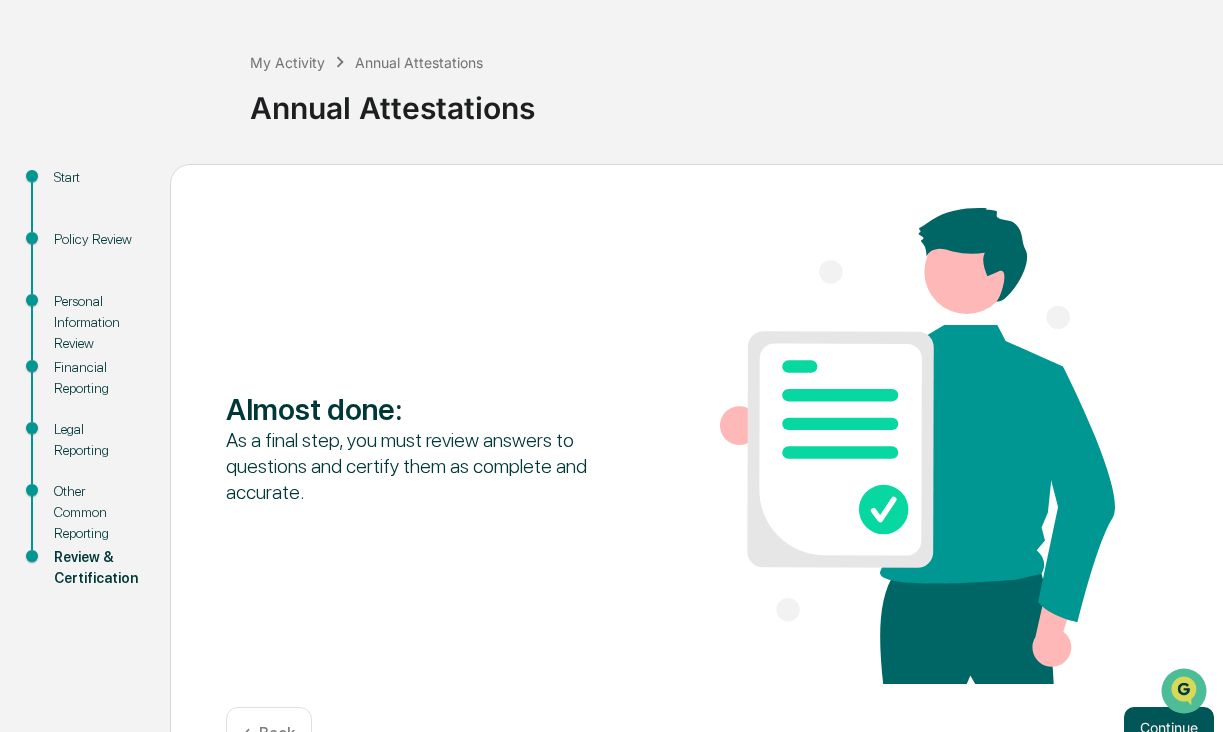 click on "Continue" at bounding box center (1169, 727) 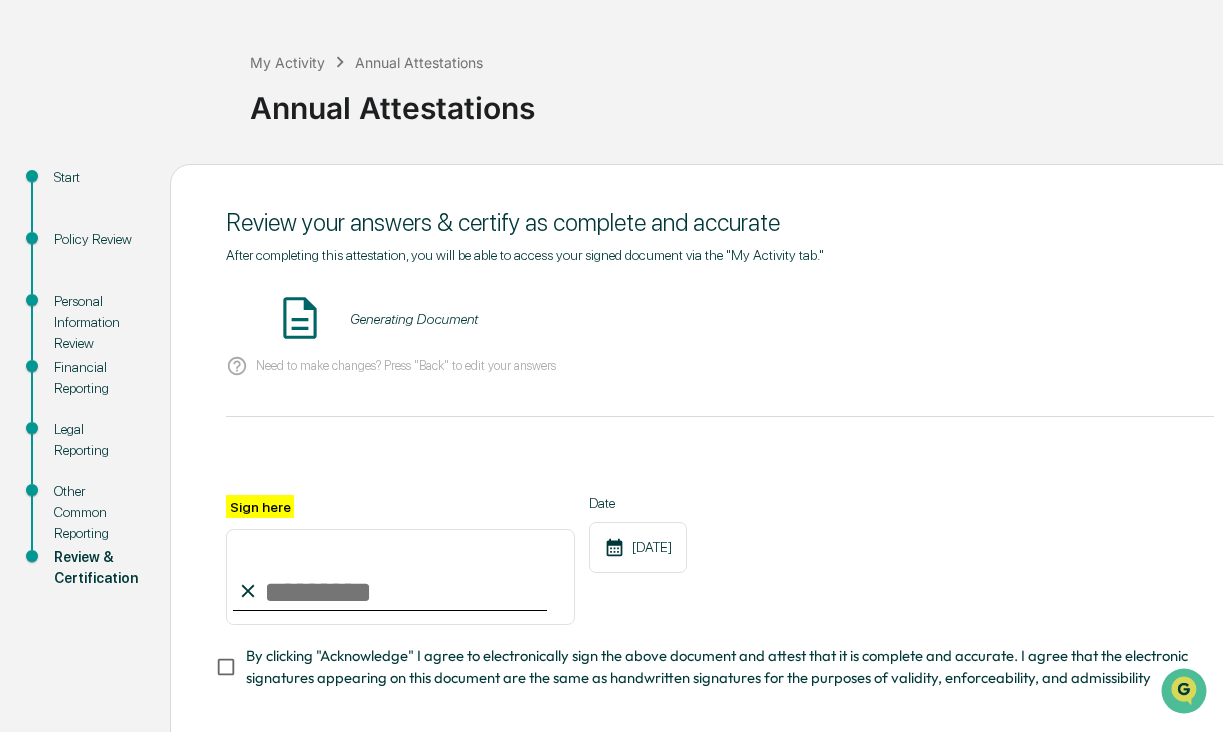 click on "Sign here" at bounding box center (400, 577) 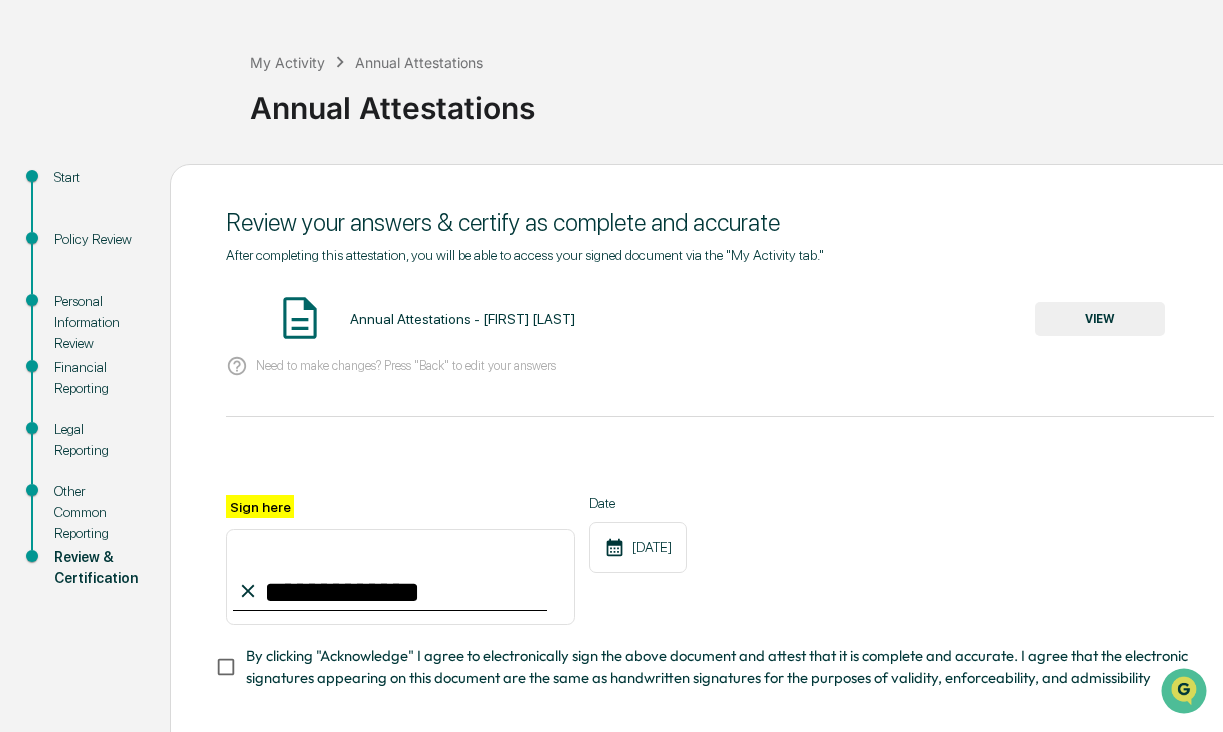 type on "**********" 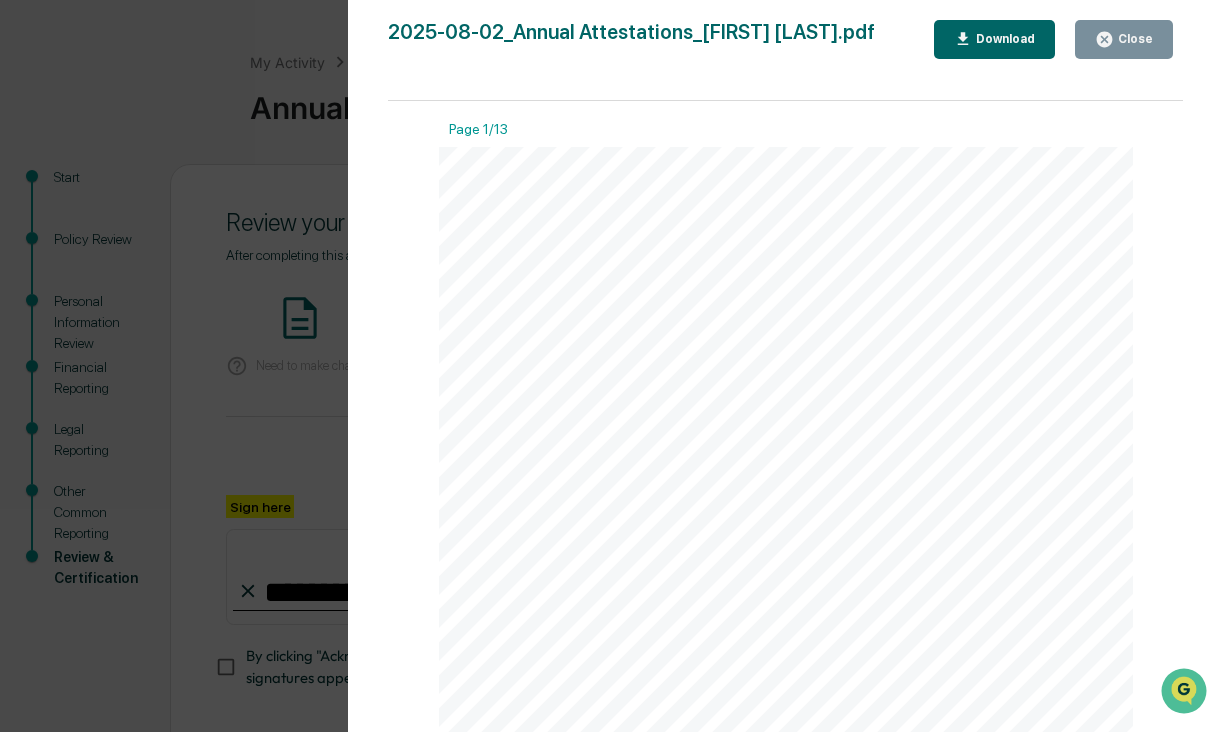 click on "Close" at bounding box center [1133, 39] 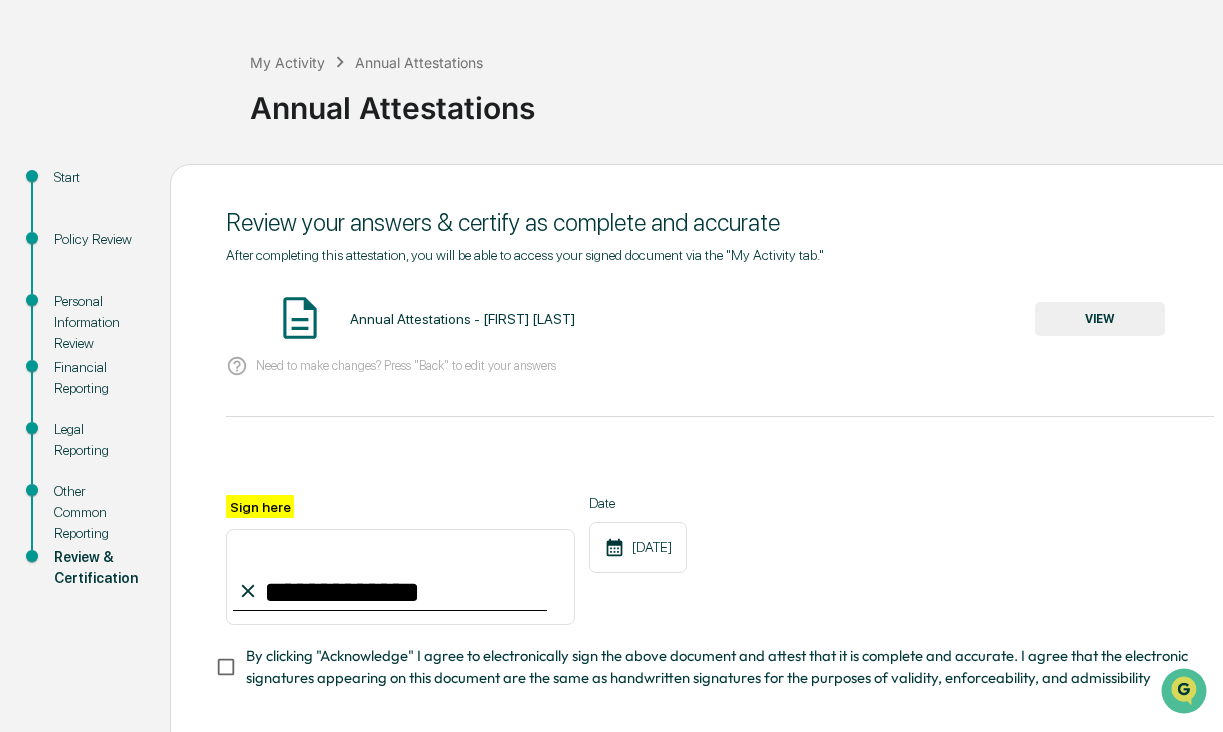 scroll, scrollTop: 167, scrollLeft: 0, axis: vertical 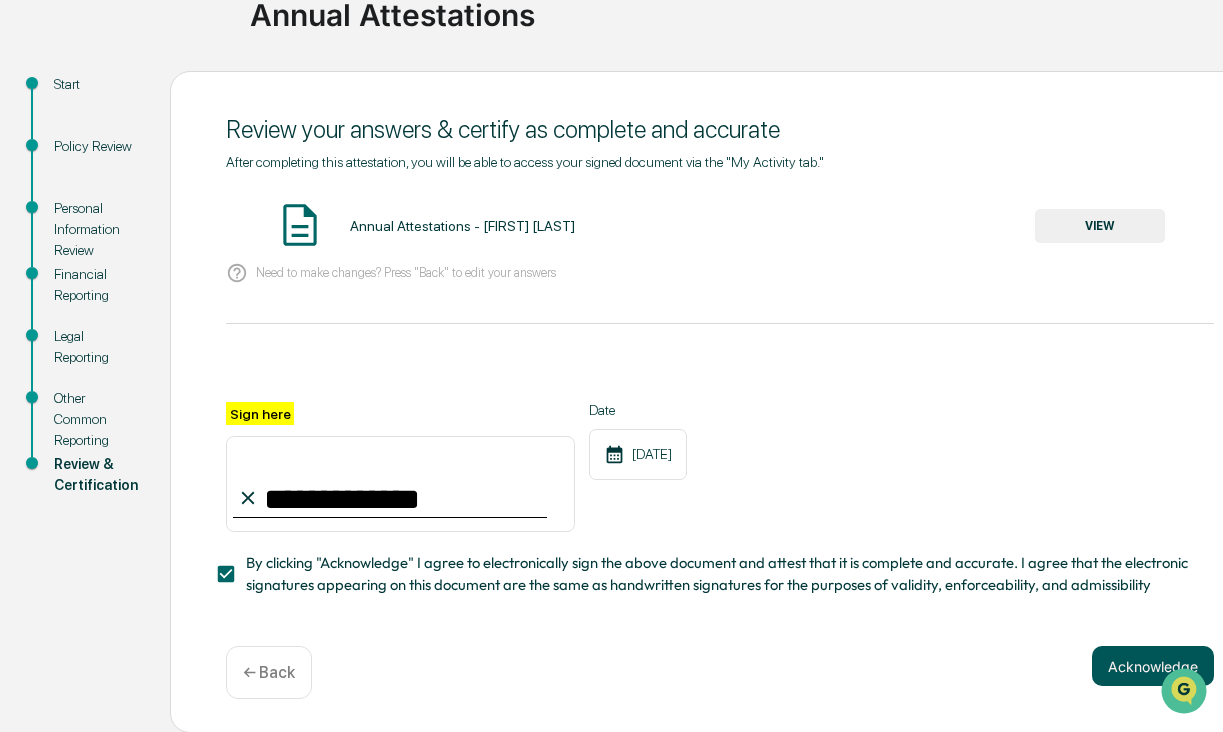 click on "Acknowledge" at bounding box center (1153, 666) 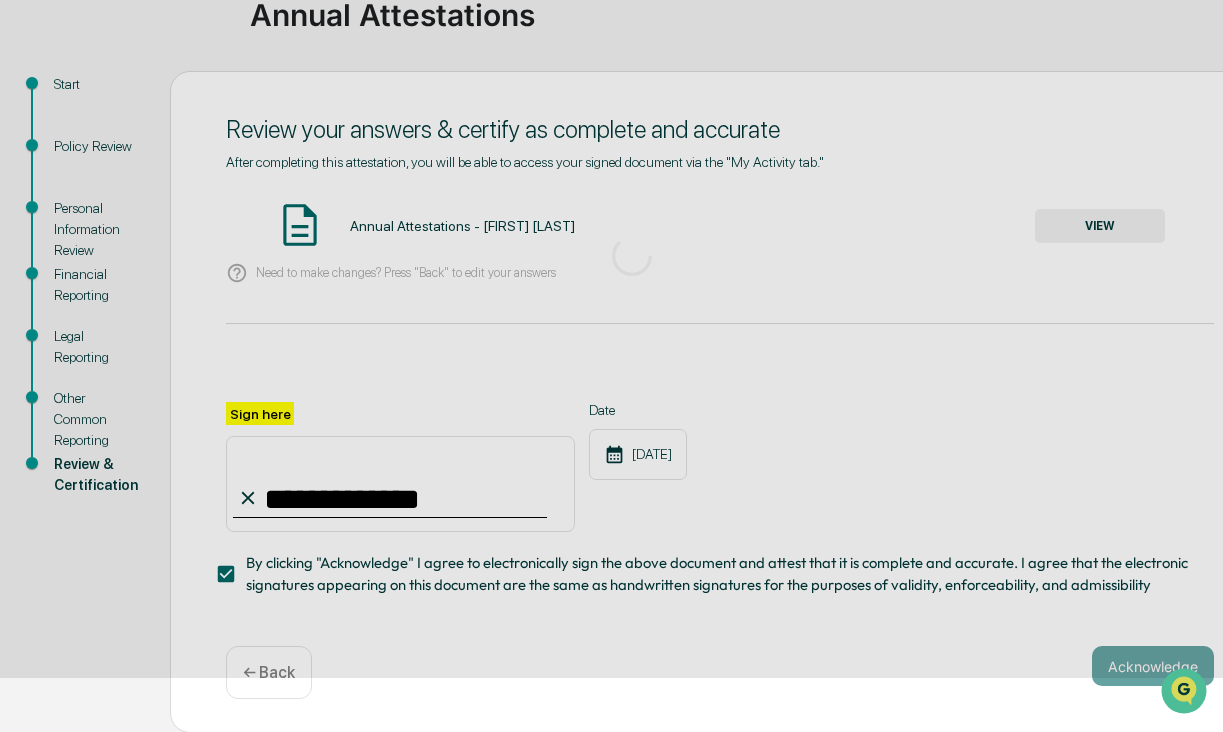 scroll, scrollTop: 74, scrollLeft: 0, axis: vertical 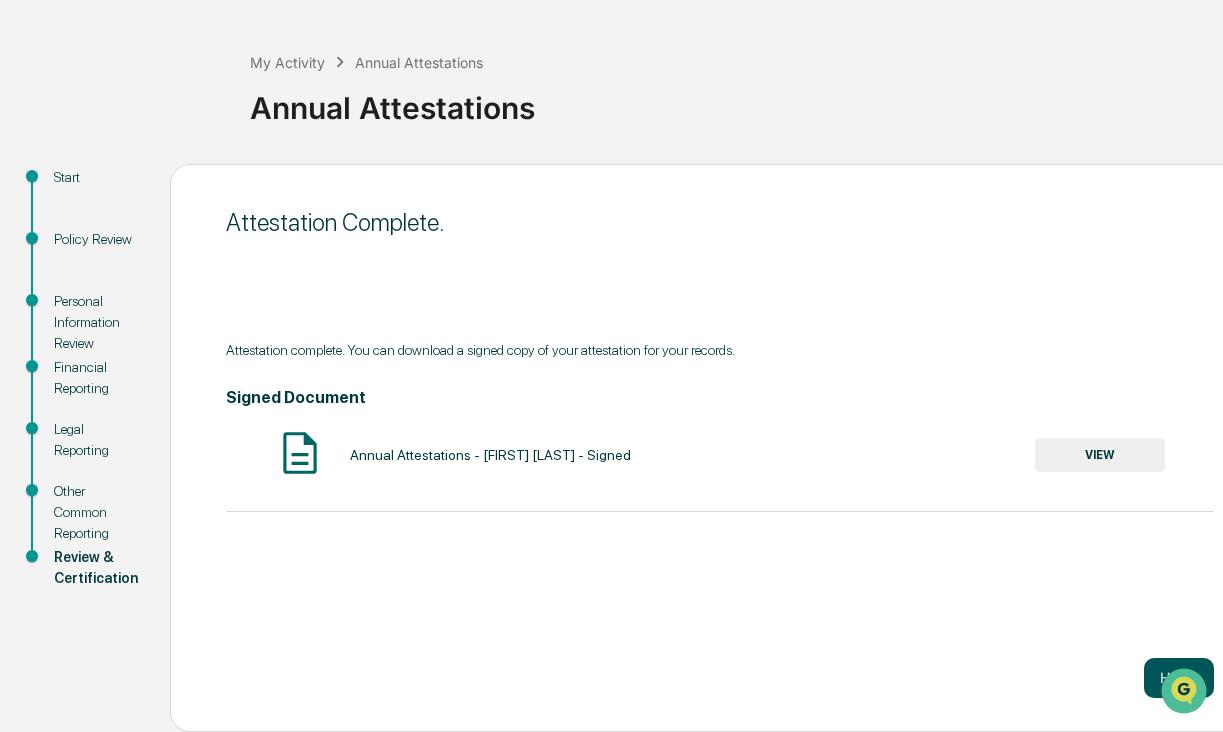 click on "Home" at bounding box center (1179, 678) 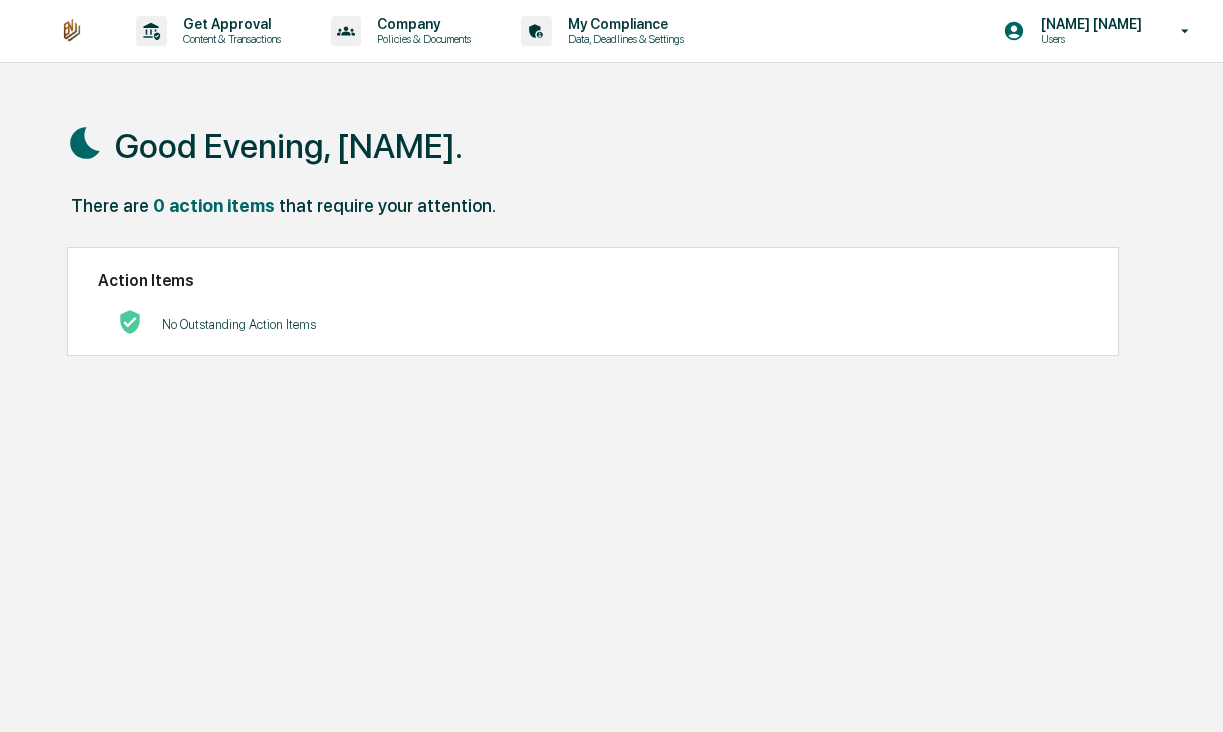 scroll, scrollTop: 0, scrollLeft: 0, axis: both 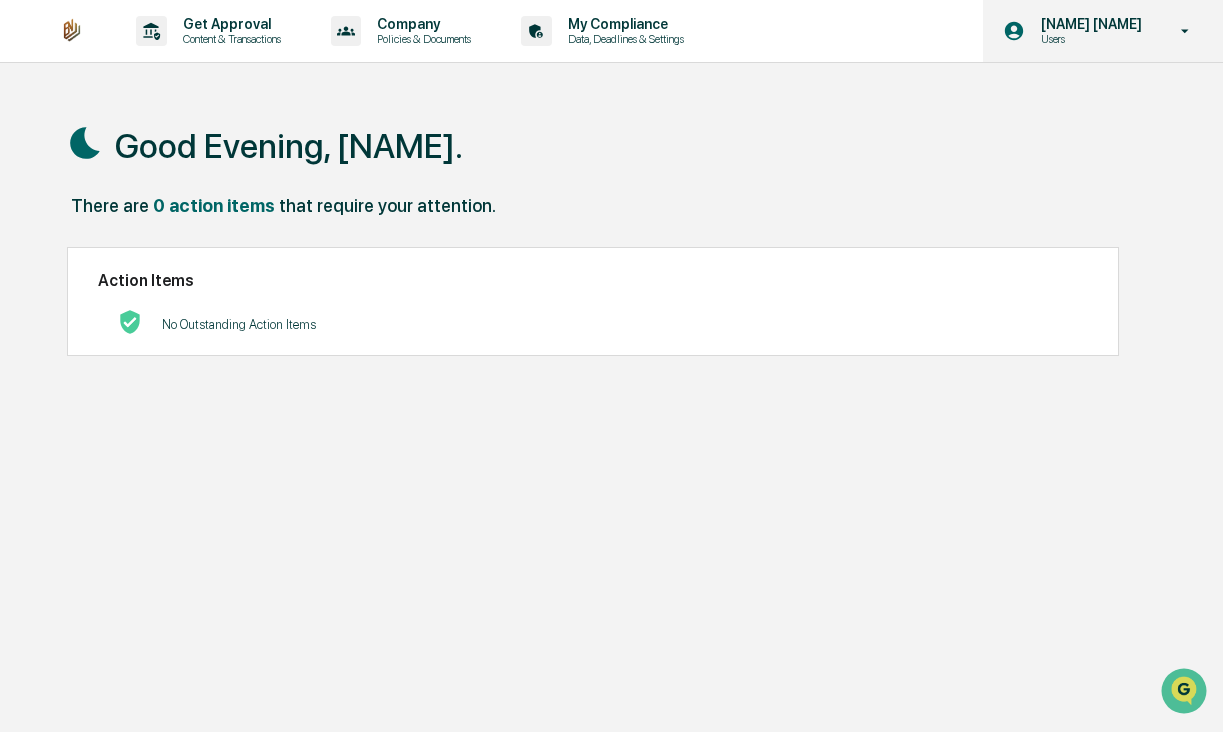 click on "[NAME] [NAME]" at bounding box center (1088, 24) 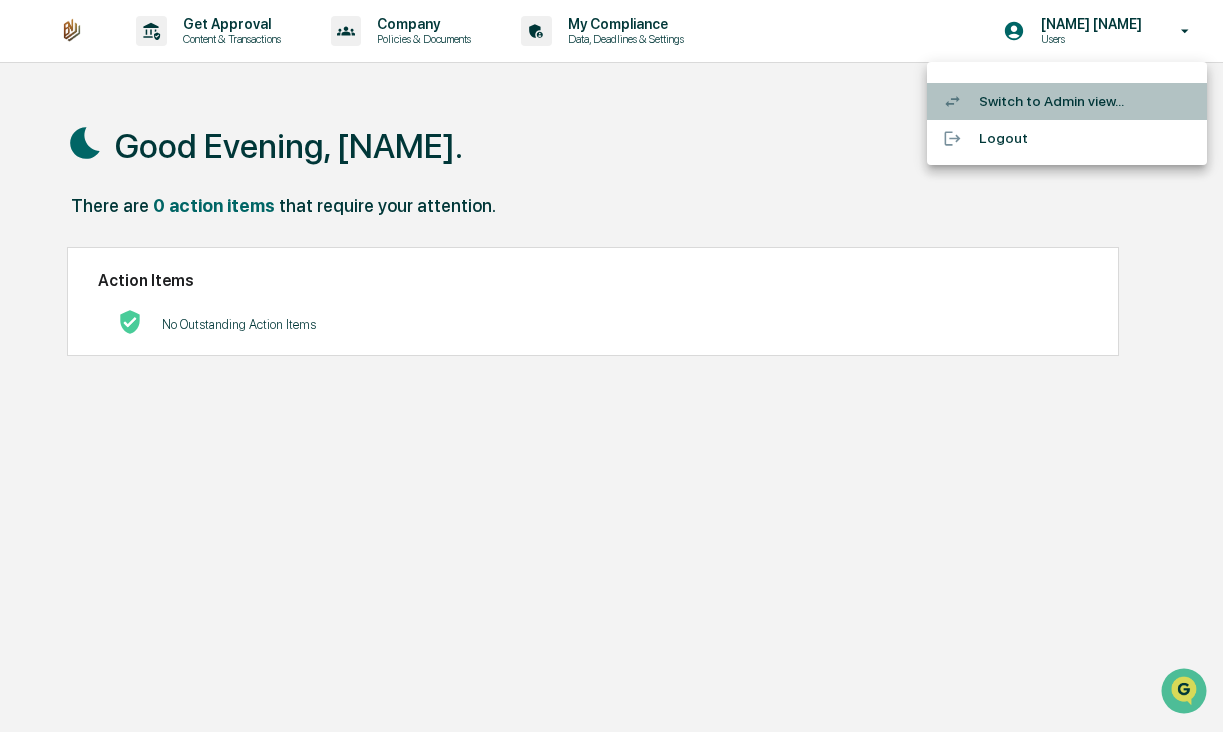 click on "Switch to Admin view..." at bounding box center (1067, 101) 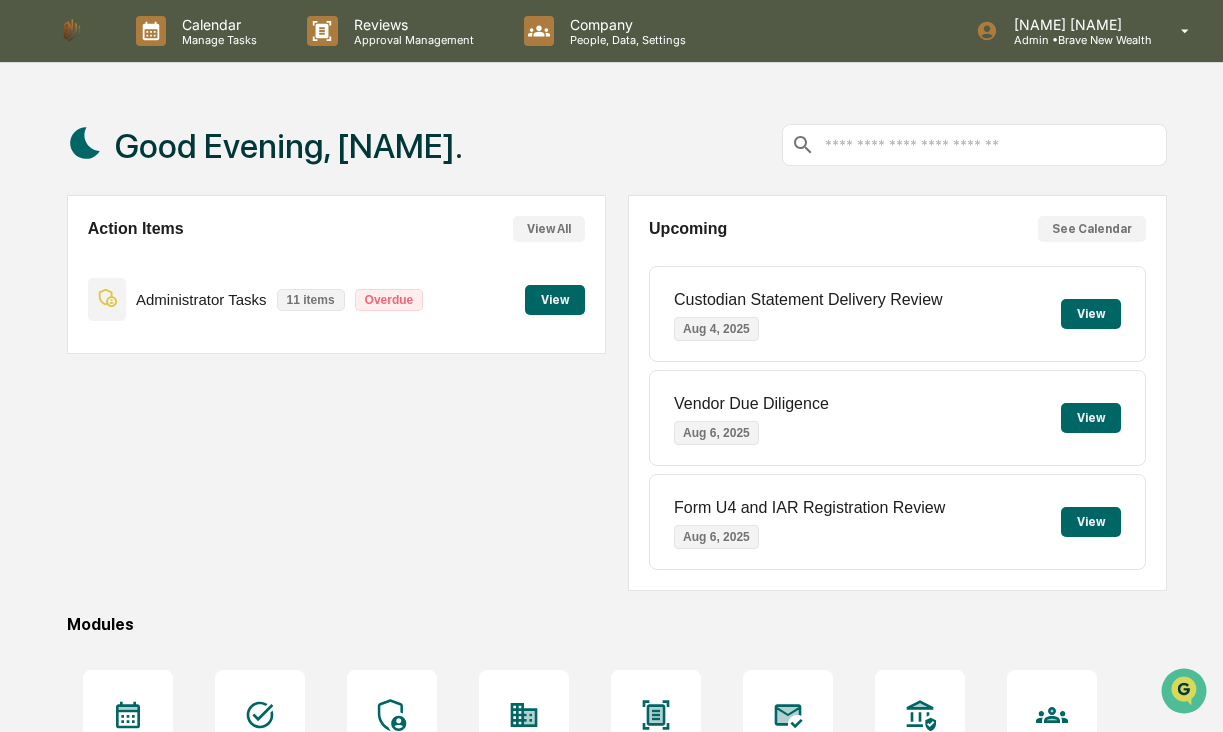 click on "Administrator Tasks 11 items Overdue View" at bounding box center [336, 299] 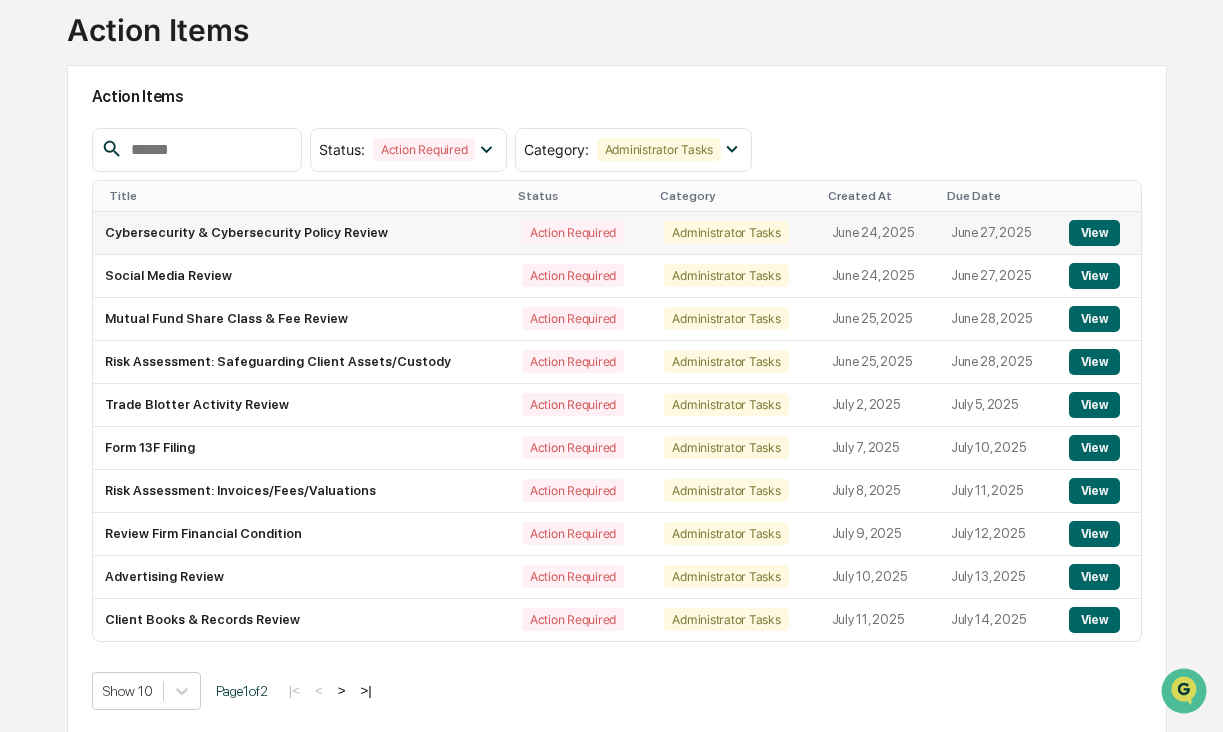 scroll, scrollTop: 132, scrollLeft: 0, axis: vertical 